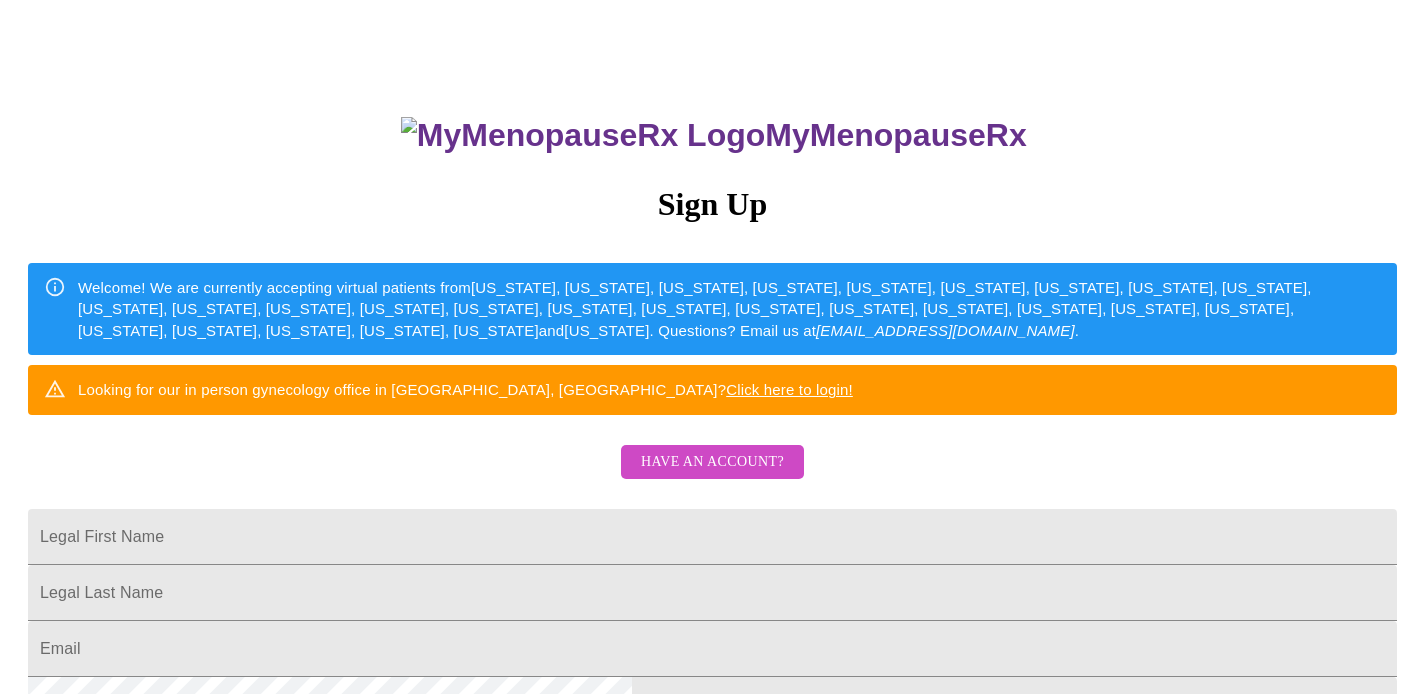 scroll, scrollTop: 160, scrollLeft: 0, axis: vertical 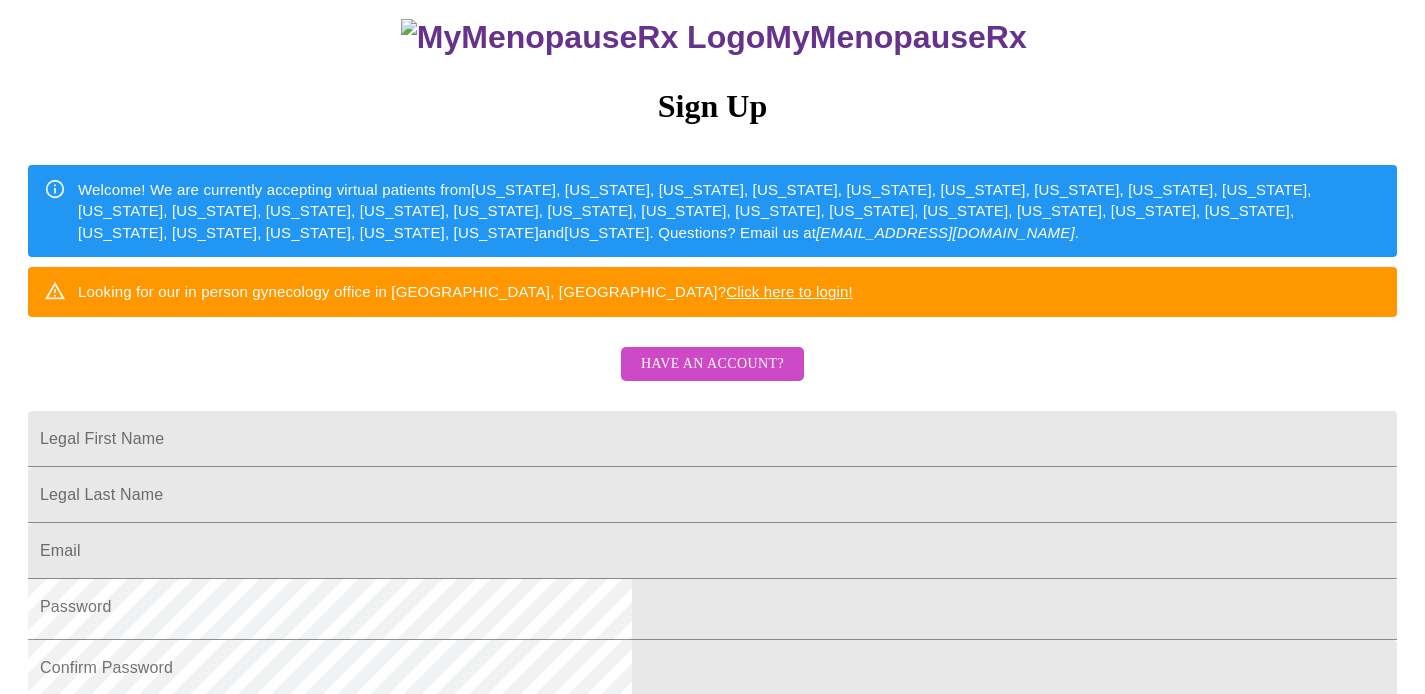 click on "Have an account?" at bounding box center (712, 364) 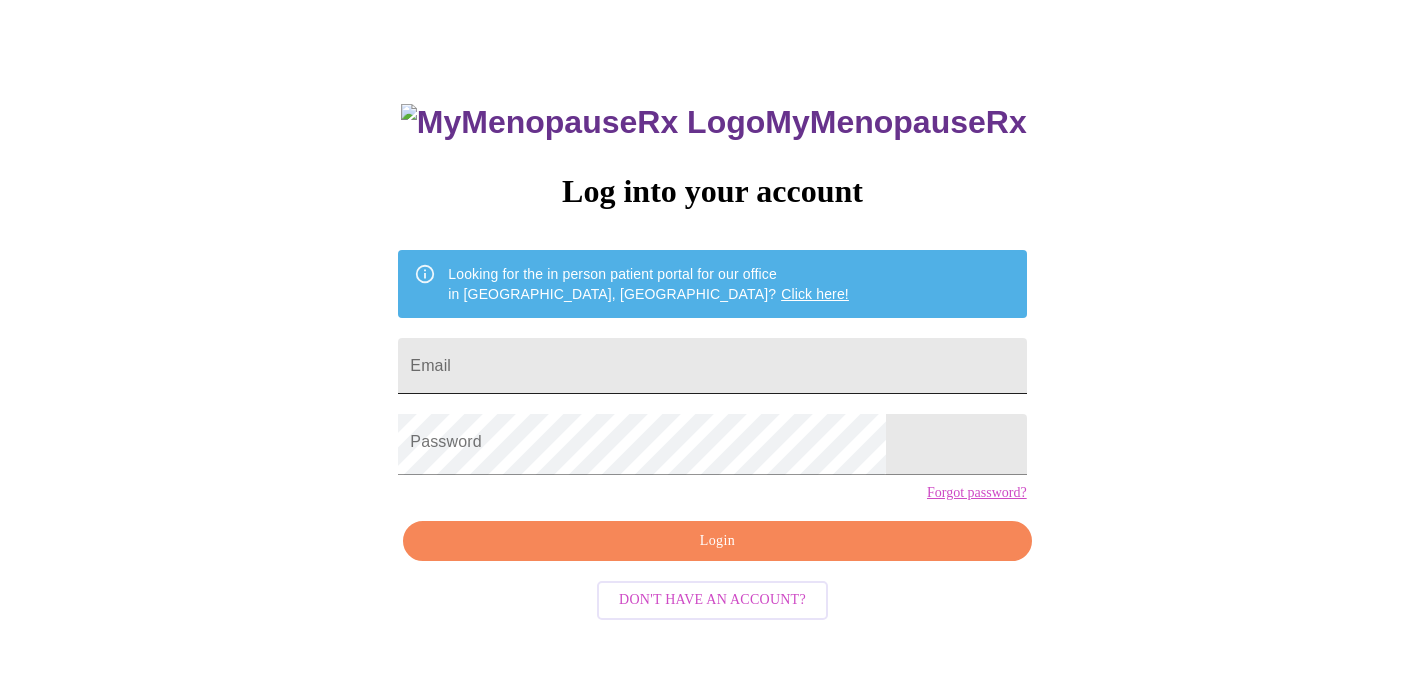 click on "Email" at bounding box center (712, 366) 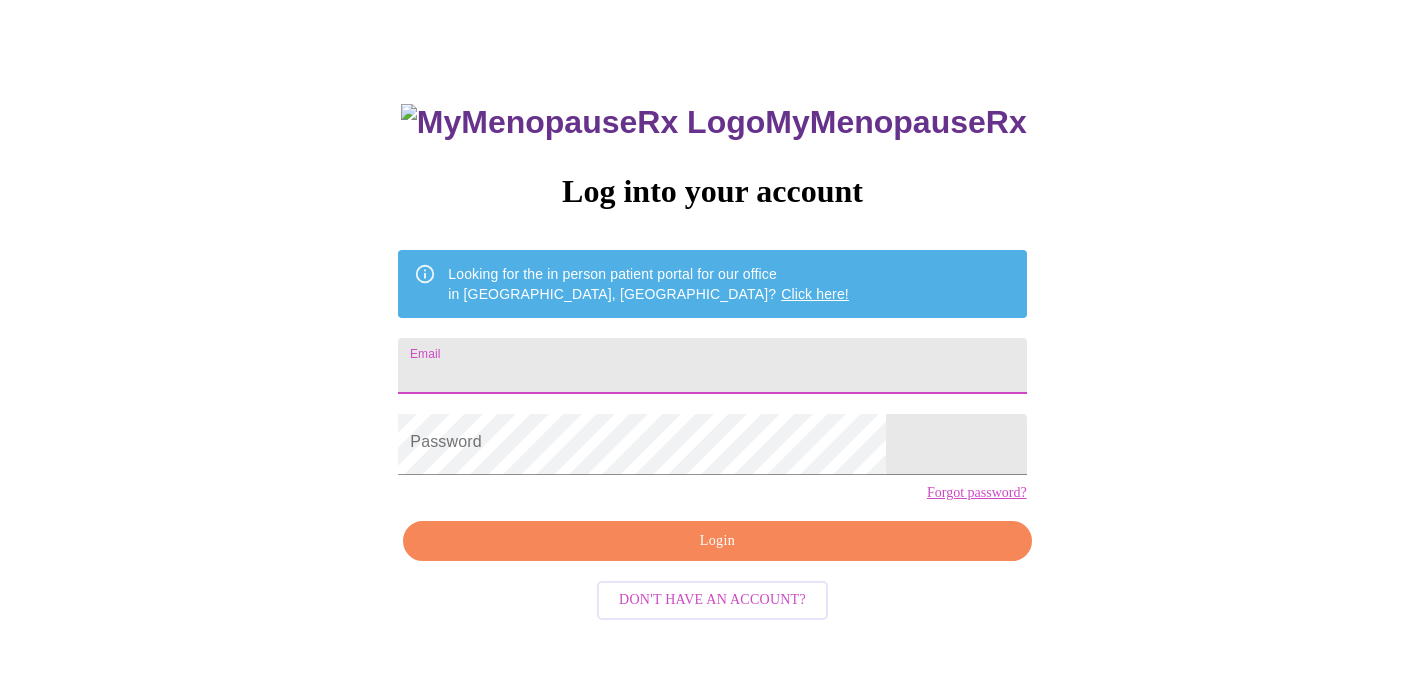type on "[EMAIL_ADDRESS][DOMAIN_NAME]" 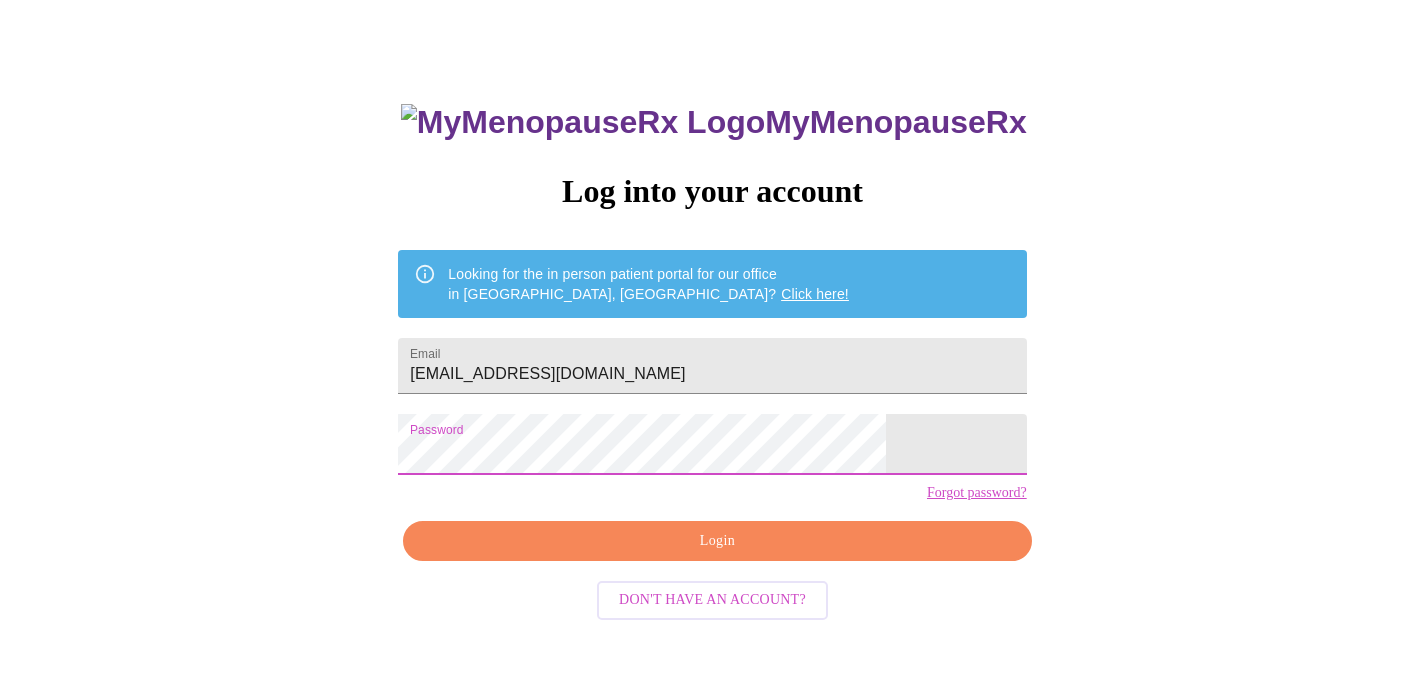 click on "Login" at bounding box center (717, 541) 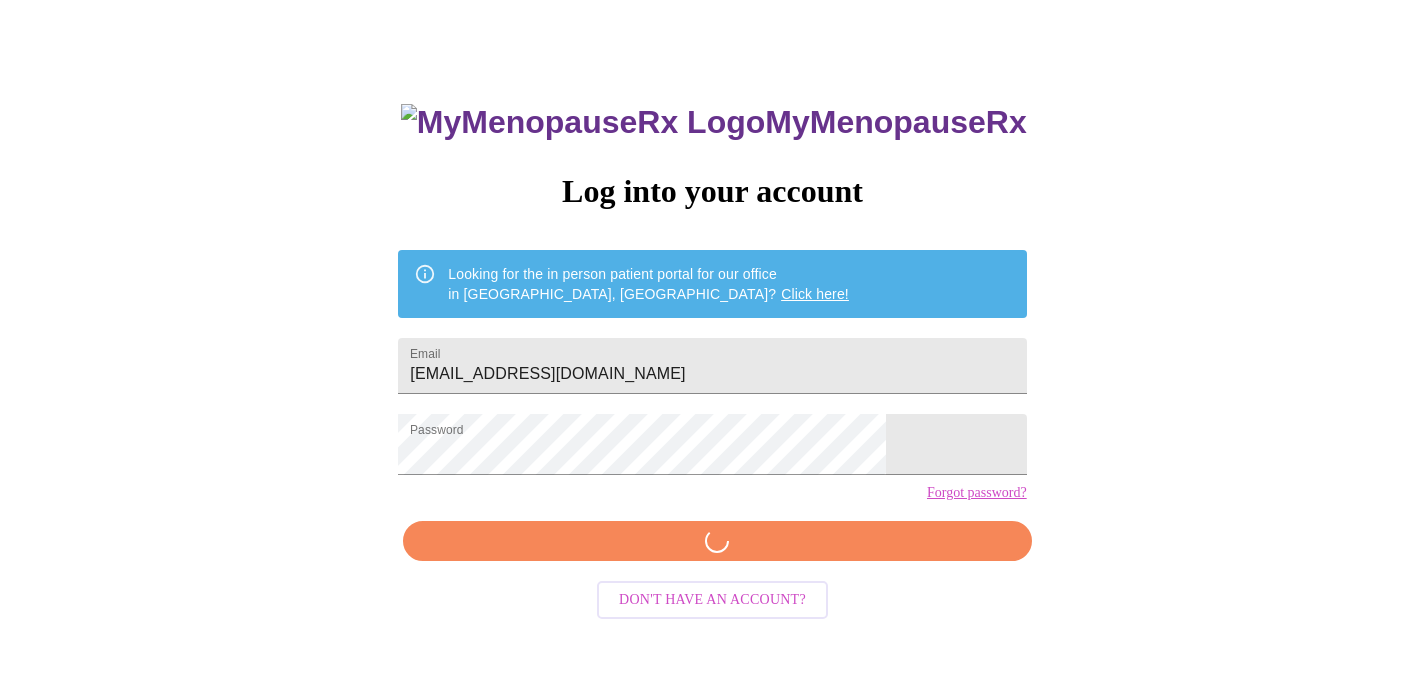 scroll, scrollTop: 68, scrollLeft: 0, axis: vertical 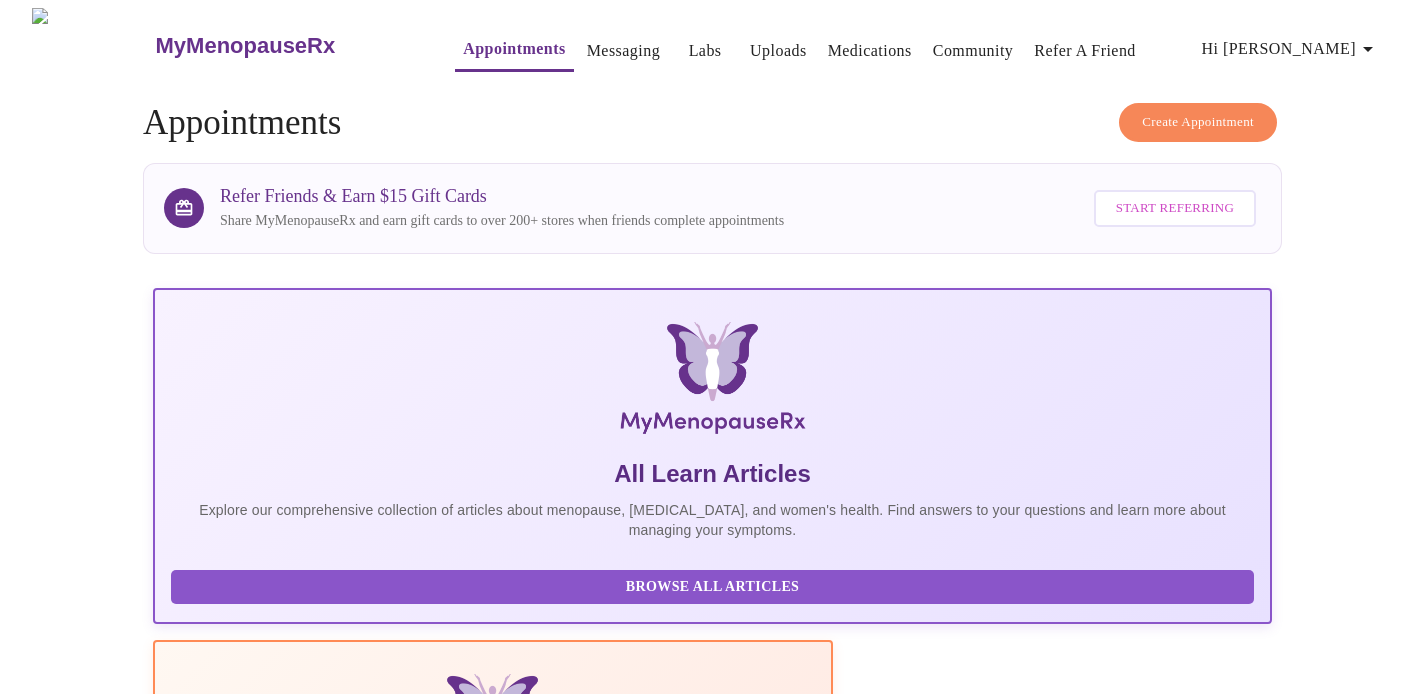 click on "Appointments" at bounding box center (514, 49) 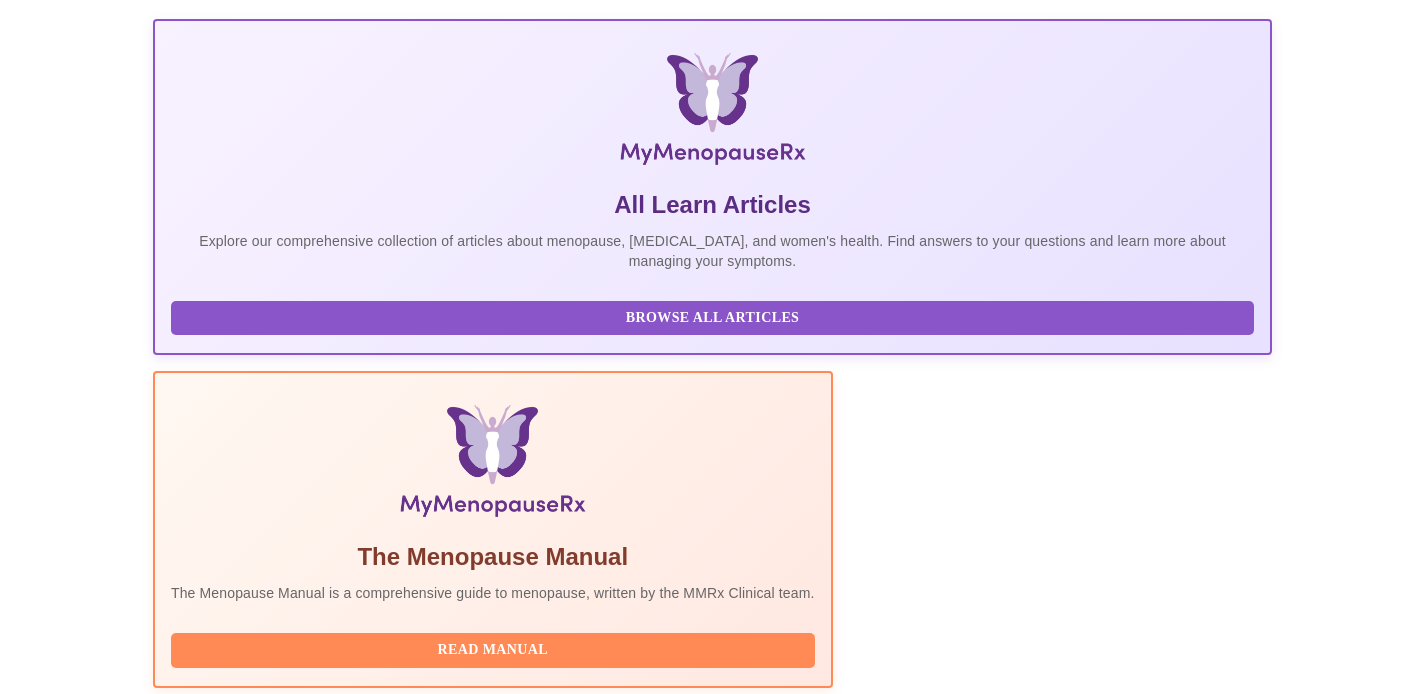 scroll, scrollTop: 519, scrollLeft: 0, axis: vertical 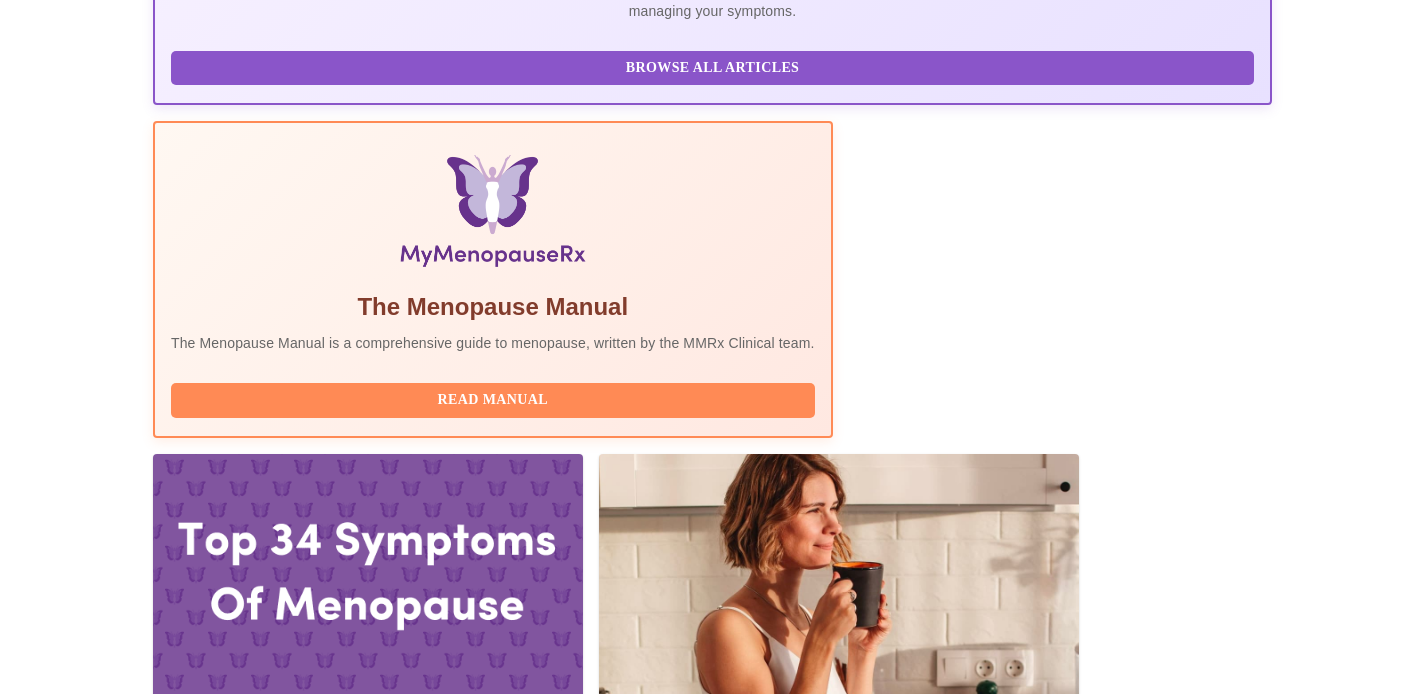 click on "Complete Pre-Assessment" at bounding box center (1136, 2033) 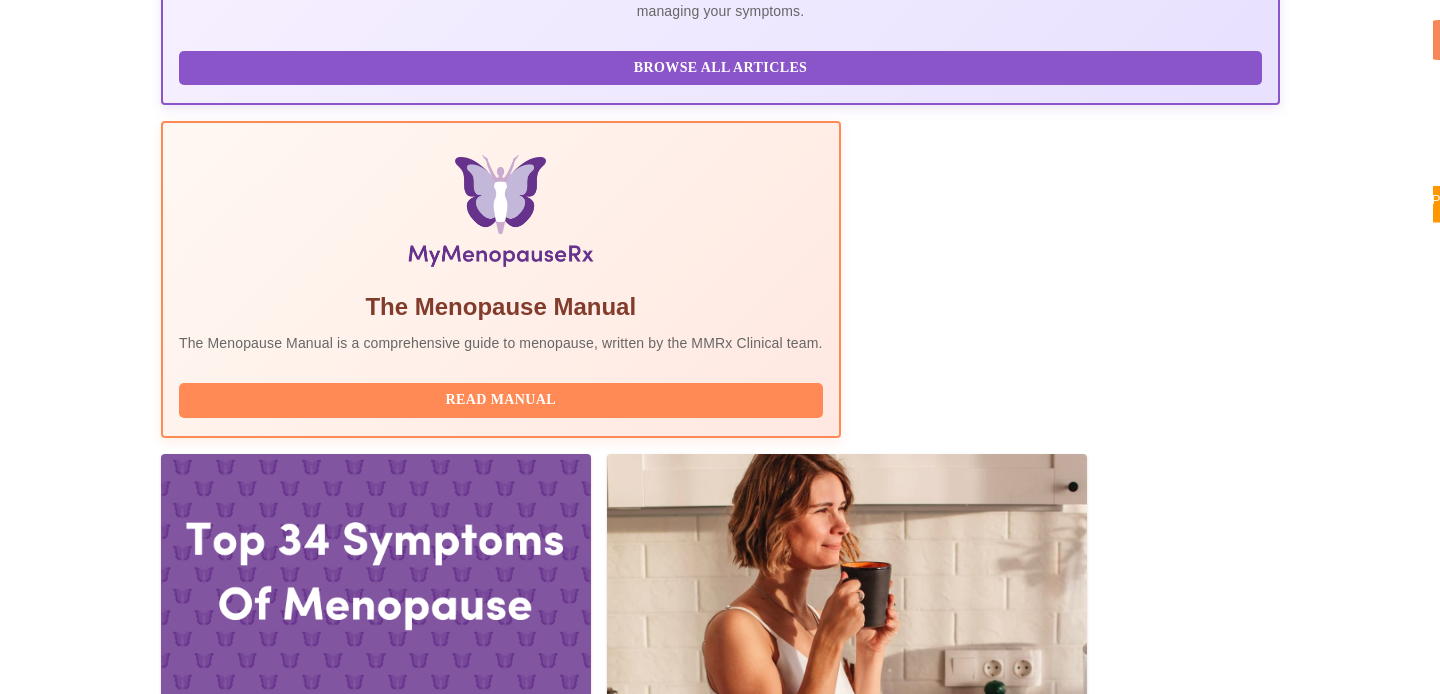 scroll, scrollTop: 0, scrollLeft: 0, axis: both 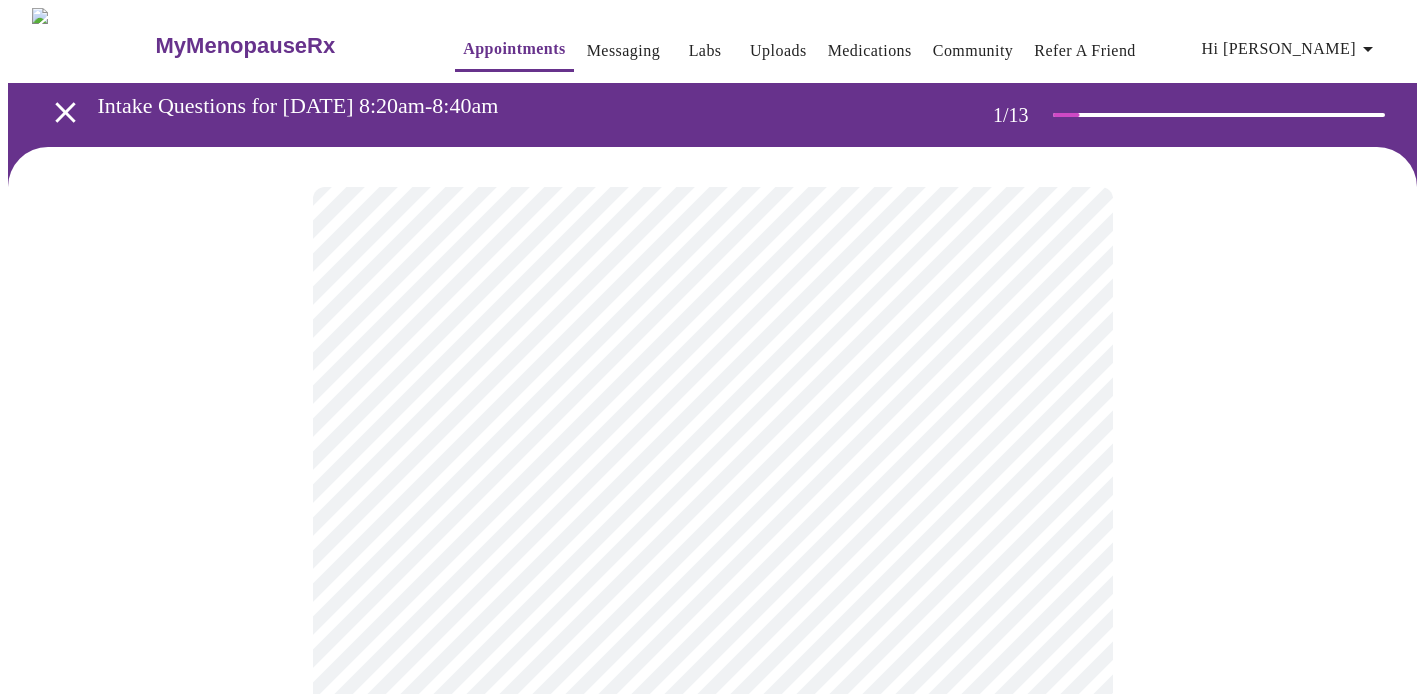 click on "MyMenopauseRx Appointments Messaging Labs Uploads Medications Community Refer a Friend Hi [PERSON_NAME]   Intake Questions for [DATE] 8:20am-8:40am 1  /  13 Settings Billing Invoices Log out" at bounding box center (712, 992) 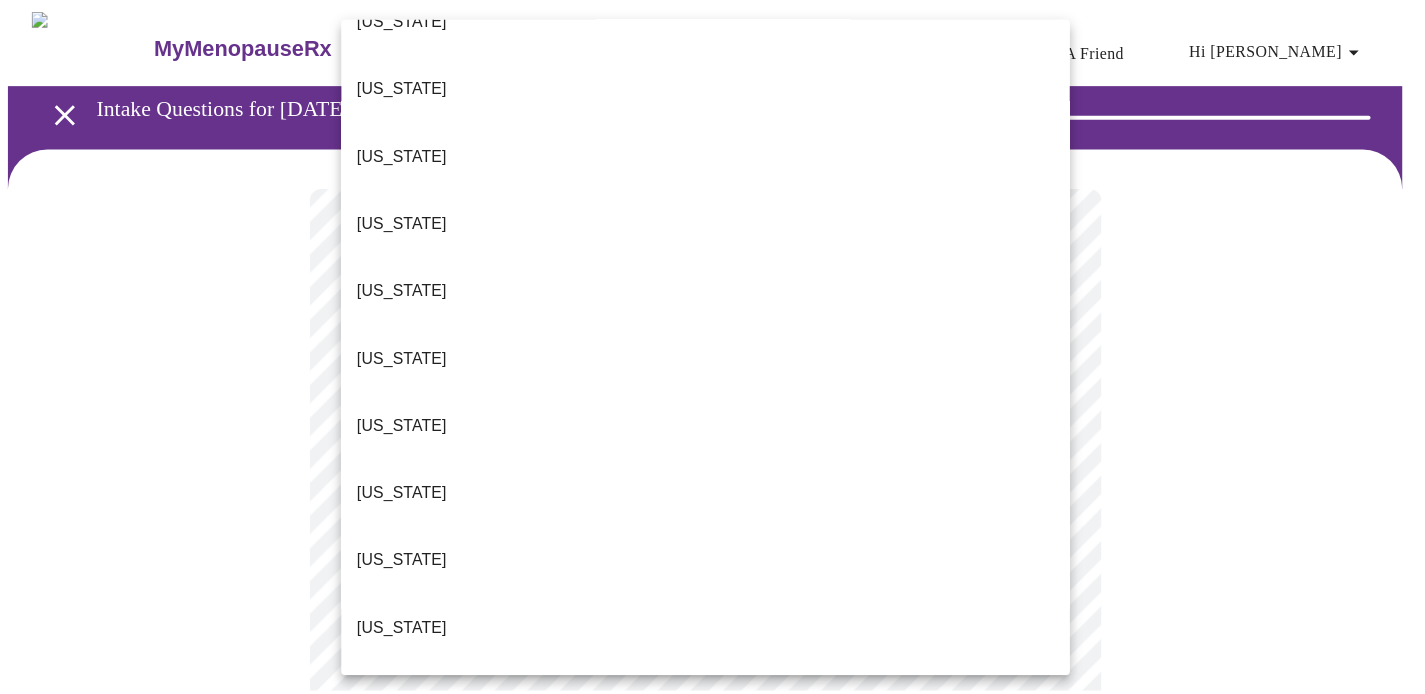 scroll, scrollTop: 180, scrollLeft: 0, axis: vertical 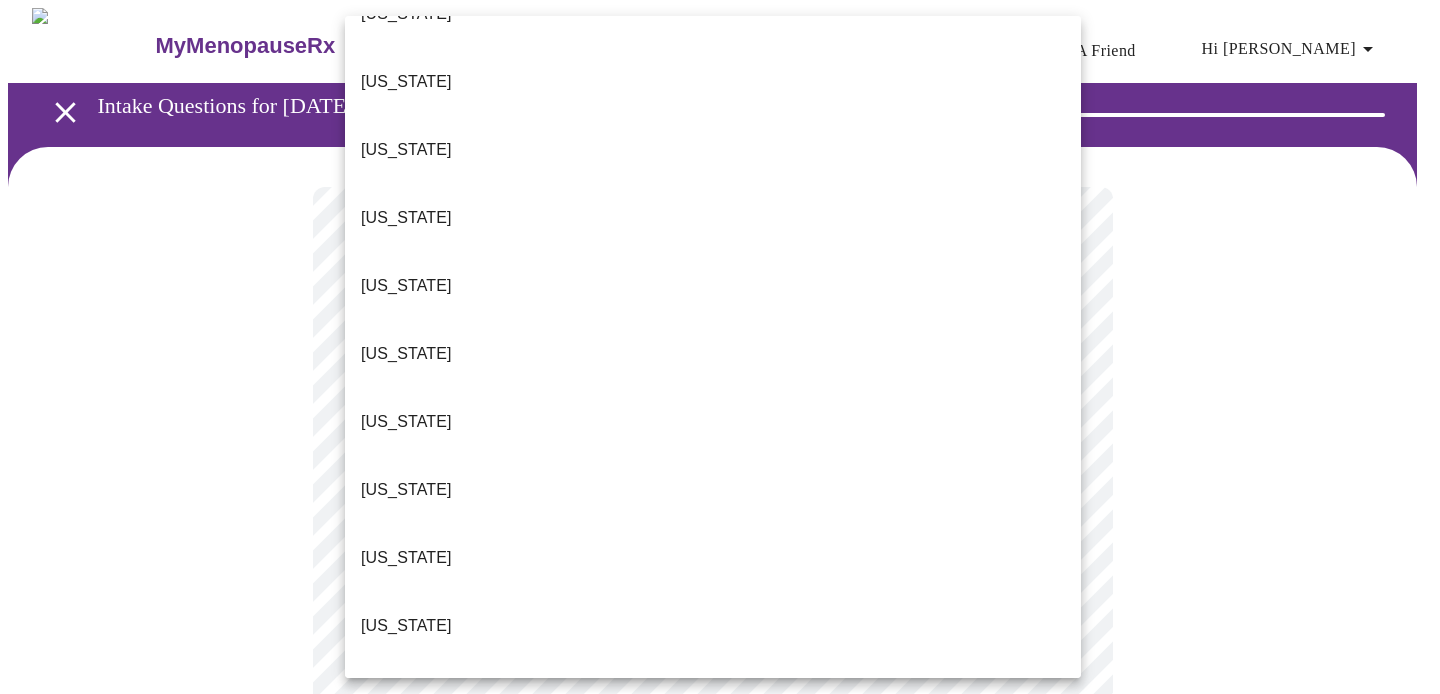 click on "[US_STATE]" at bounding box center (406, 694) 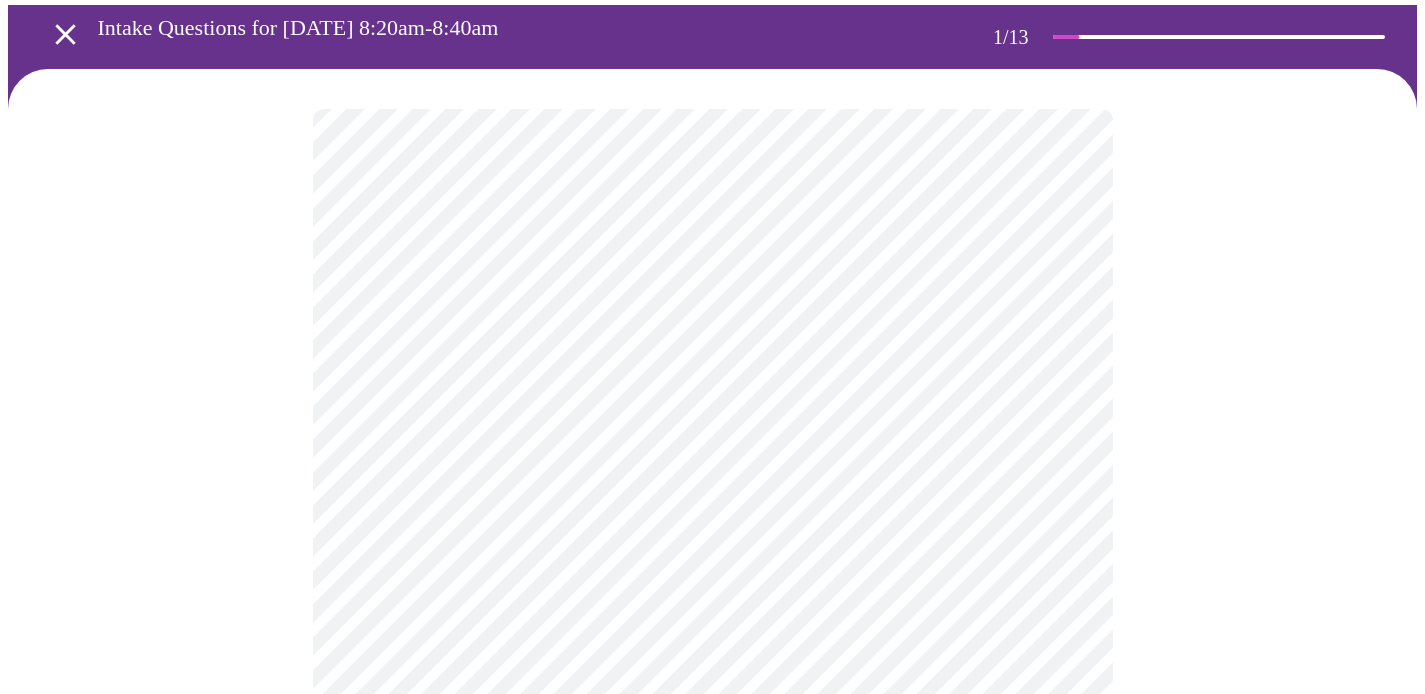 scroll, scrollTop: 107, scrollLeft: 0, axis: vertical 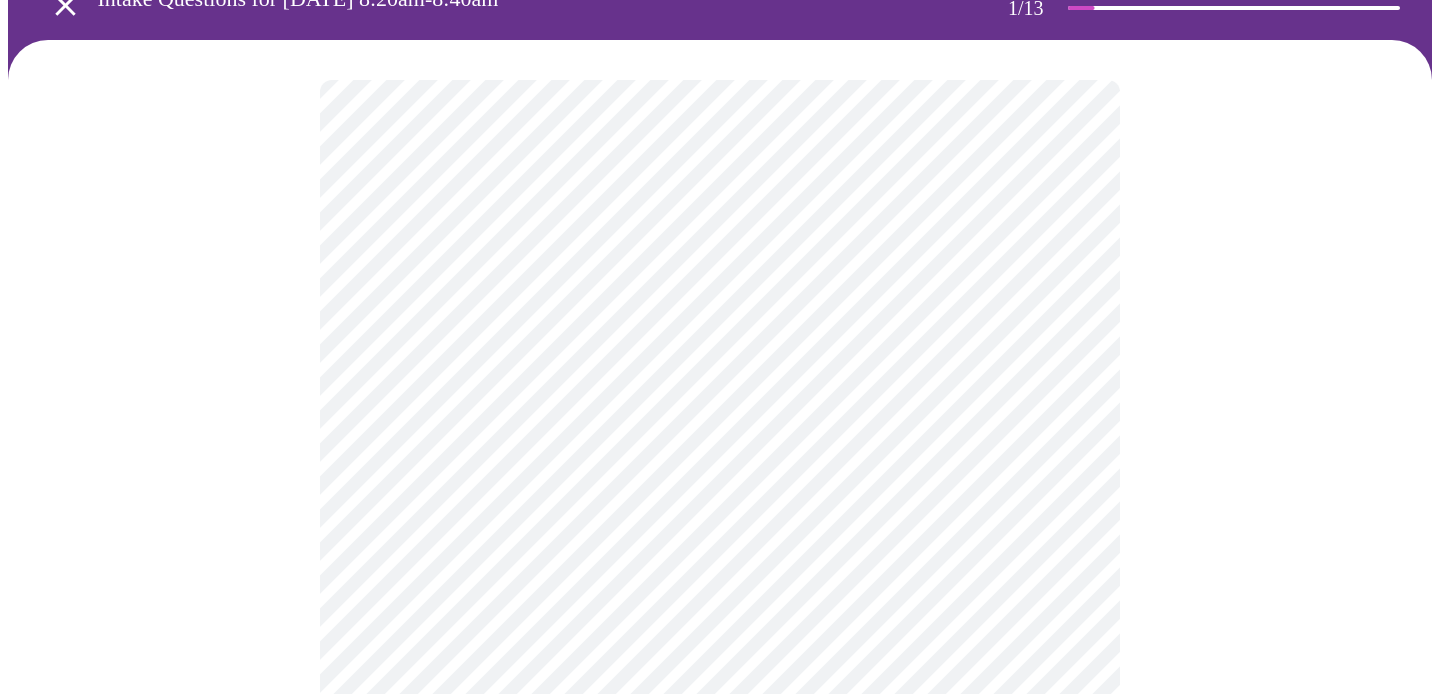 click on "MyMenopauseRx Appointments Messaging Labs Uploads Medications Community Refer a Friend Hi [PERSON_NAME]   Intake Questions for [DATE] 8:20am-8:40am 1  /  13 Settings Billing Invoices Log out" at bounding box center [720, 879] 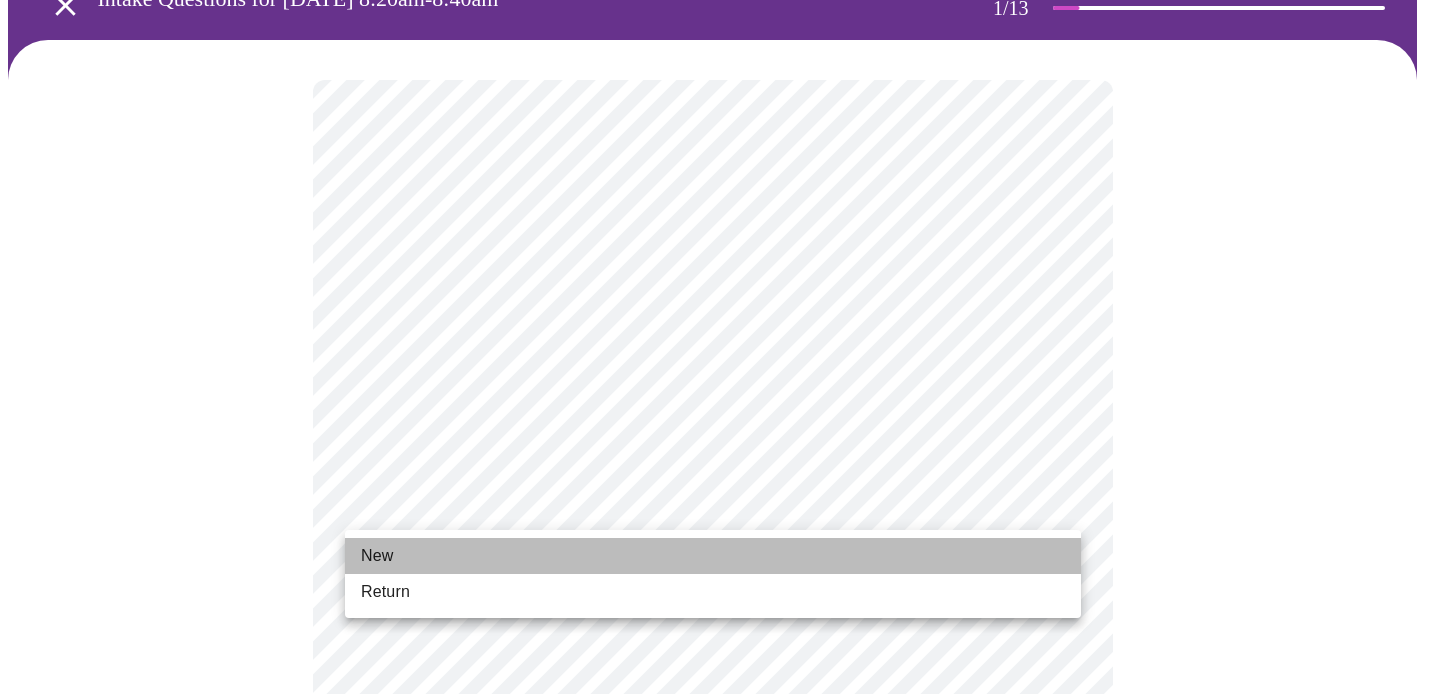 click on "New" at bounding box center [713, 556] 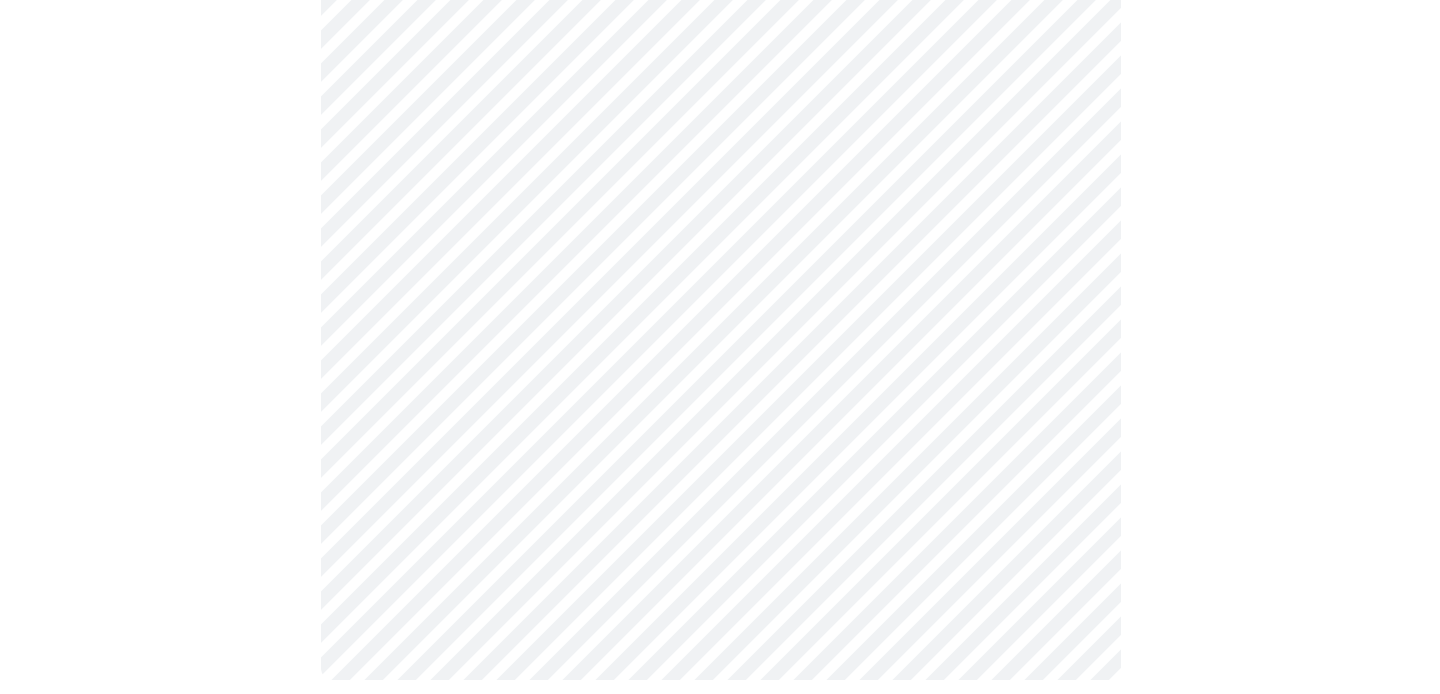 scroll, scrollTop: 1231, scrollLeft: 0, axis: vertical 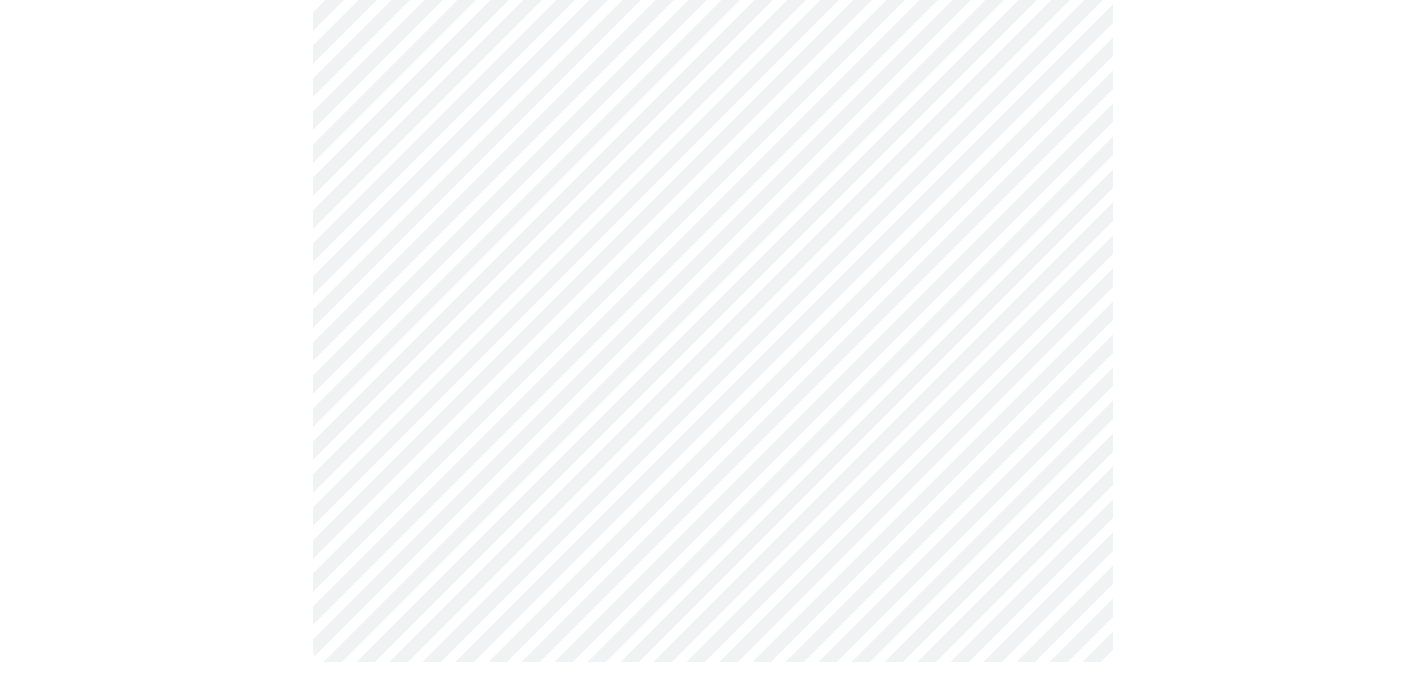 click on "MyMenopauseRx Appointments Messaging Labs Uploads Medications Community Refer a Friend Hi [PERSON_NAME]   Intake Questions for [DATE] 8:20am-8:40am 1  /  13 Settings Billing Invoices Log out" at bounding box center (712, -261) 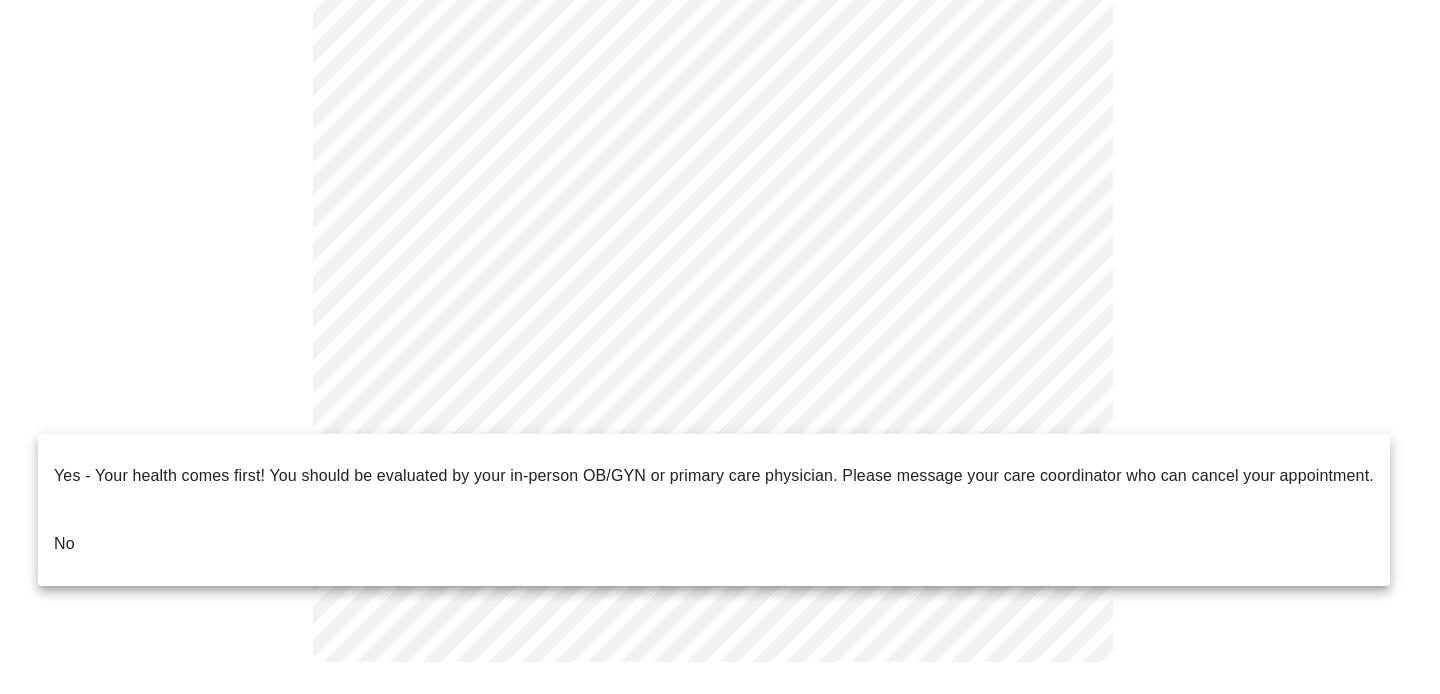 click on "No" at bounding box center (64, 544) 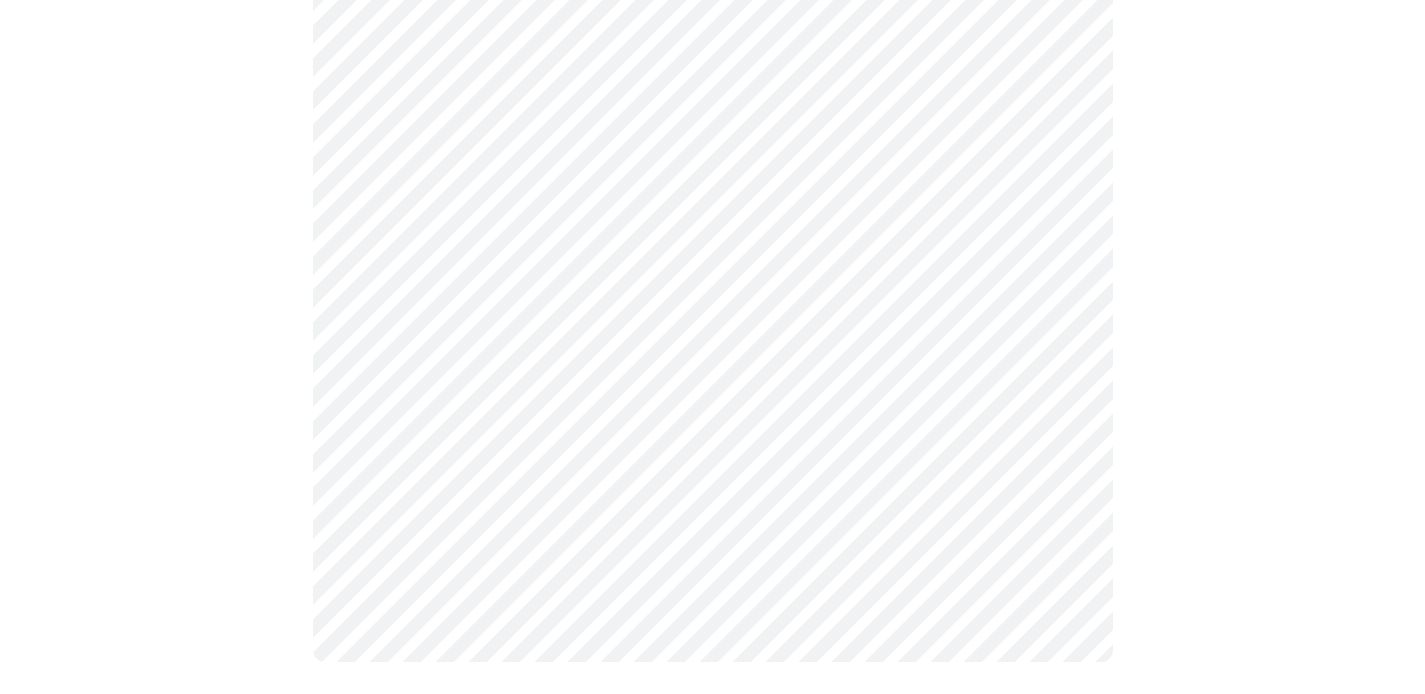 scroll, scrollTop: 0, scrollLeft: 0, axis: both 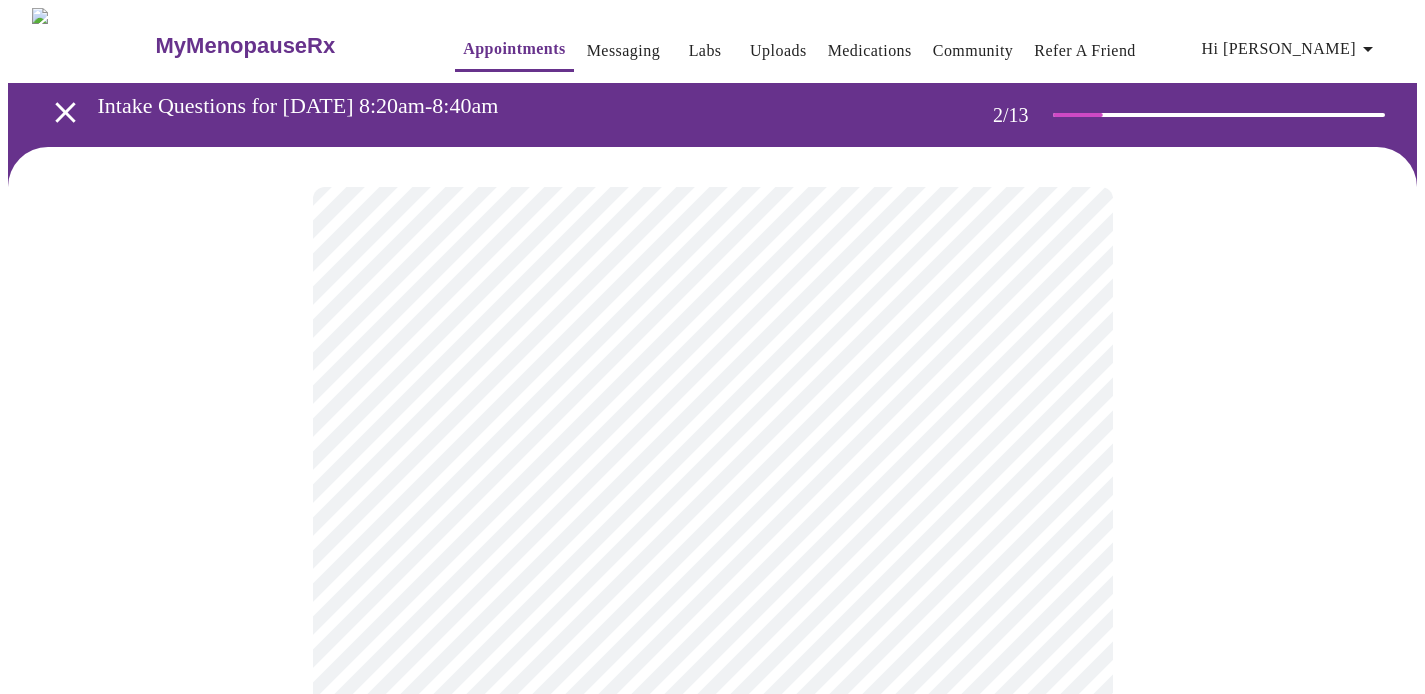 click on "MyMenopauseRx Appointments Messaging Labs Uploads Medications Community Refer a Friend Hi [PERSON_NAME]   Intake Questions for [DATE] 8:20am-8:40am 2  /  13 Settings Billing Invoices Log out" at bounding box center [712, 628] 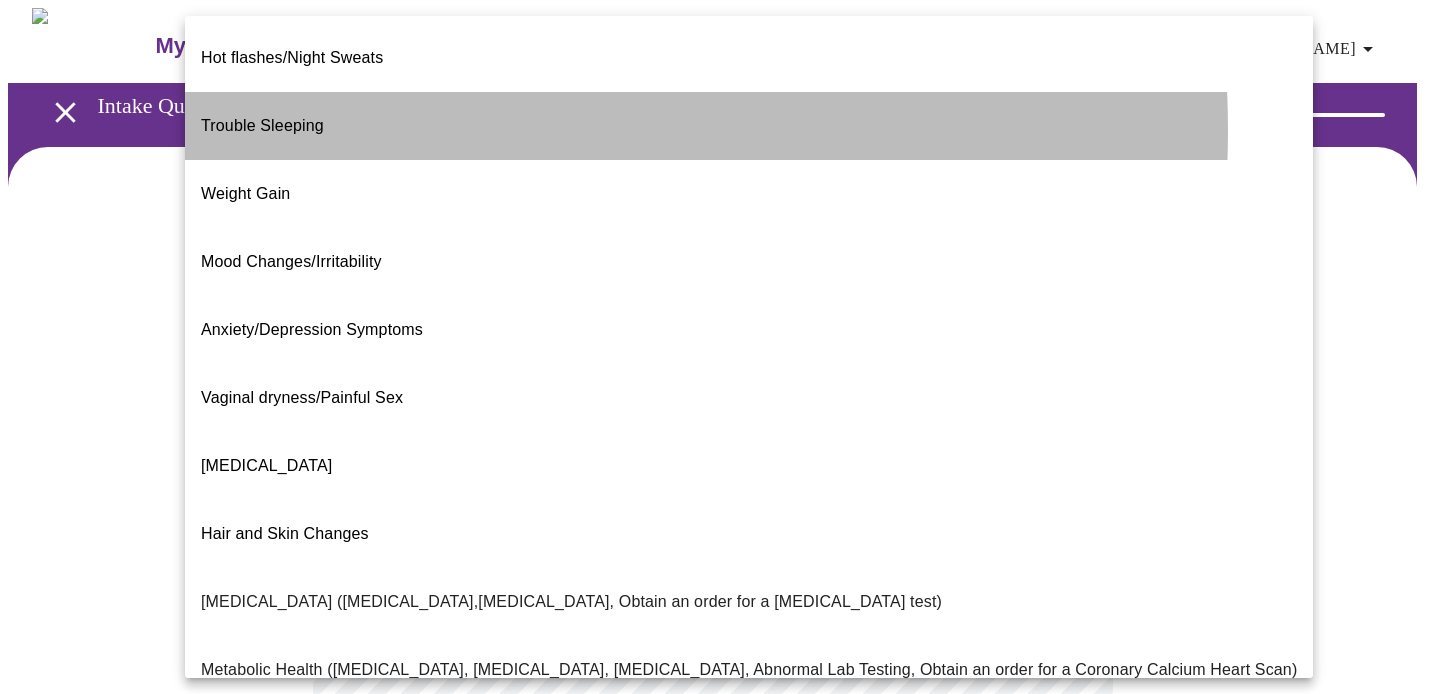 click on "Trouble Sleeping" at bounding box center [749, 126] 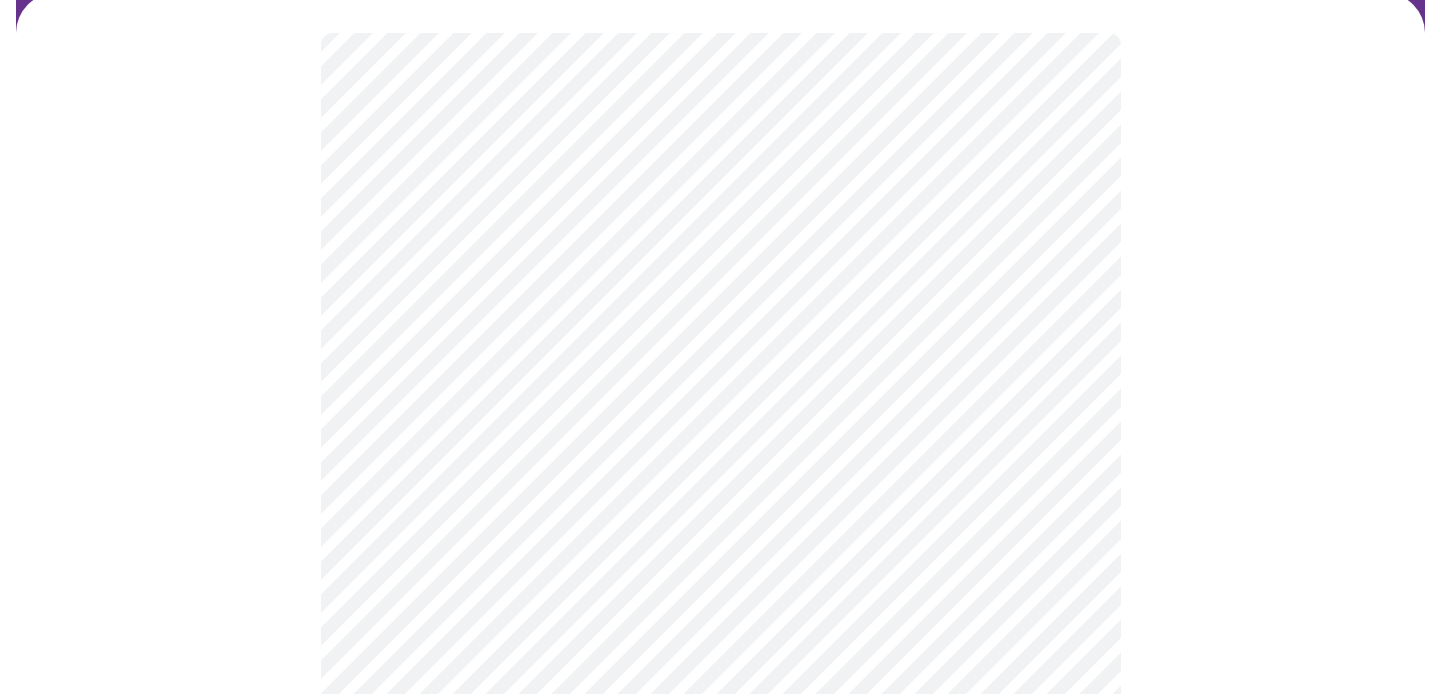 scroll, scrollTop: 164, scrollLeft: 0, axis: vertical 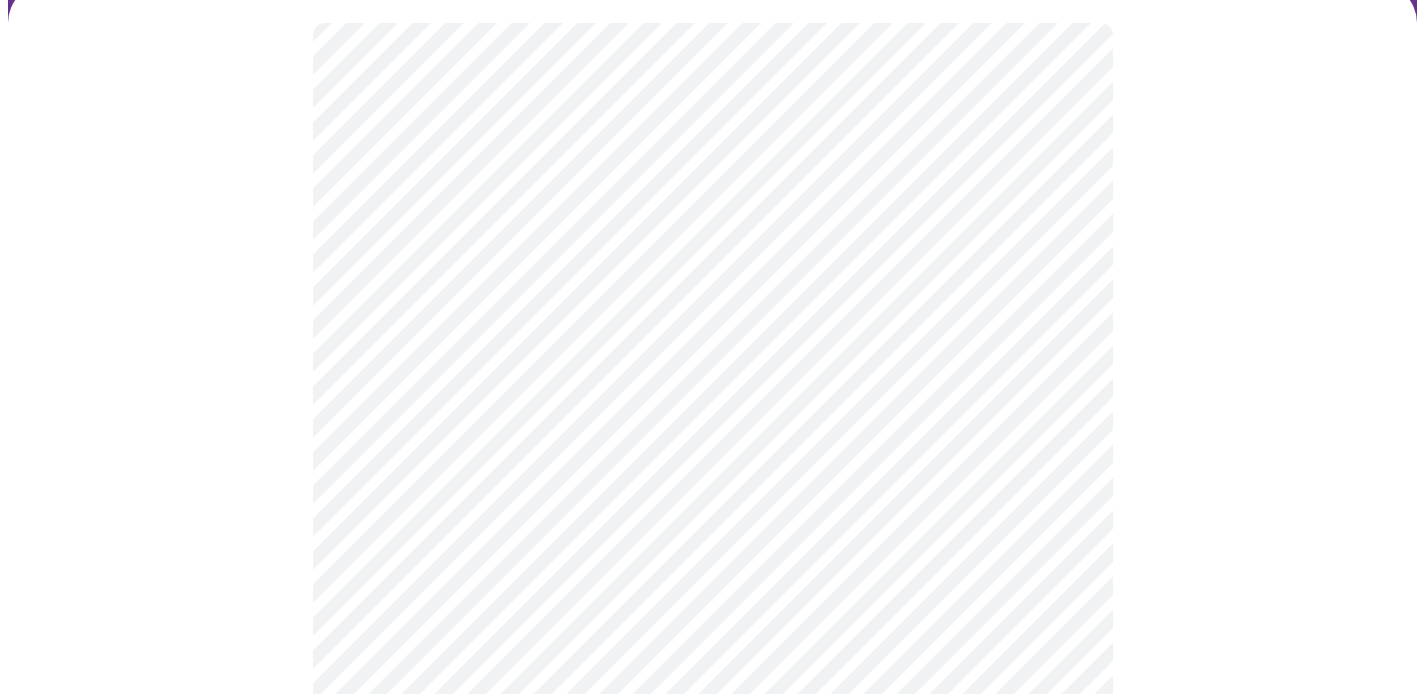 click on "MyMenopauseRx Appointments Messaging Labs Uploads Medications Community Refer a Friend Hi [PERSON_NAME]   Intake Questions for [DATE] 8:20am-8:40am 2  /  13 Settings Billing Invoices Log out" at bounding box center [712, 457] 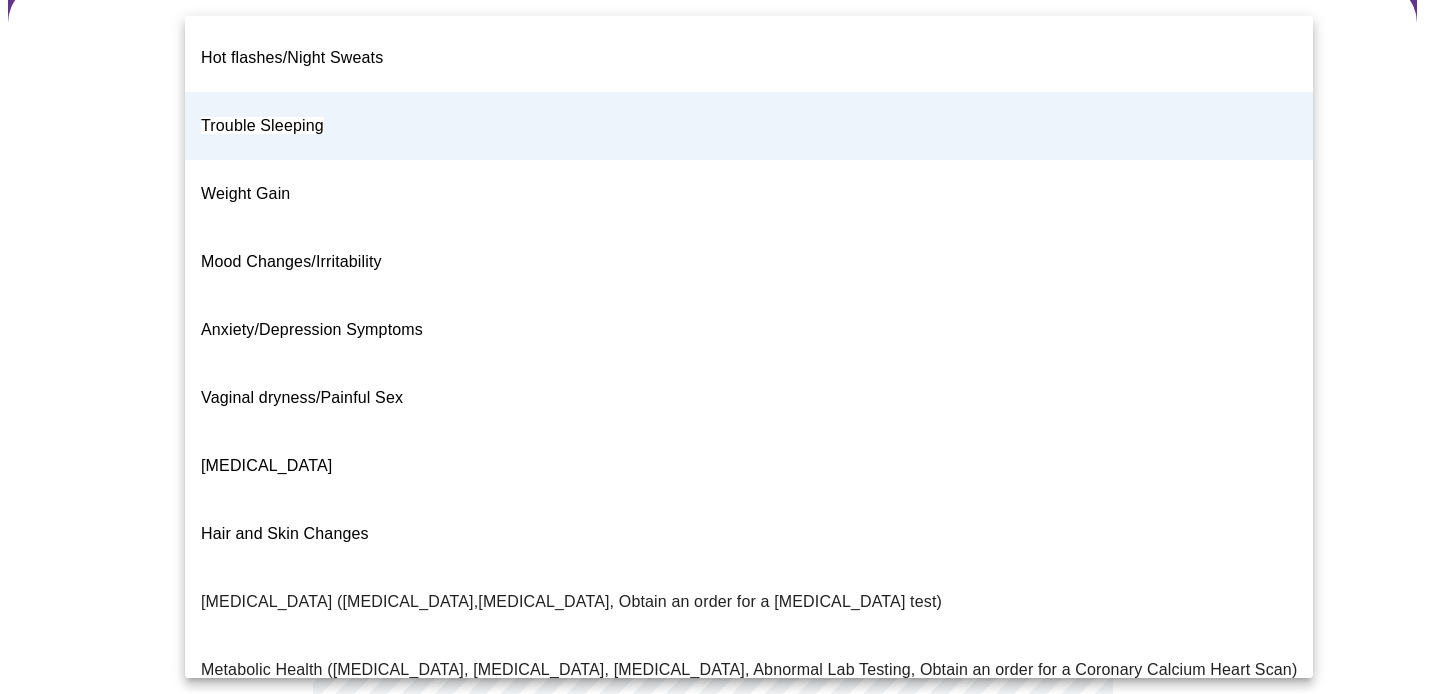 click on "Mood Changes/Irritability" at bounding box center (291, 261) 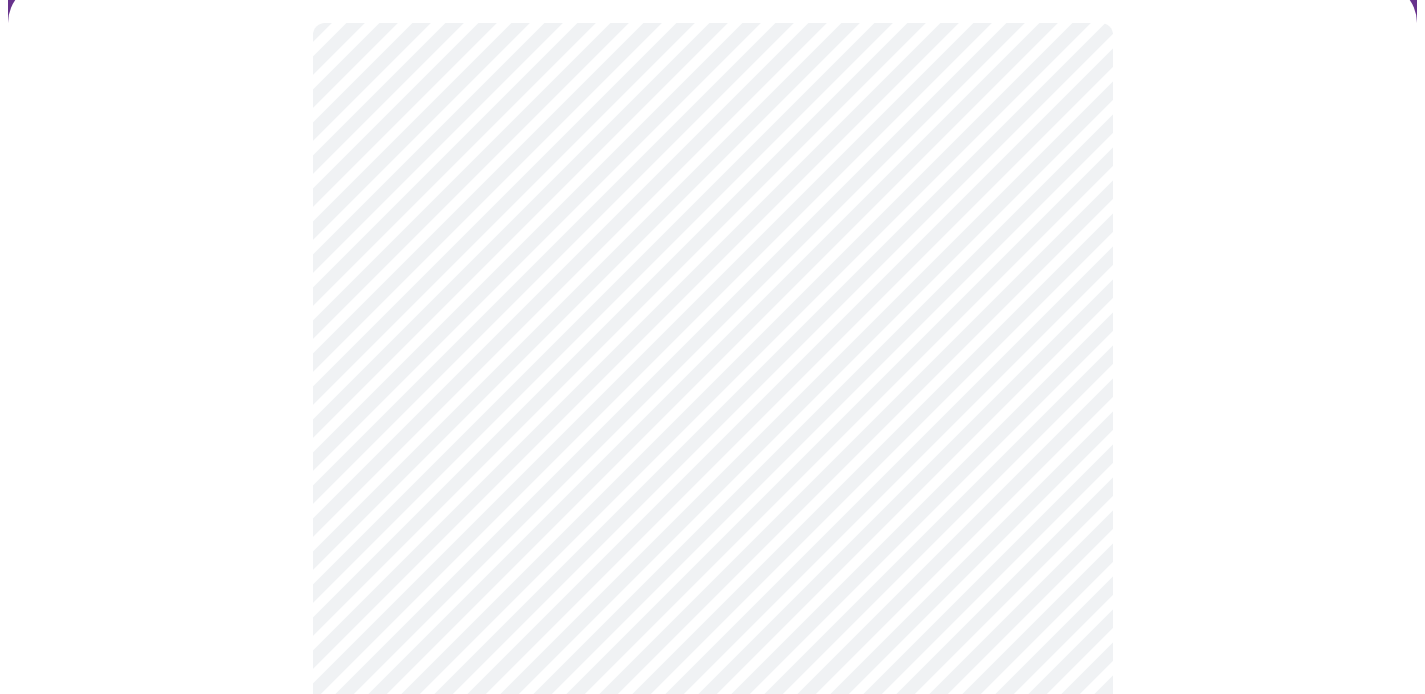 click on "MyMenopauseRx Appointments Messaging Labs Uploads Medications Community Refer a Friend Hi [PERSON_NAME]   Intake Questions for [DATE] 8:20am-8:40am 2  /  13 Settings Billing Invoices Log out" at bounding box center (712, 457) 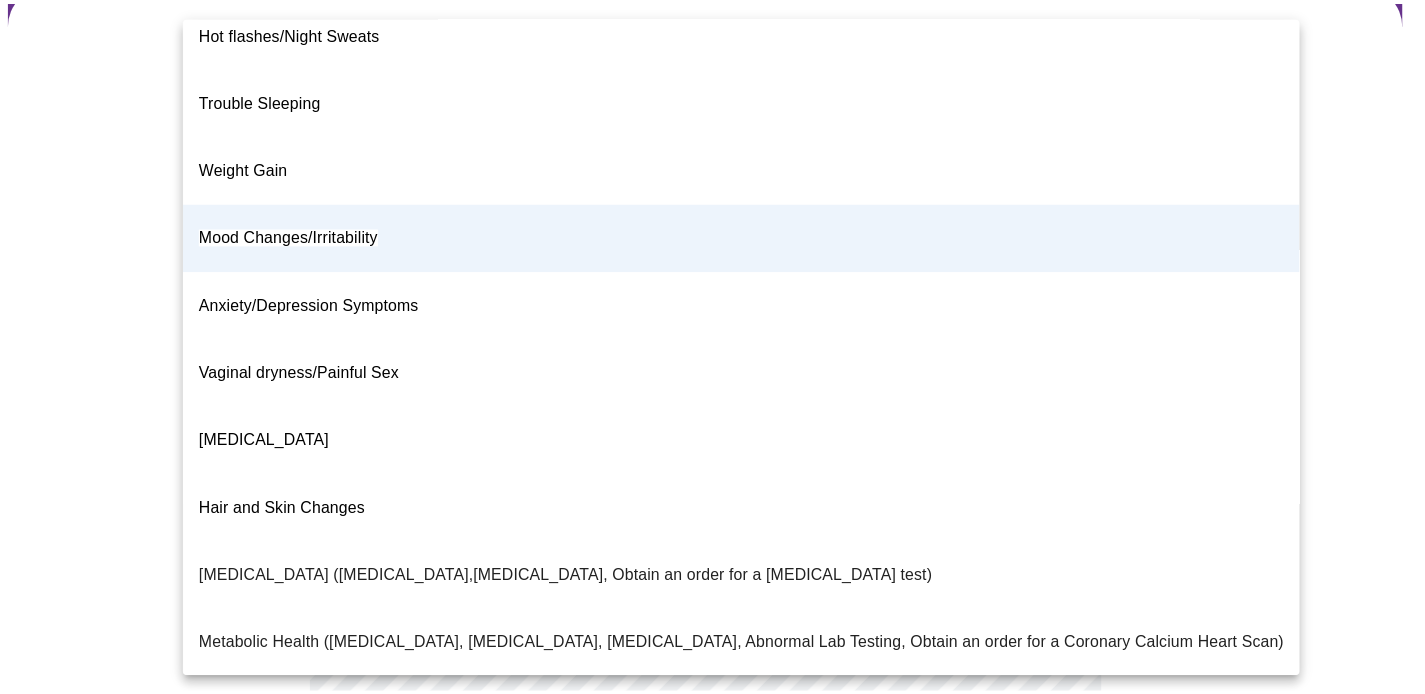 scroll, scrollTop: 0, scrollLeft: 0, axis: both 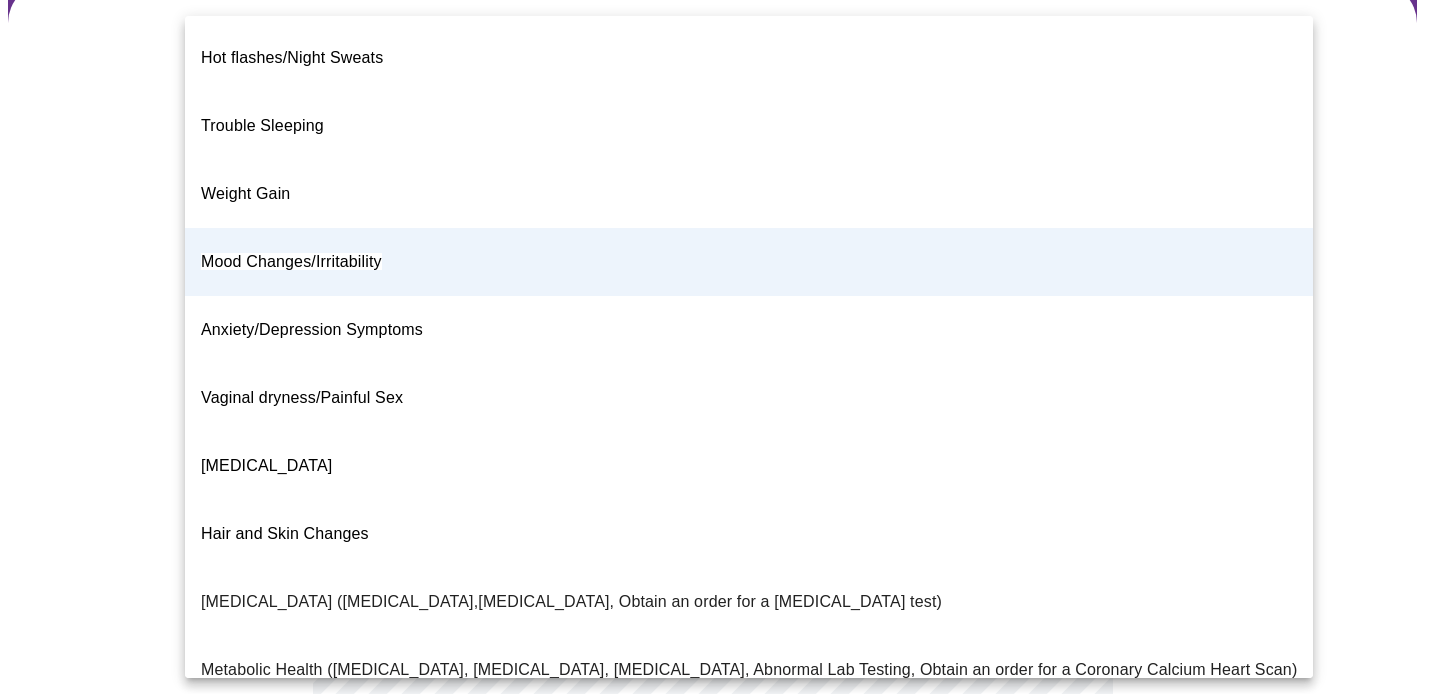 click at bounding box center (720, 347) 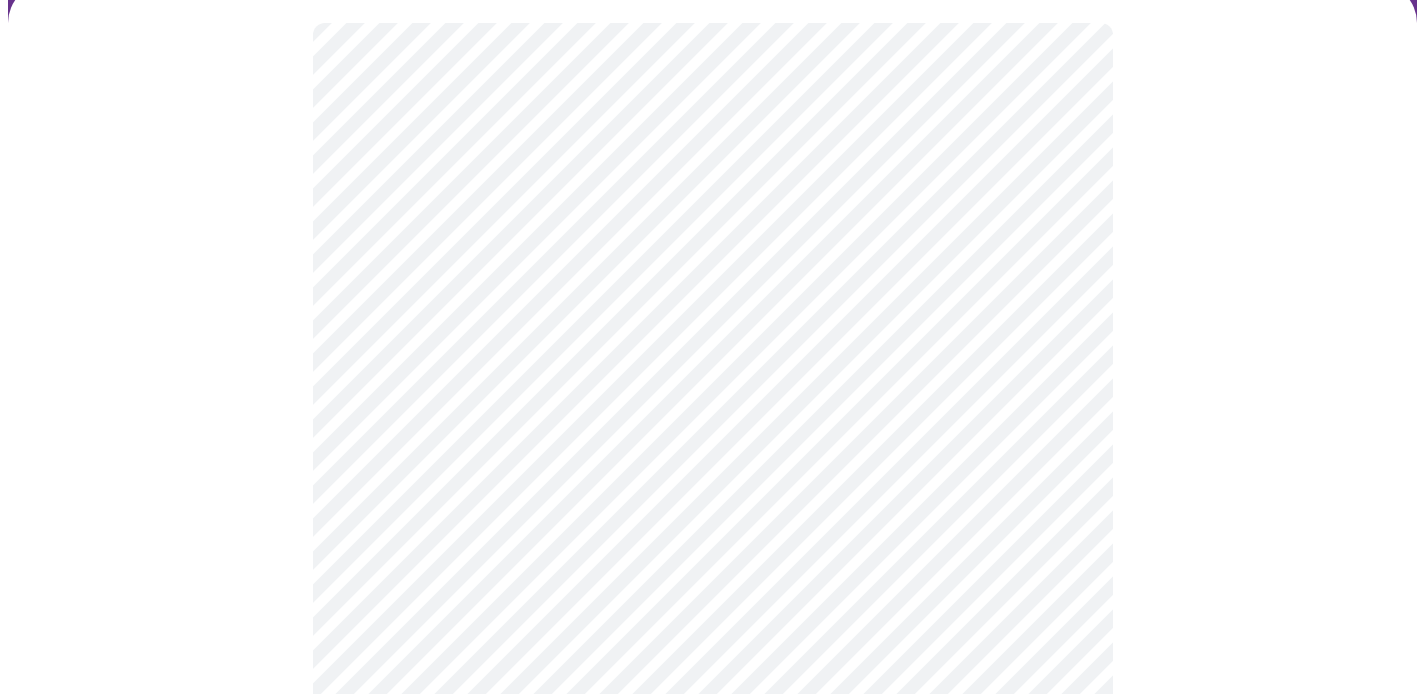 click on "MyMenopauseRx Appointments Messaging Labs Uploads Medications Community Refer a Friend Hi [PERSON_NAME]   Intake Questions for [DATE] 8:20am-8:40am 2  /  13 Settings Billing Invoices Log out" at bounding box center [712, 457] 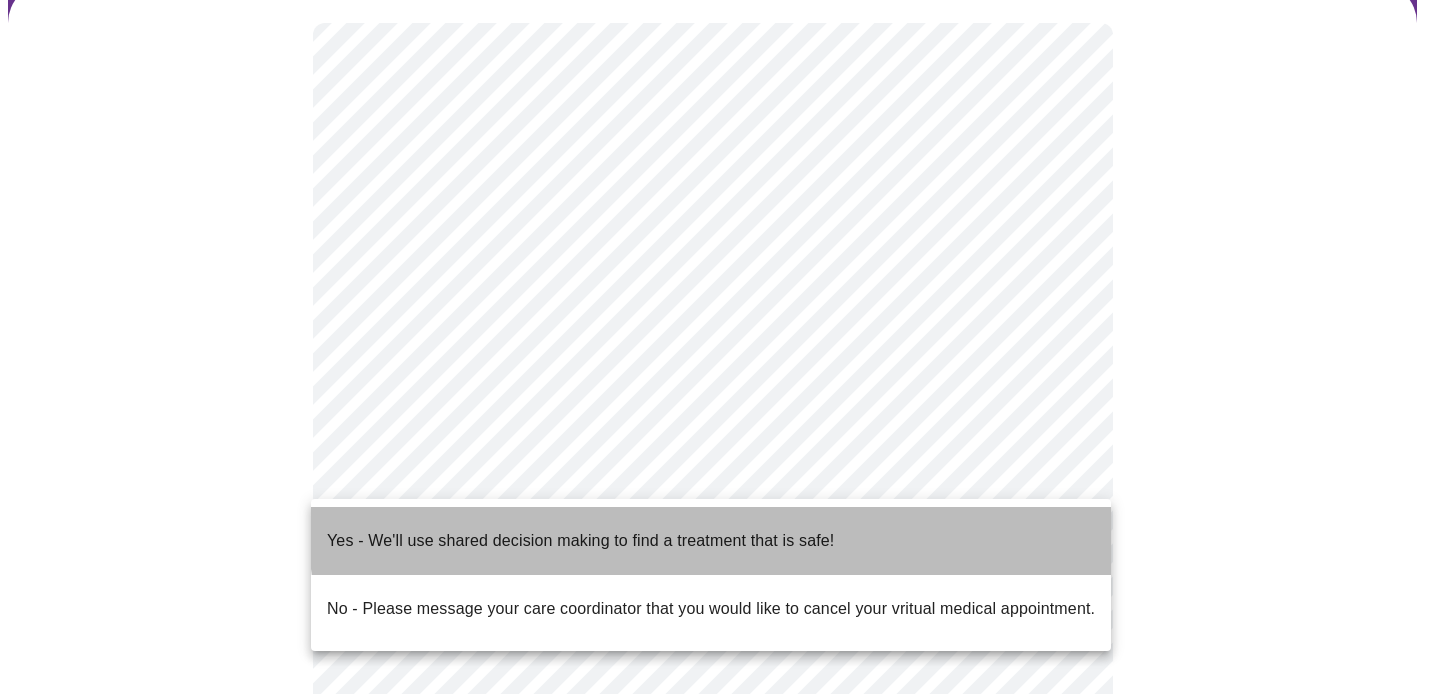 click on "Yes - We'll use shared decision making to find a treatment that is safe!" at bounding box center (580, 541) 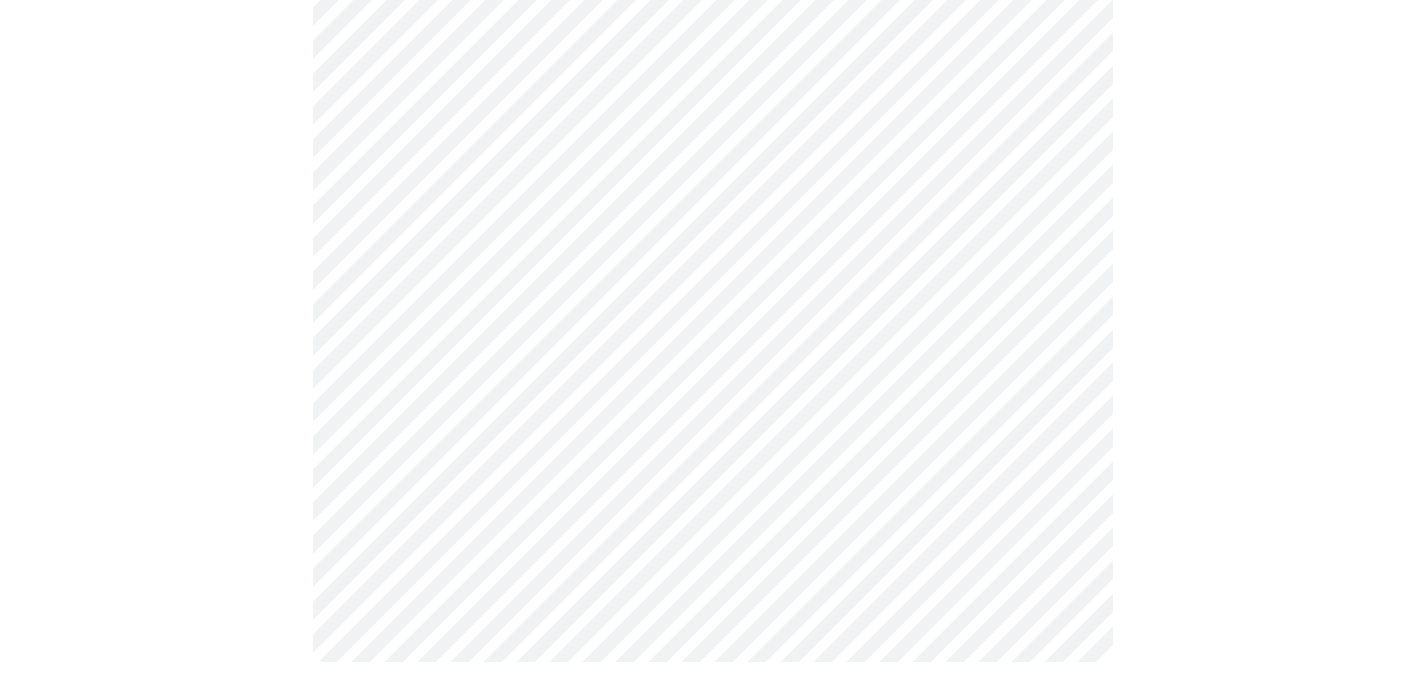scroll, scrollTop: 0, scrollLeft: 0, axis: both 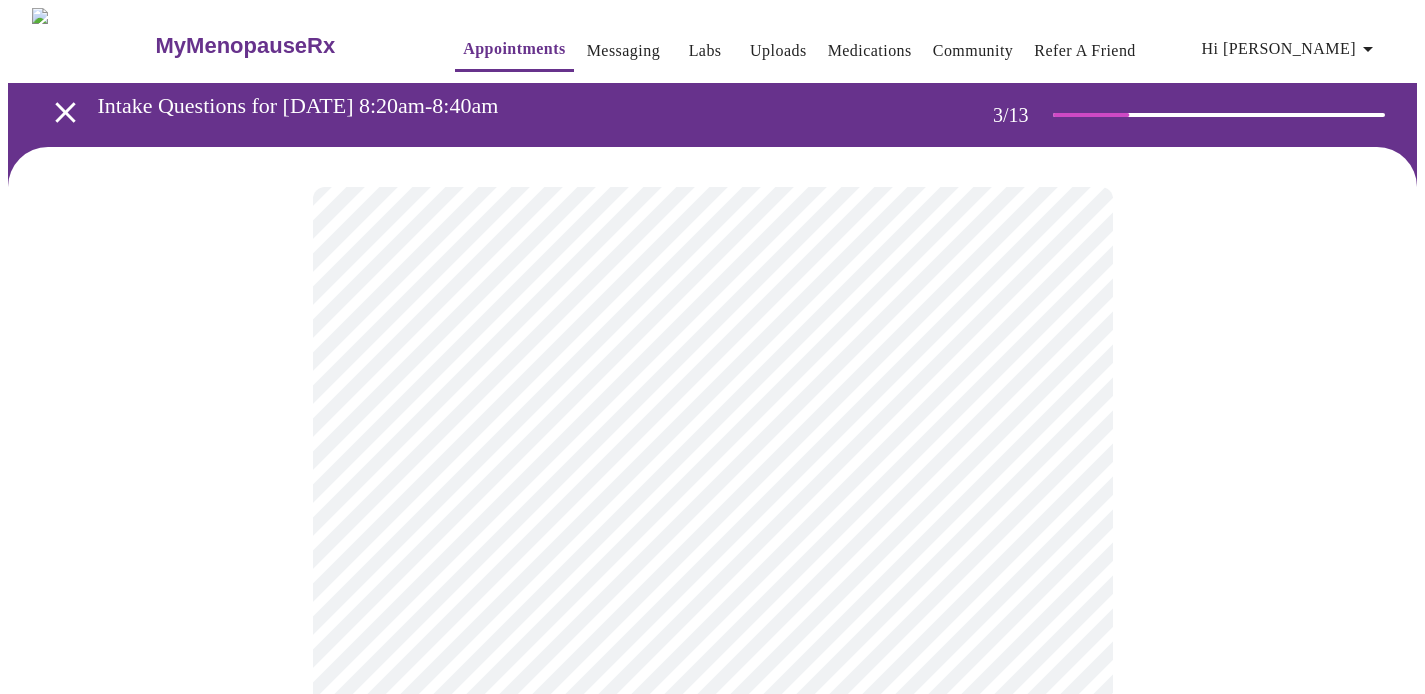 click on "MyMenopauseRx Appointments Messaging Labs Uploads Medications Community Refer a Friend Hi [PERSON_NAME]   Intake Questions for [DATE] 8:20am-8:40am 3  /  13 Settings Billing Invoices Log out" at bounding box center (712, 1430) 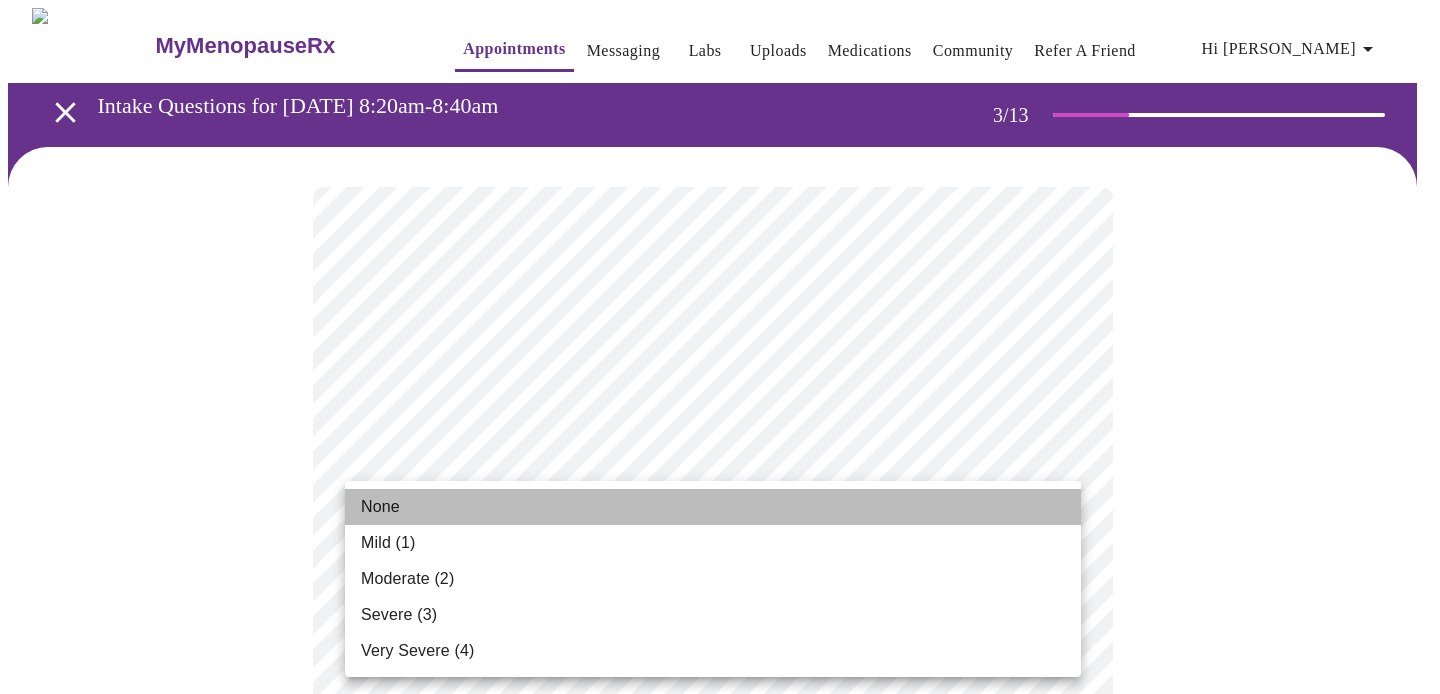 click on "None" at bounding box center (713, 507) 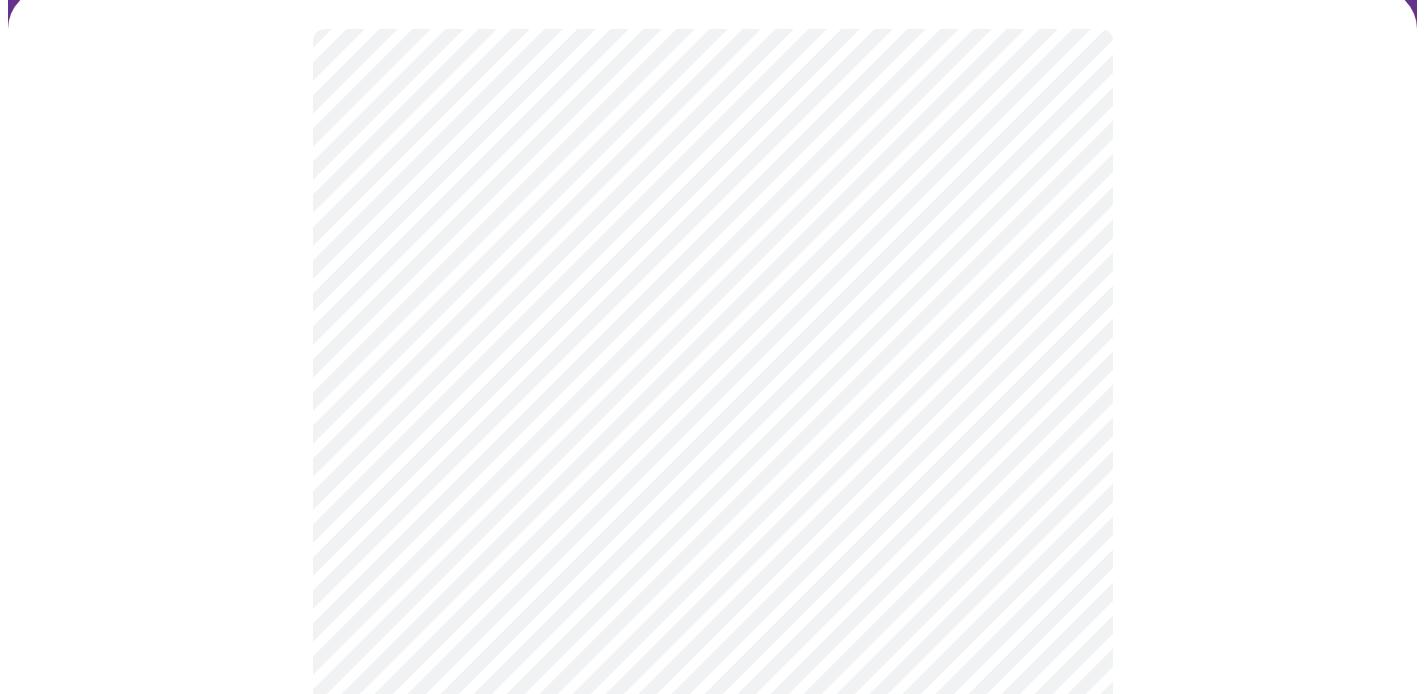 scroll, scrollTop: 161, scrollLeft: 0, axis: vertical 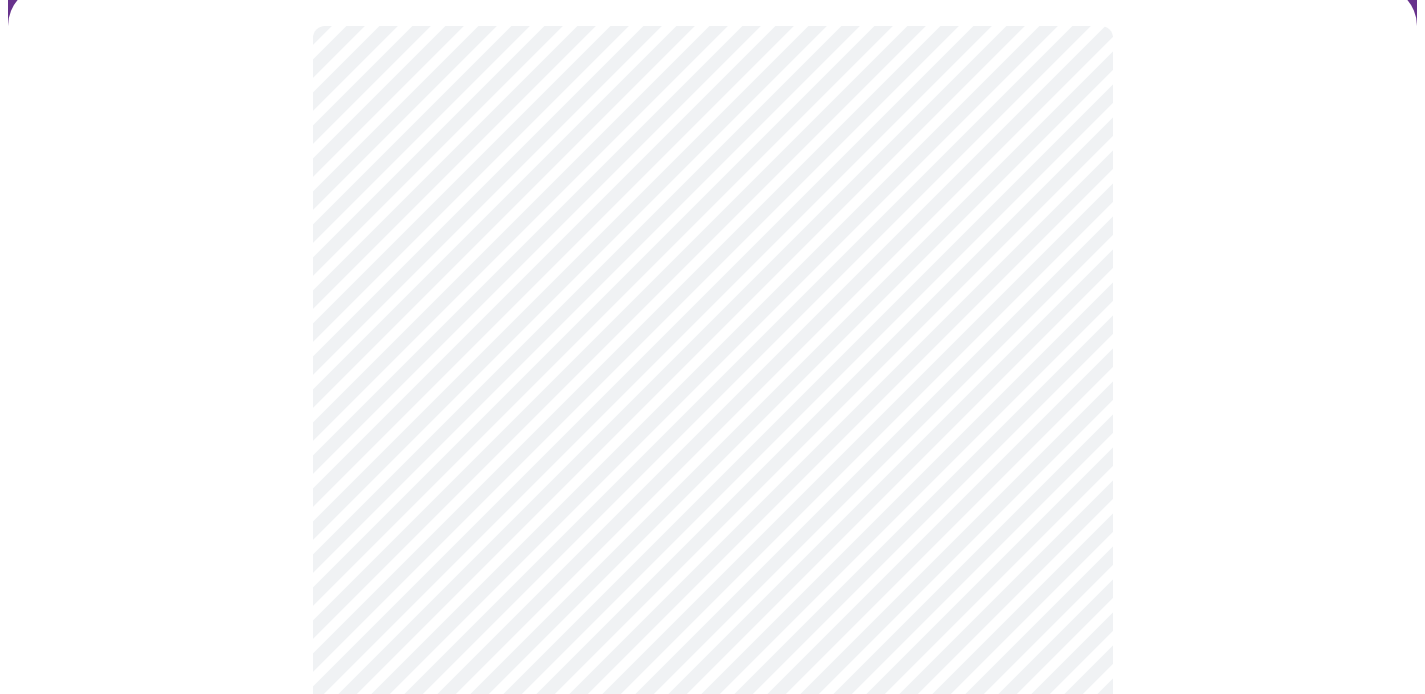 click on "MyMenopauseRx Appointments Messaging Labs Uploads Medications Community Refer a Friend Hi [PERSON_NAME]   Intake Questions for [DATE] 8:20am-8:40am 3  /  13 Settings Billing Invoices Log out" at bounding box center [712, 1232] 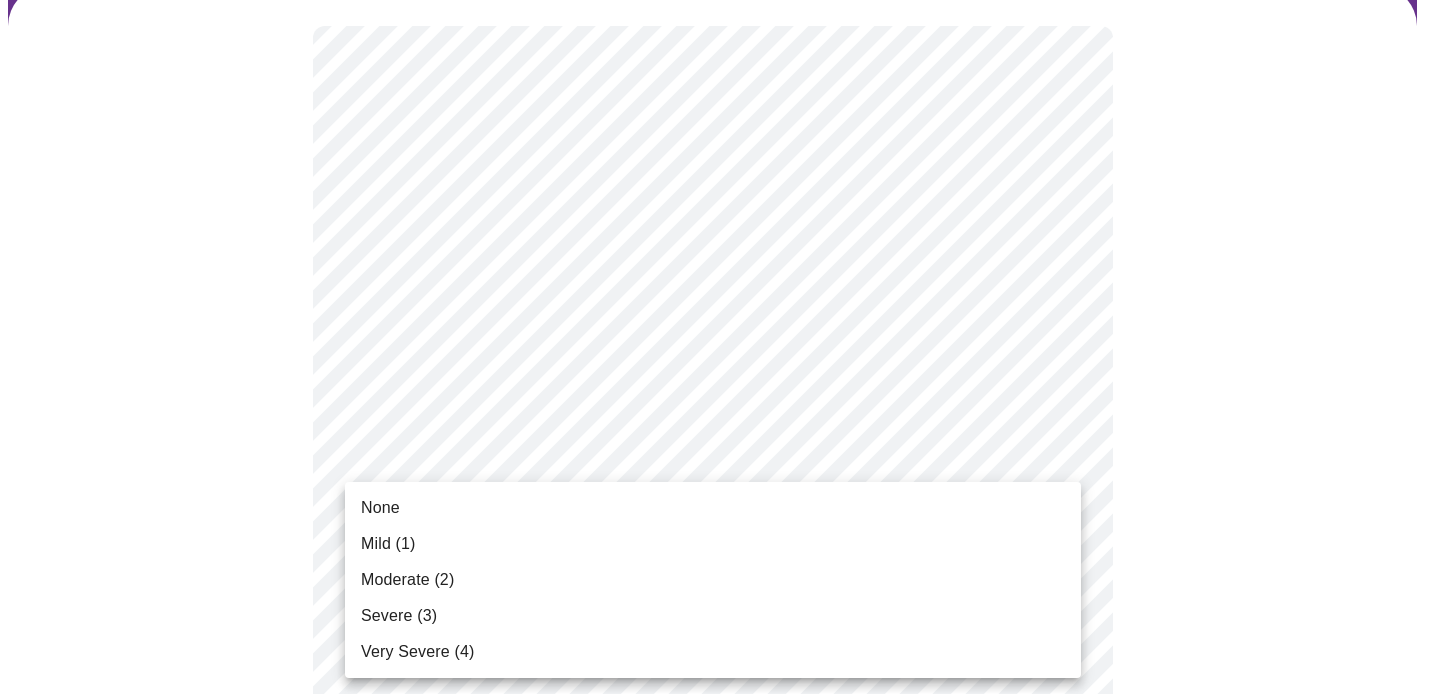 click on "Mild (1)" at bounding box center [713, 544] 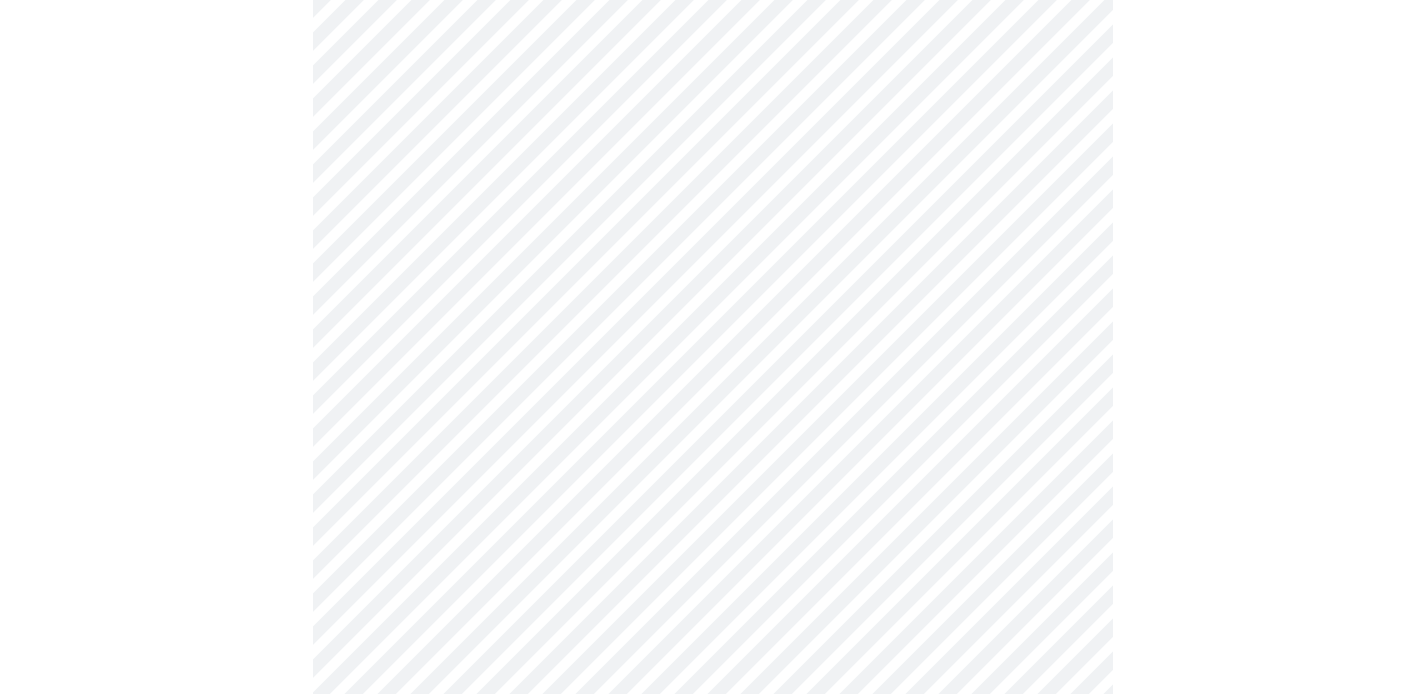 scroll, scrollTop: 329, scrollLeft: 0, axis: vertical 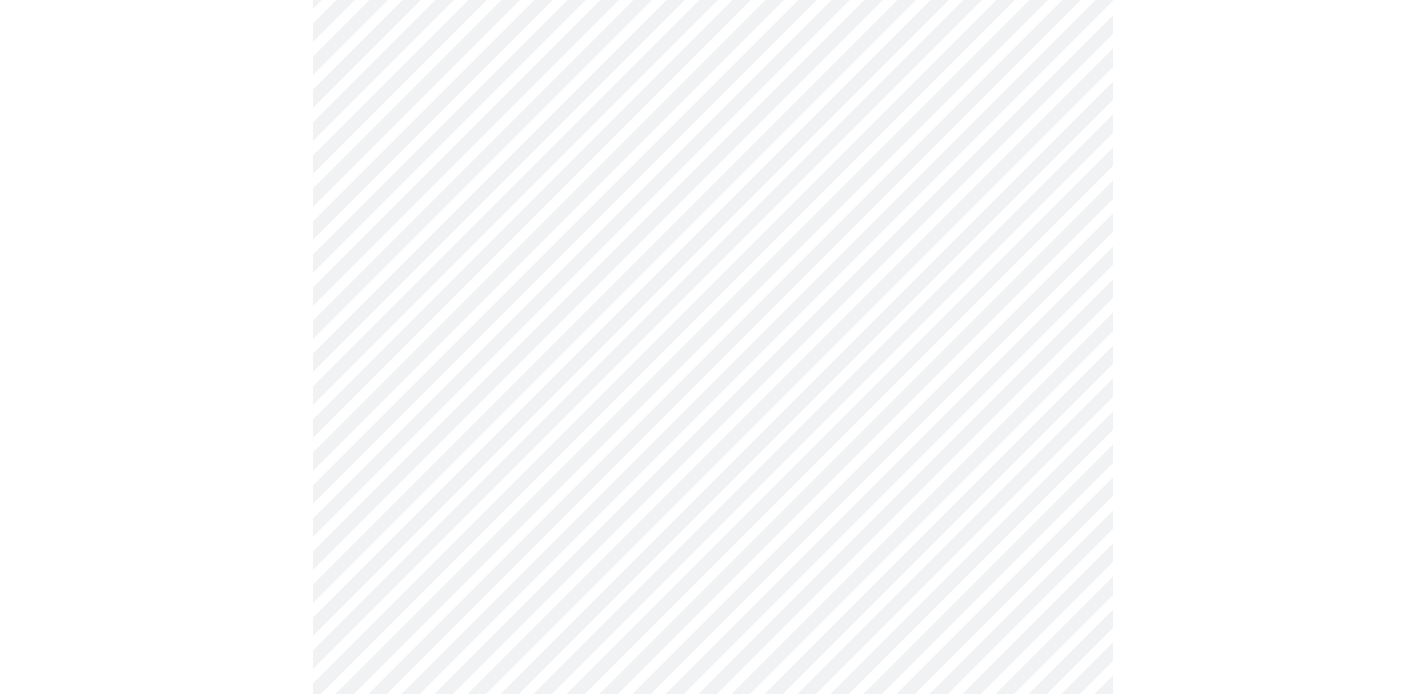 click on "MyMenopauseRx Appointments Messaging Labs Uploads Medications Community Refer a Friend Hi [PERSON_NAME]   Intake Questions for [DATE] 8:20am-8:40am 3  /  13 Settings Billing Invoices Log out" at bounding box center [712, 1048] 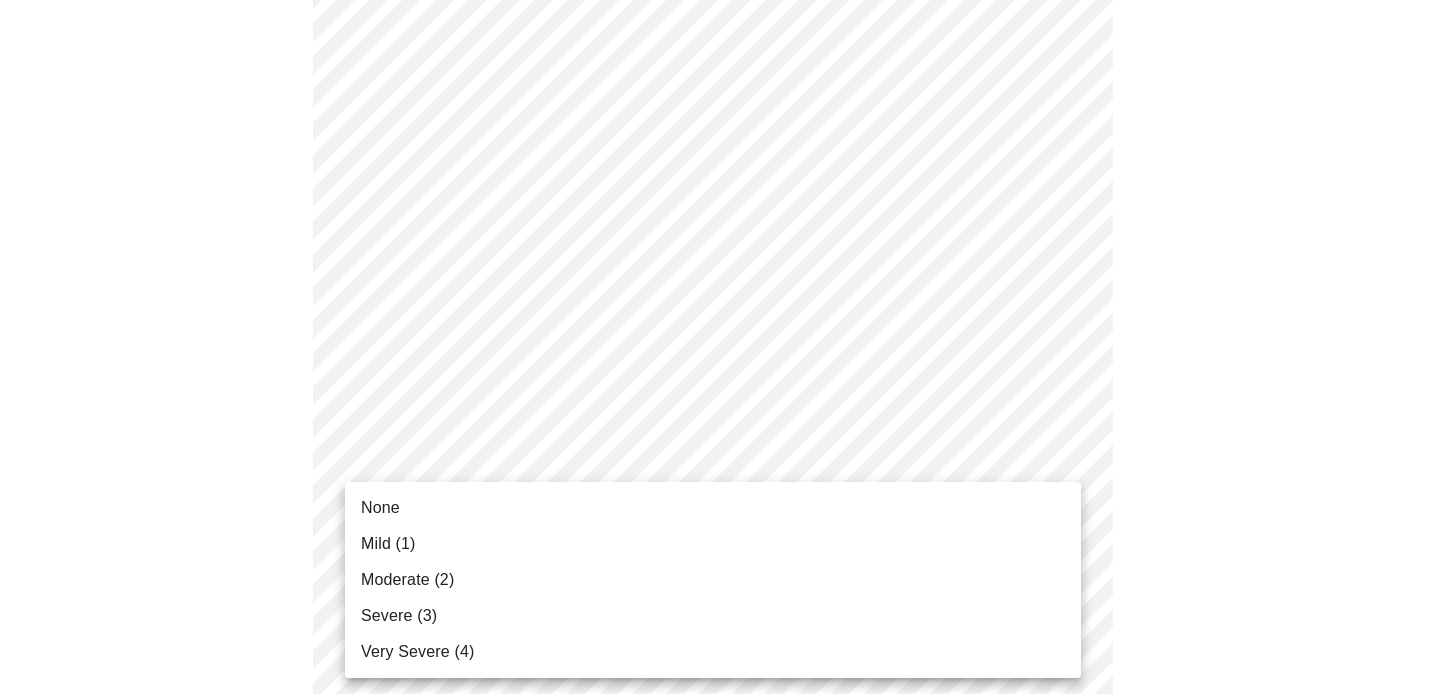click on "Severe (3)" at bounding box center (713, 616) 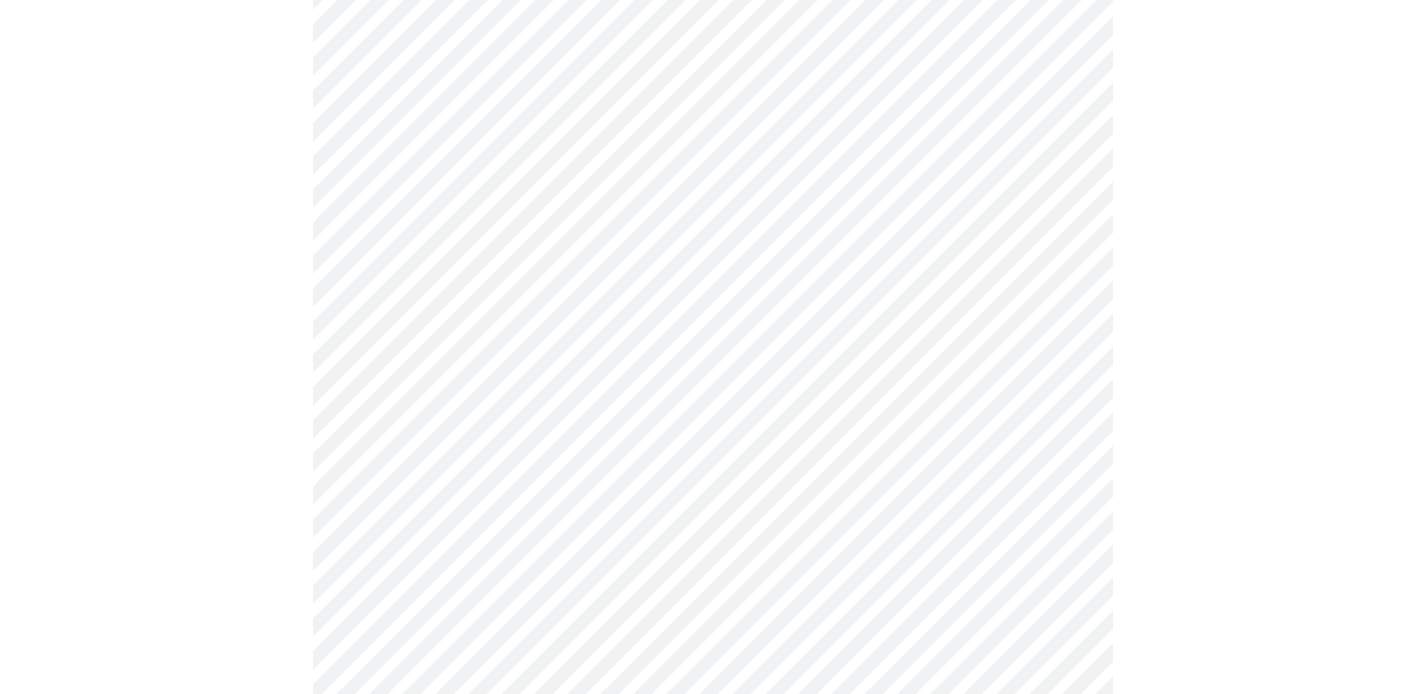 scroll, scrollTop: 680, scrollLeft: 0, axis: vertical 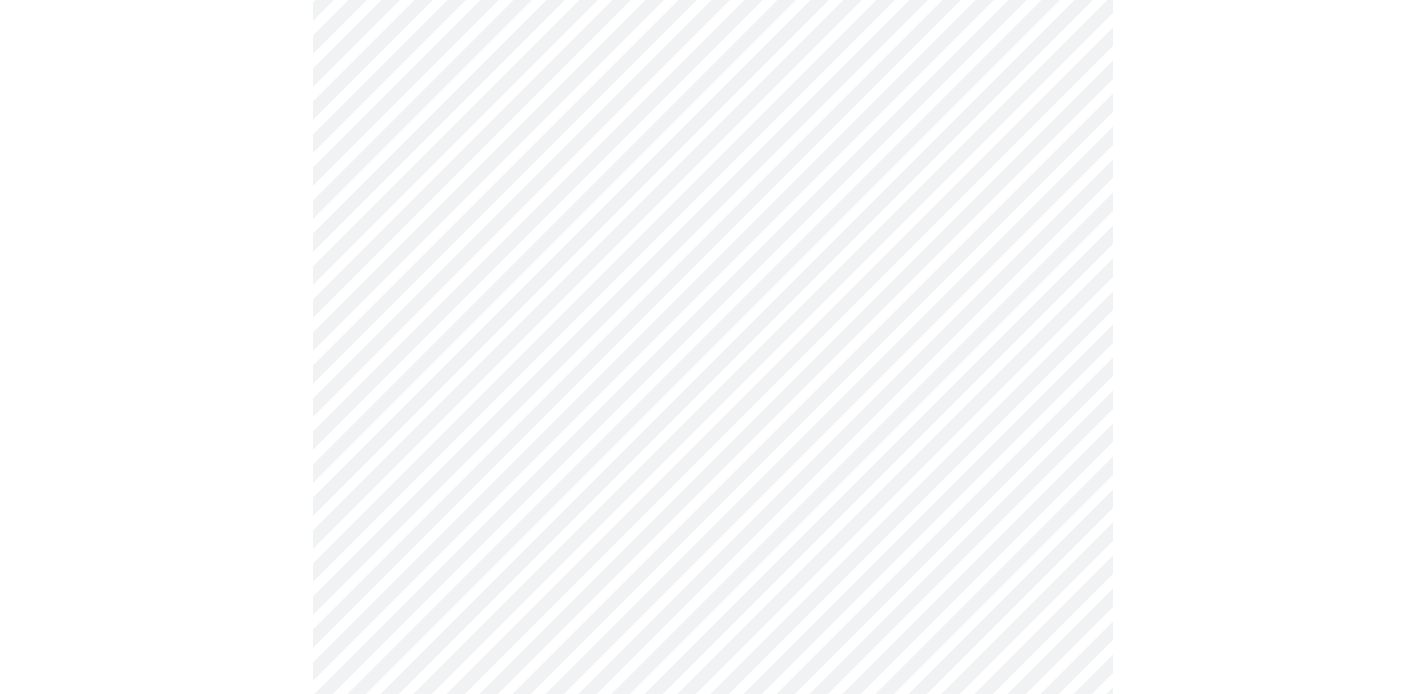 click on "MyMenopauseRx Appointments Messaging Labs Uploads Medications Community Refer a Friend Hi [PERSON_NAME]   Intake Questions for [DATE] 8:20am-8:40am 3  /  13 Settings Billing Invoices Log out" at bounding box center [712, 682] 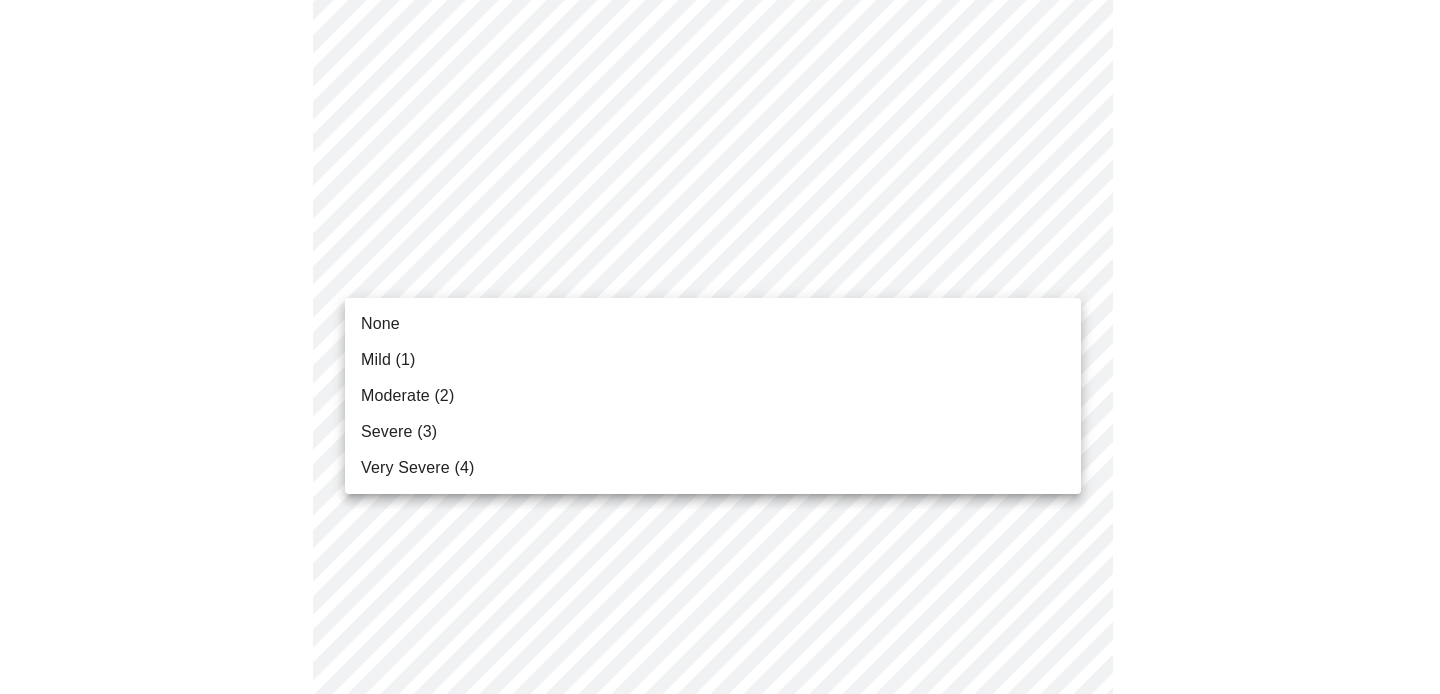 click on "Moderate (2)" at bounding box center [713, 396] 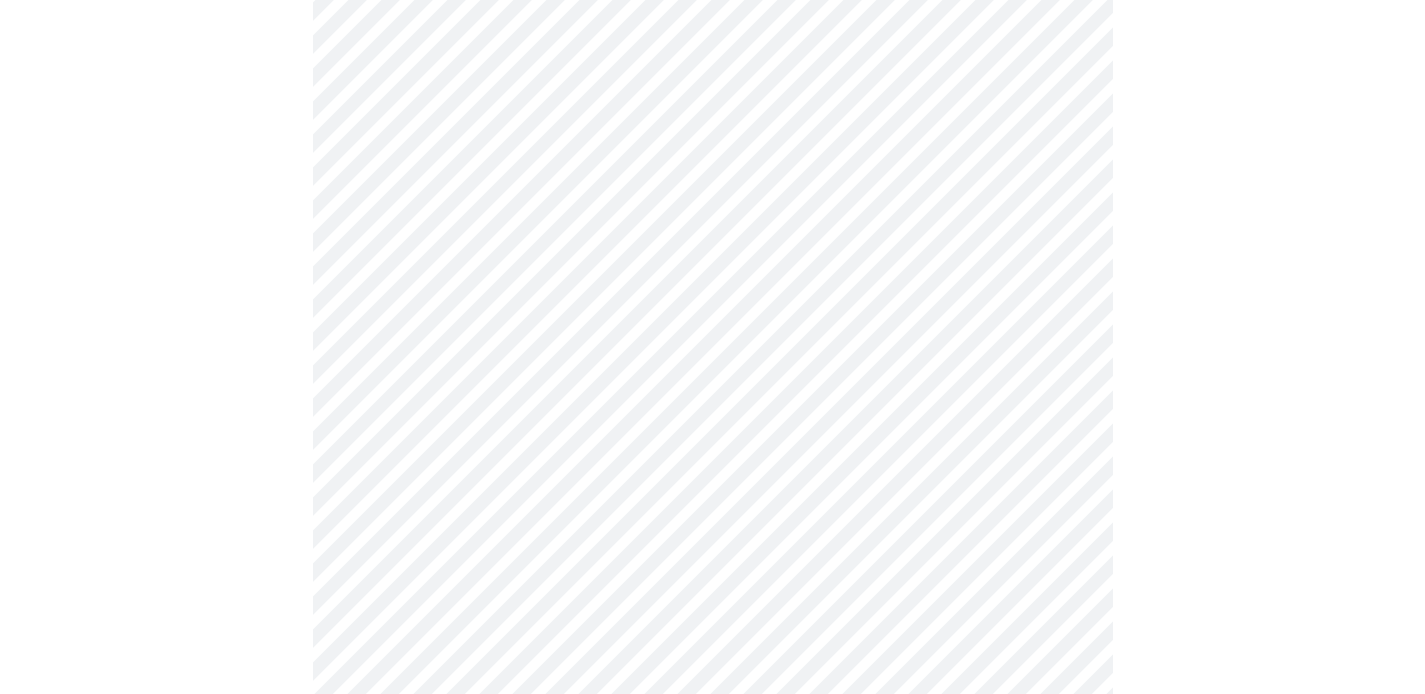 click on "MyMenopauseRx Appointments Messaging Labs Uploads Medications Community Refer a Friend Hi [PERSON_NAME]   Intake Questions for [DATE] 8:20am-8:40am 3  /  13 Settings Billing Invoices Log out" at bounding box center (712, 666) 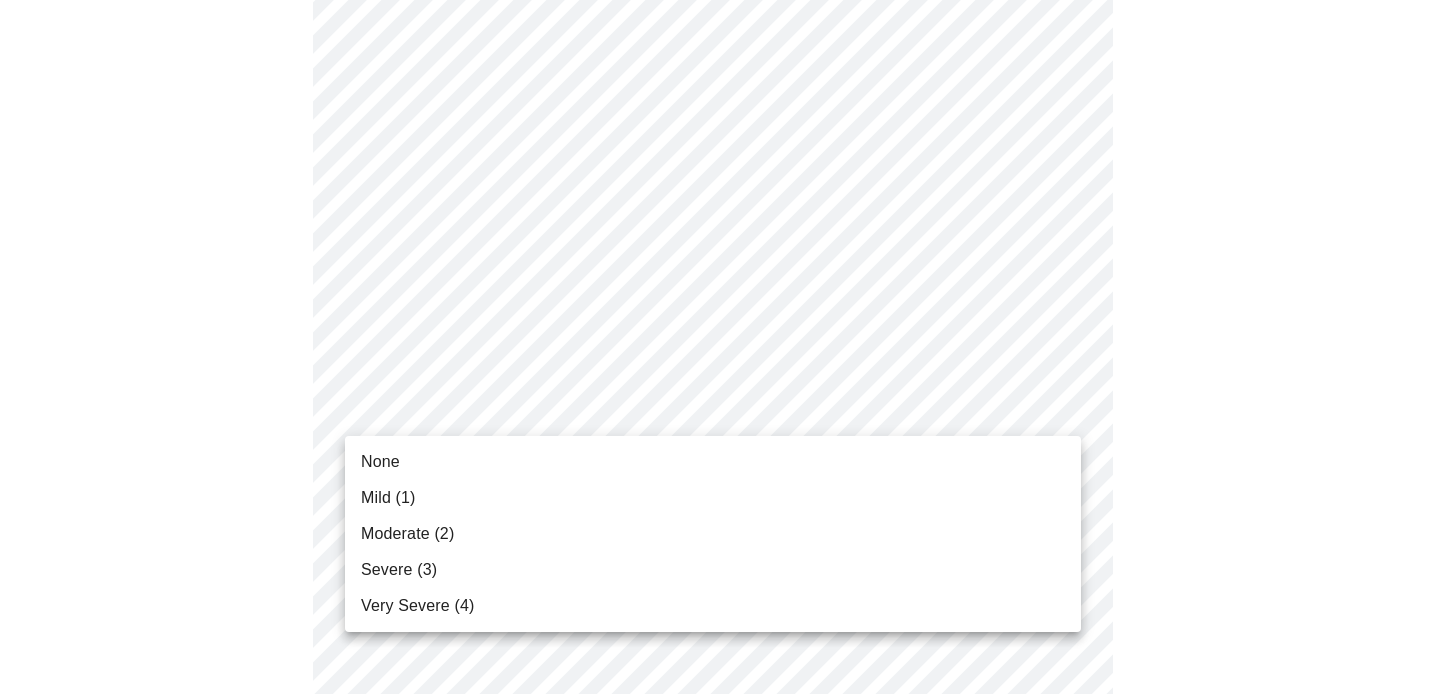 click on "Severe (3)" at bounding box center [713, 570] 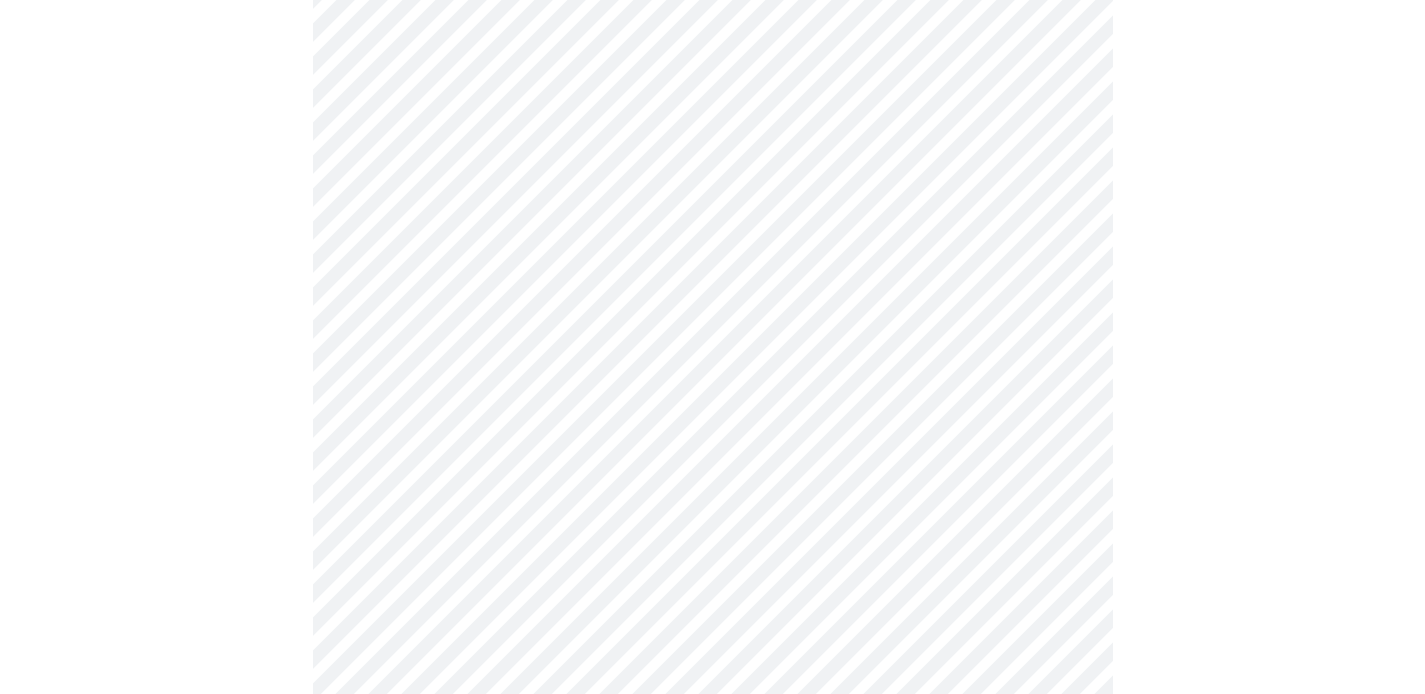 scroll, scrollTop: 745, scrollLeft: 0, axis: vertical 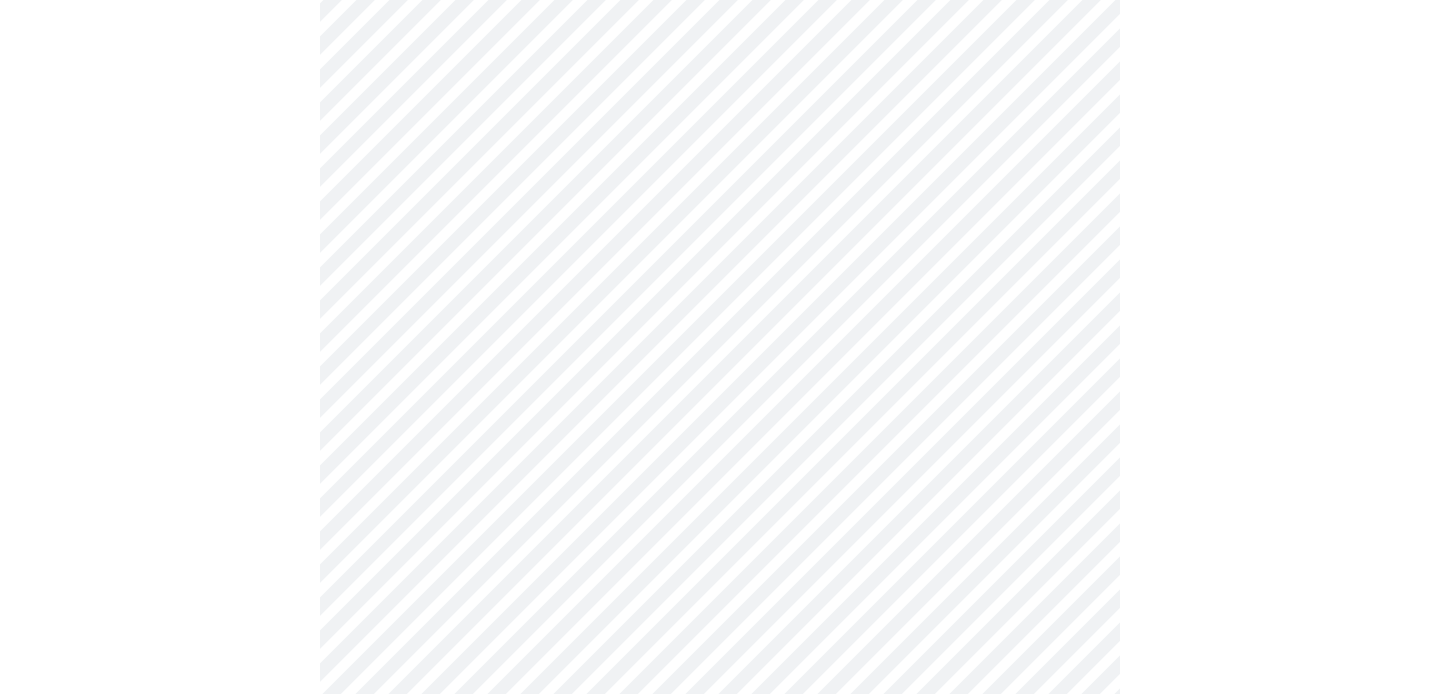 click on "MyMenopauseRx Appointments Messaging Labs Uploads Medications Community Refer a Friend Hi [PERSON_NAME]   Intake Questions for [DATE] 8:20am-8:40am 3  /  13 Settings Billing Invoices Log out" at bounding box center [720, 586] 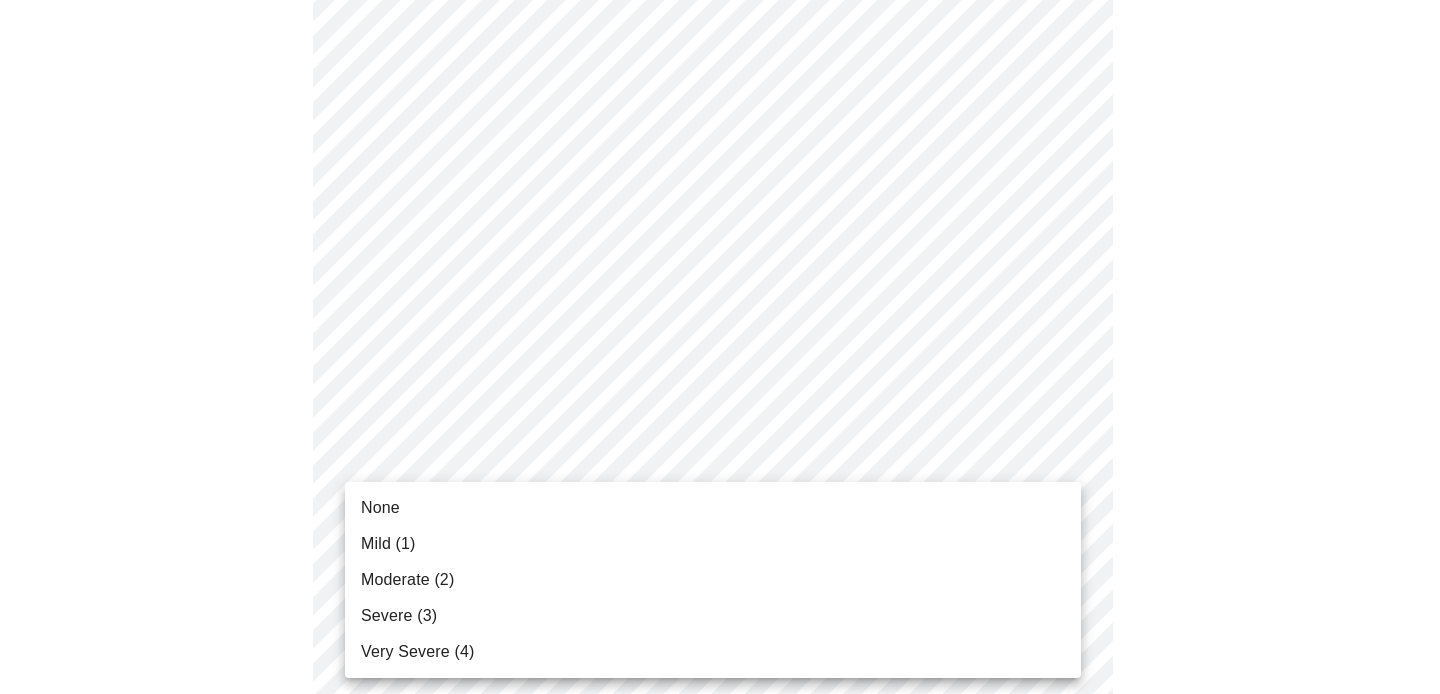 click on "Severe (3)" at bounding box center (713, 616) 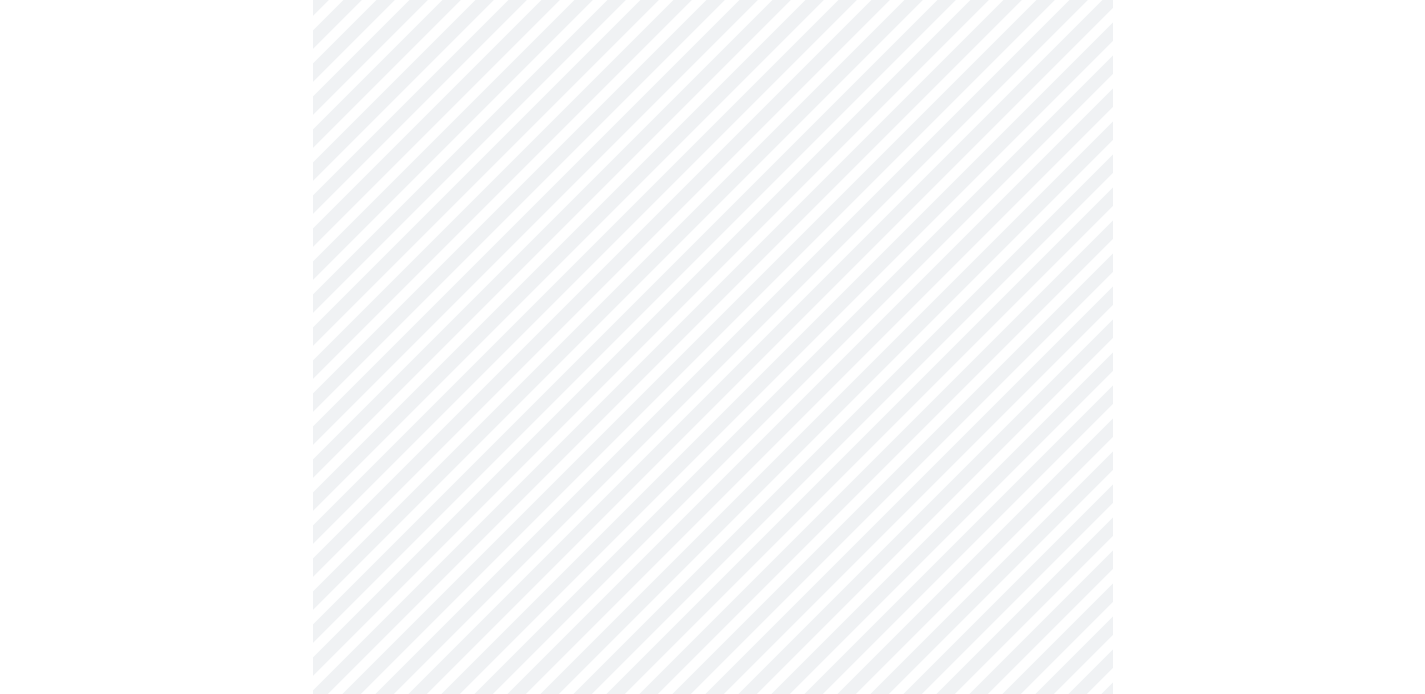 scroll, scrollTop: 933, scrollLeft: 0, axis: vertical 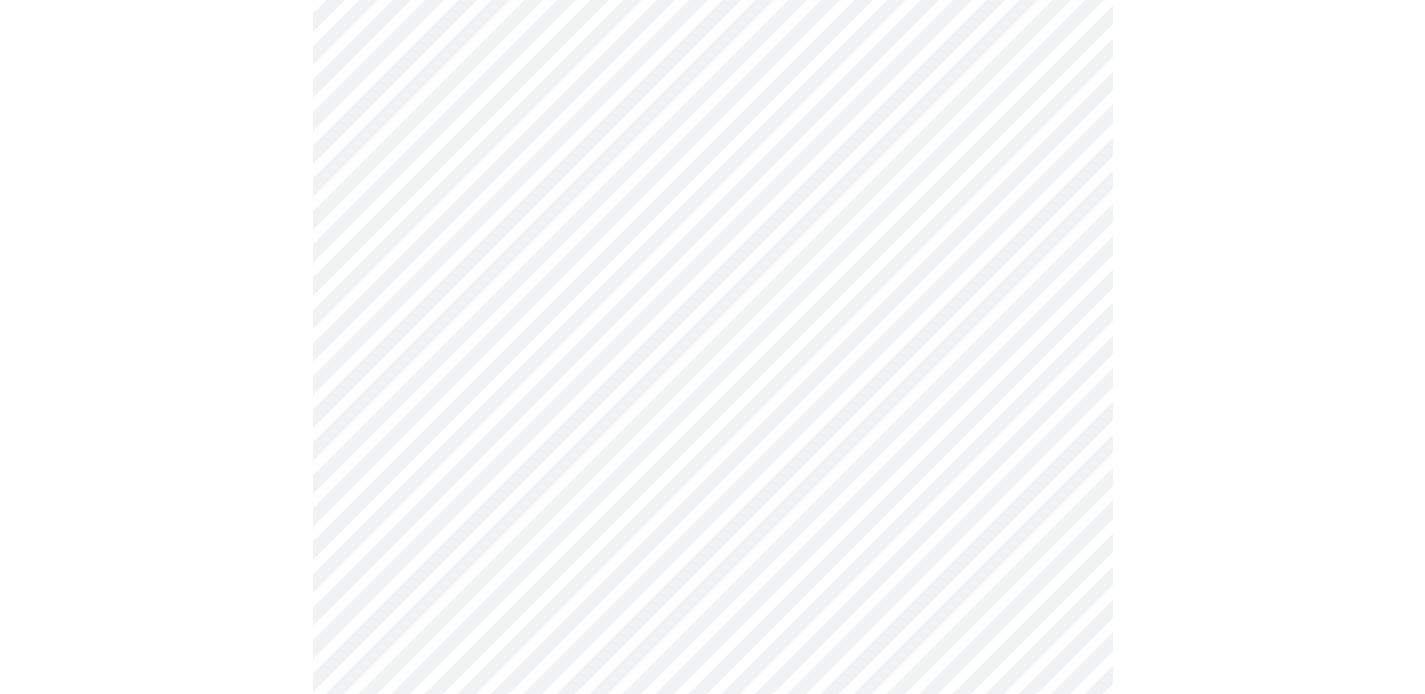 click on "MyMenopauseRx Appointments Messaging Labs Uploads Medications Community Refer a Friend Hi [PERSON_NAME]   Intake Questions for [DATE] 8:20am-8:40am 3  /  13 Settings Billing Invoices Log out" at bounding box center [712, 382] 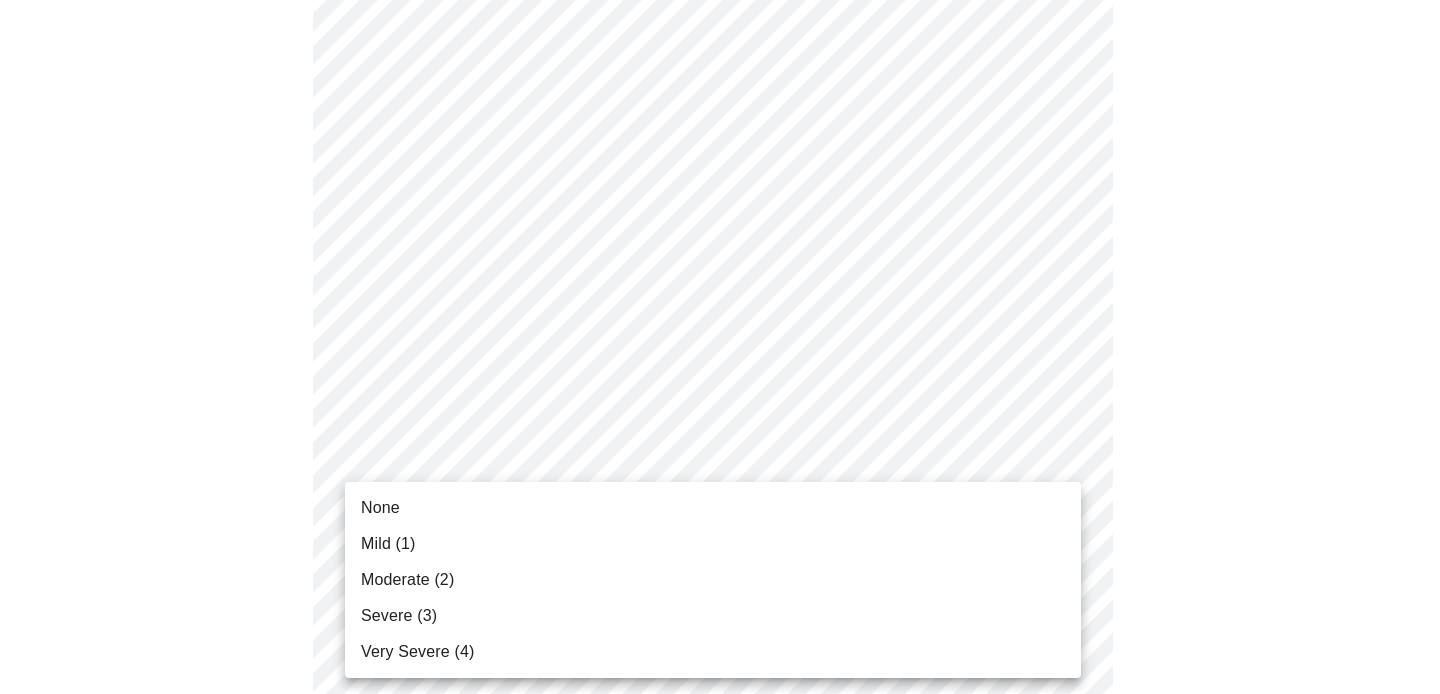 click on "Severe (3)" at bounding box center [713, 616] 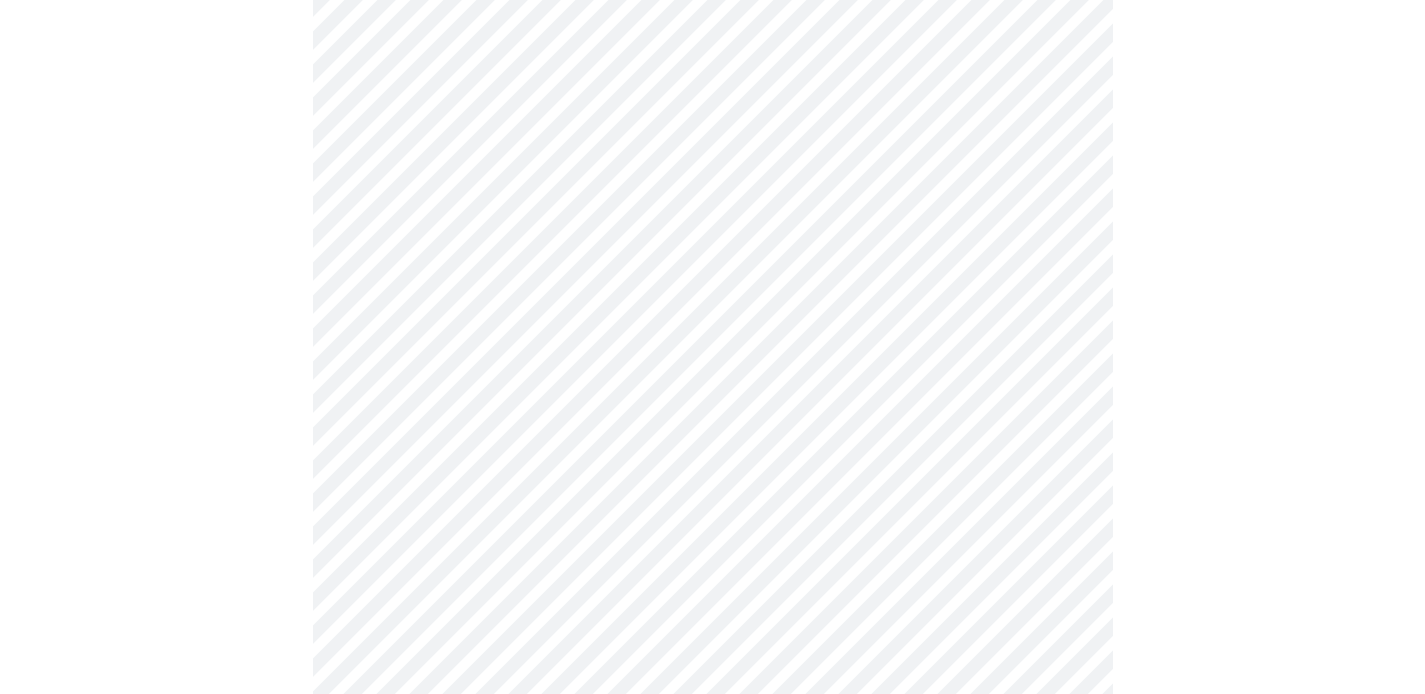 scroll, scrollTop: 1079, scrollLeft: 0, axis: vertical 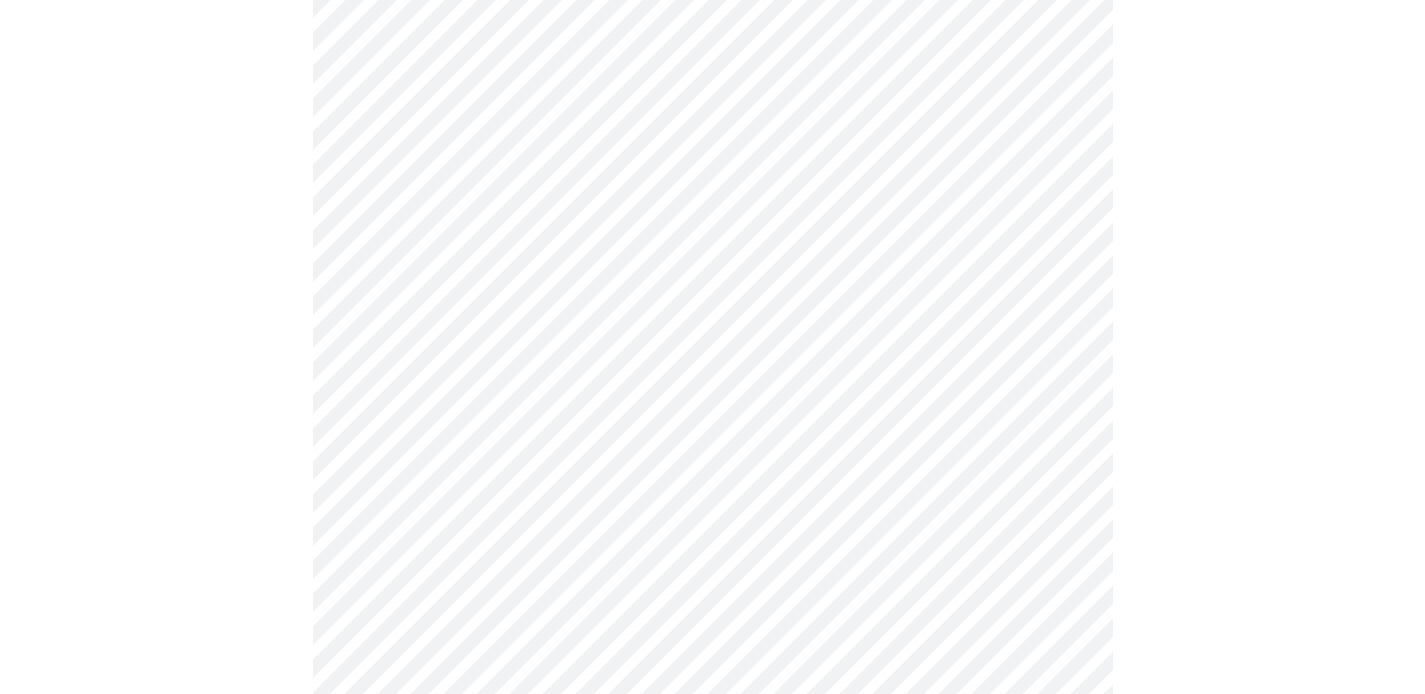 click on "MyMenopauseRx Appointments Messaging Labs Uploads Medications Community Refer a Friend Hi [PERSON_NAME]   Intake Questions for [DATE] 8:20am-8:40am 3  /  13 Settings Billing Invoices Log out" at bounding box center [712, 221] 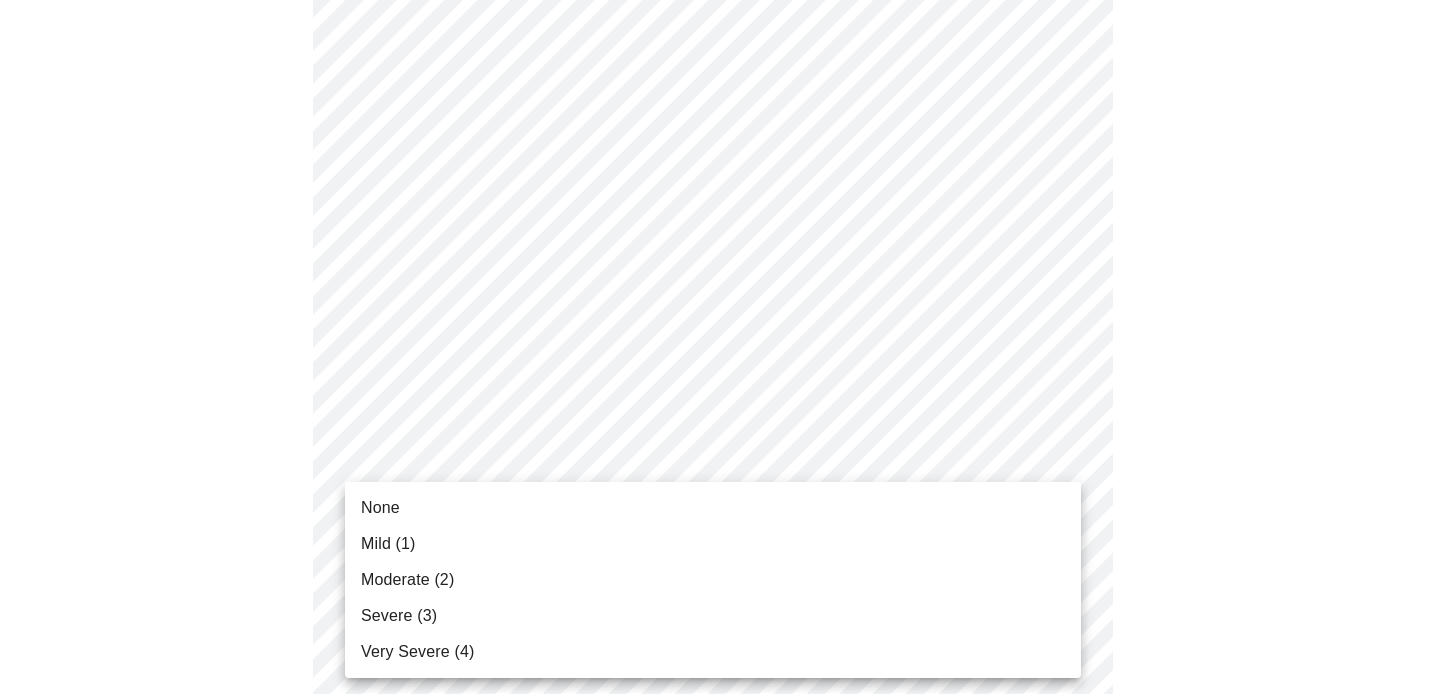 click on "Severe (3)" at bounding box center (713, 616) 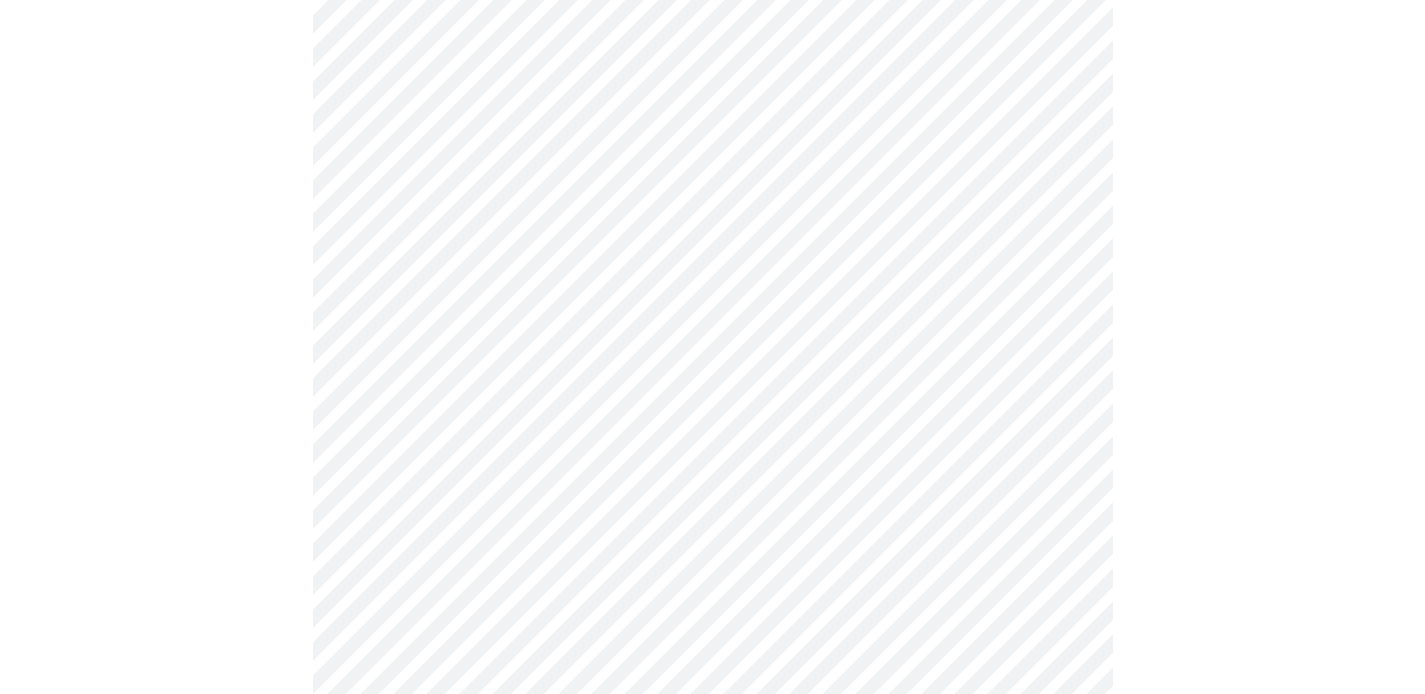 scroll, scrollTop: 1263, scrollLeft: 0, axis: vertical 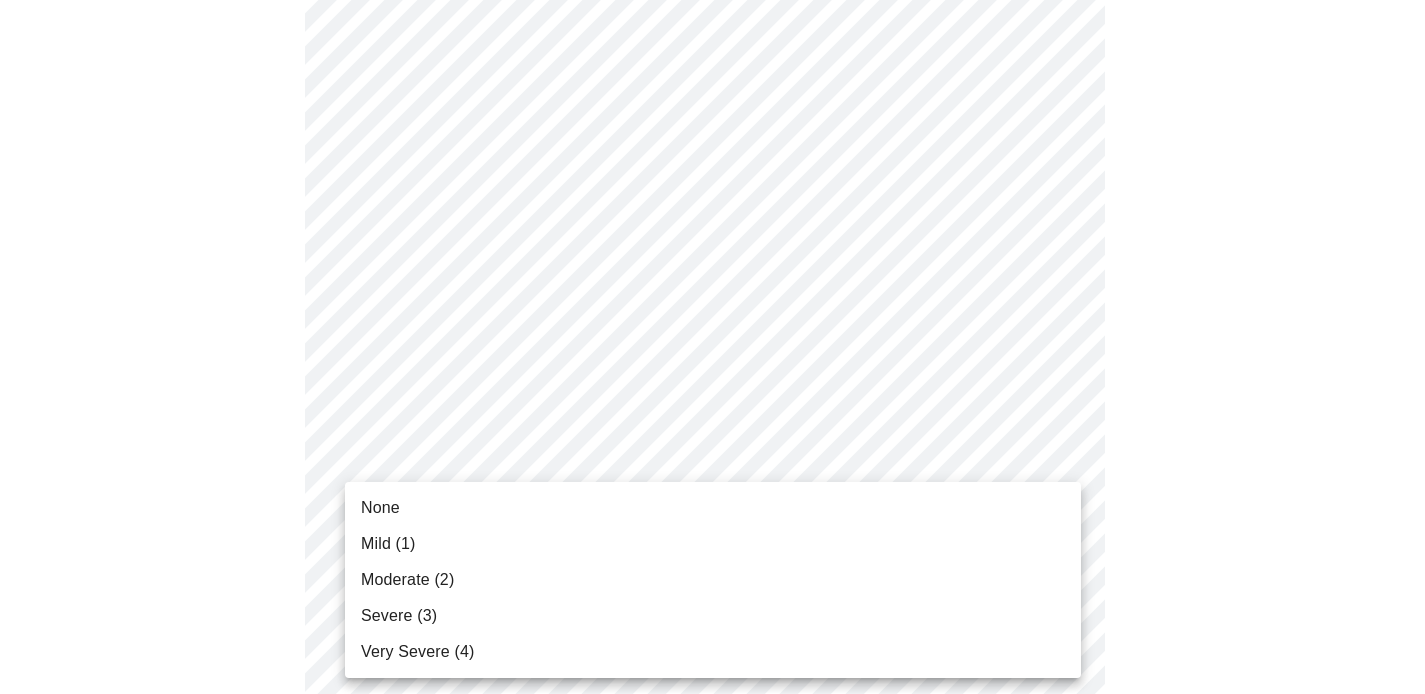 click on "MyMenopauseRx Appointments Messaging Labs Uploads Medications Community Refer a Friend Hi [PERSON_NAME]   Intake Questions for [DATE] 8:20am-8:40am 3  /  13 Settings Billing Invoices Log out None Mild (1) Moderate (2) Severe (3) Very Severe (4)" at bounding box center (712, 21) 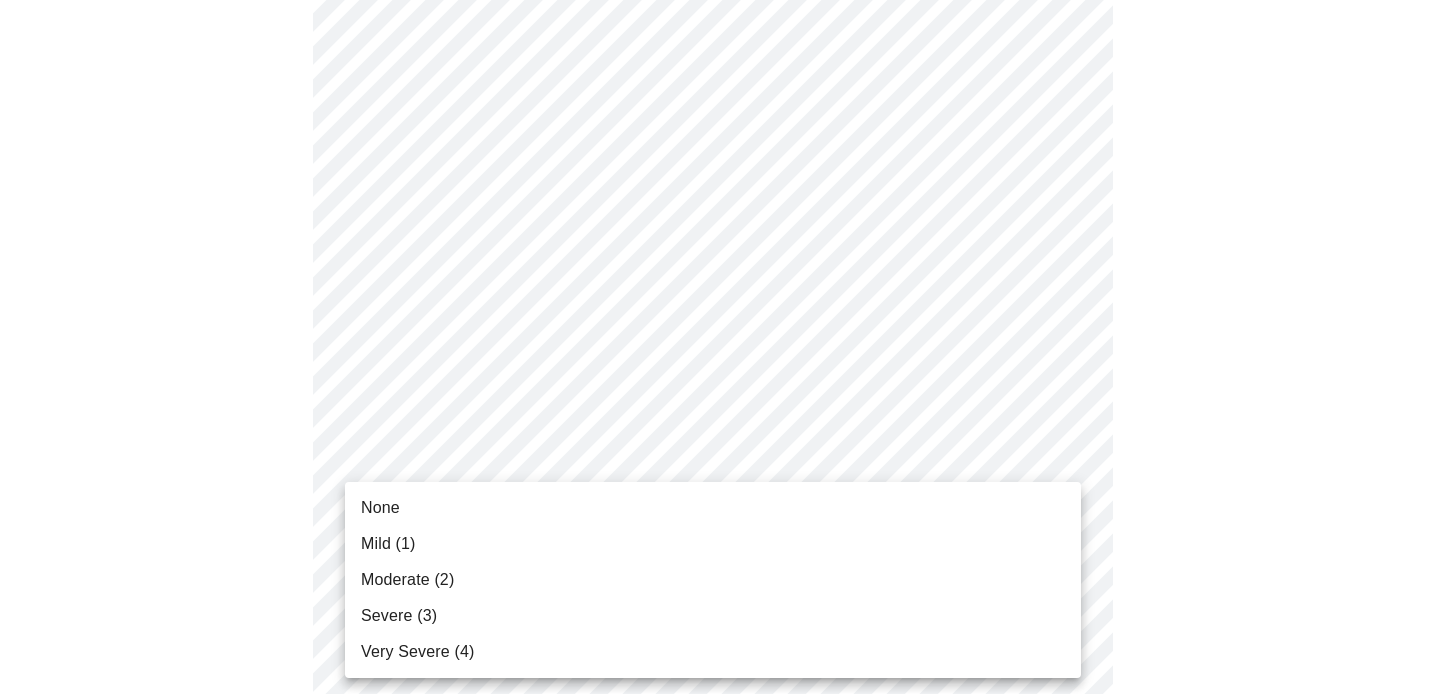 click on "None" at bounding box center [713, 508] 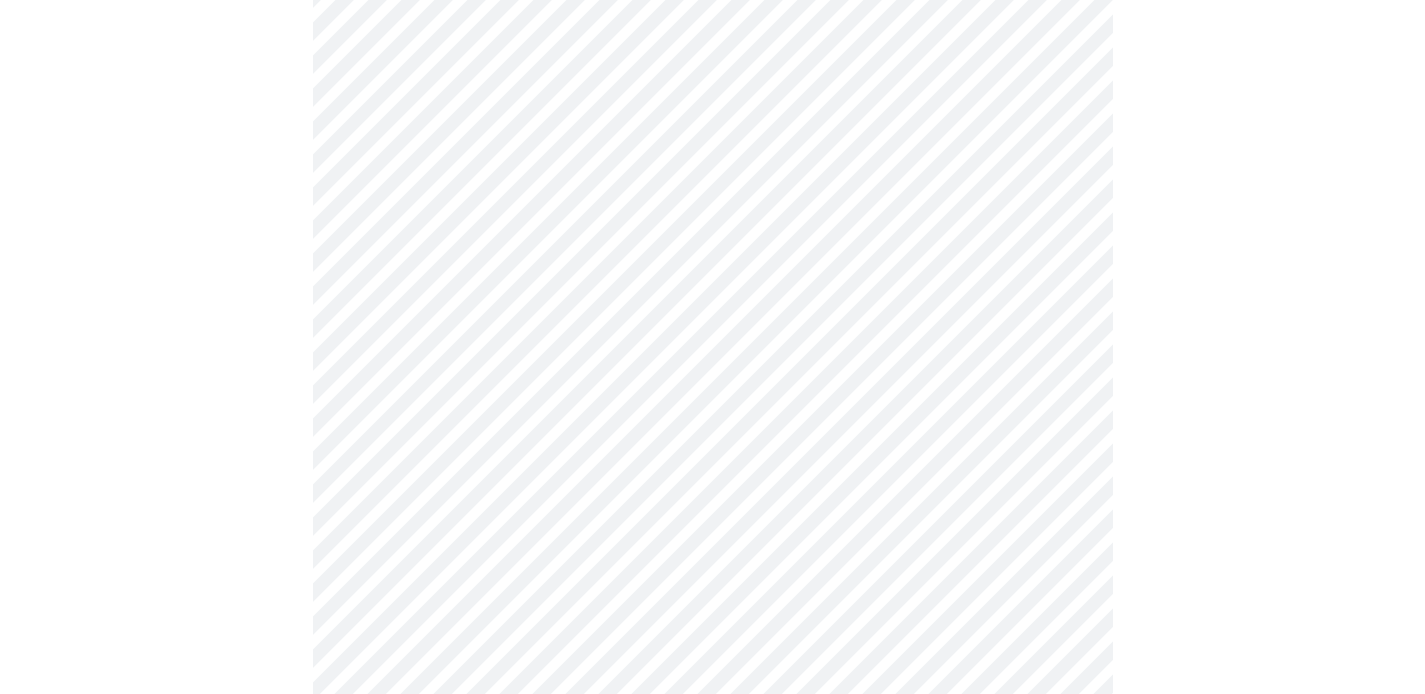scroll, scrollTop: 1501, scrollLeft: 0, axis: vertical 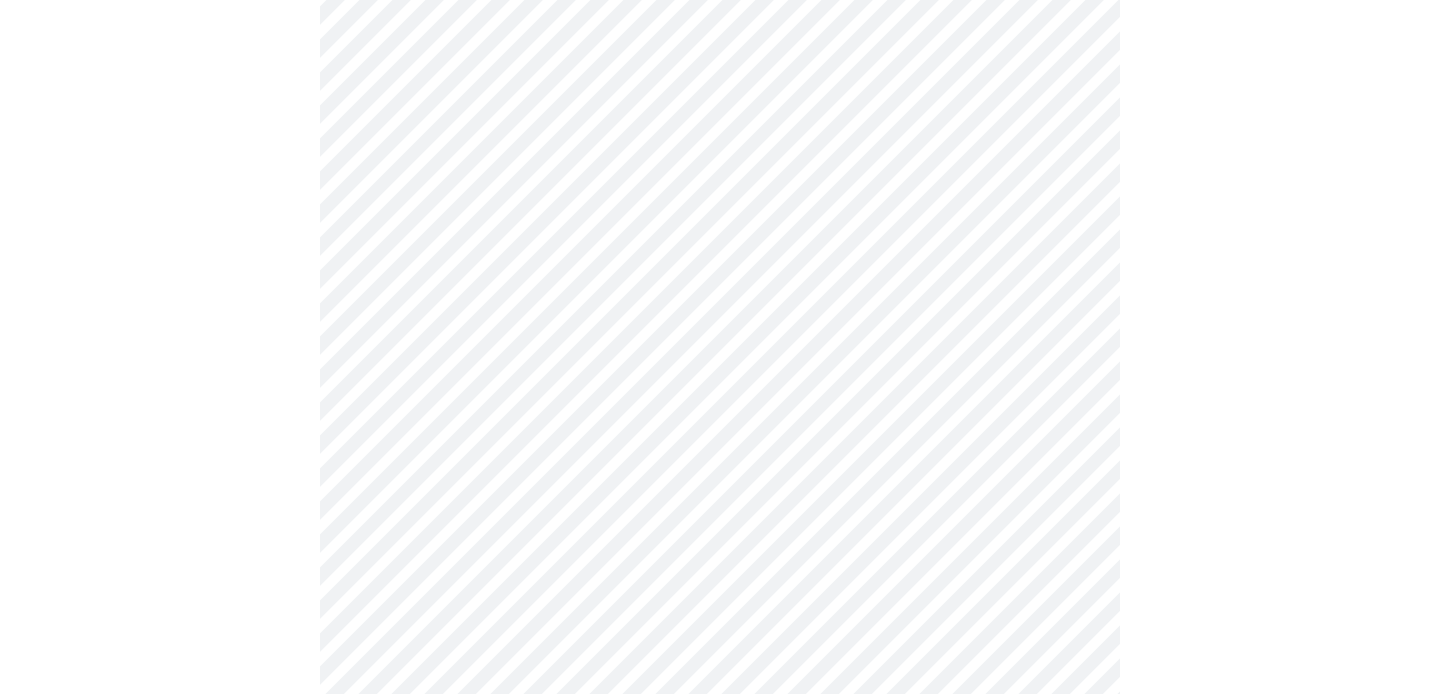 click on "MyMenopauseRx Appointments Messaging Labs Uploads Medications Community Refer a Friend Hi [PERSON_NAME]   Intake Questions for [DATE] 8:20am-8:40am 3  /  13 Settings Billing Invoices Log out" at bounding box center [720, -232] 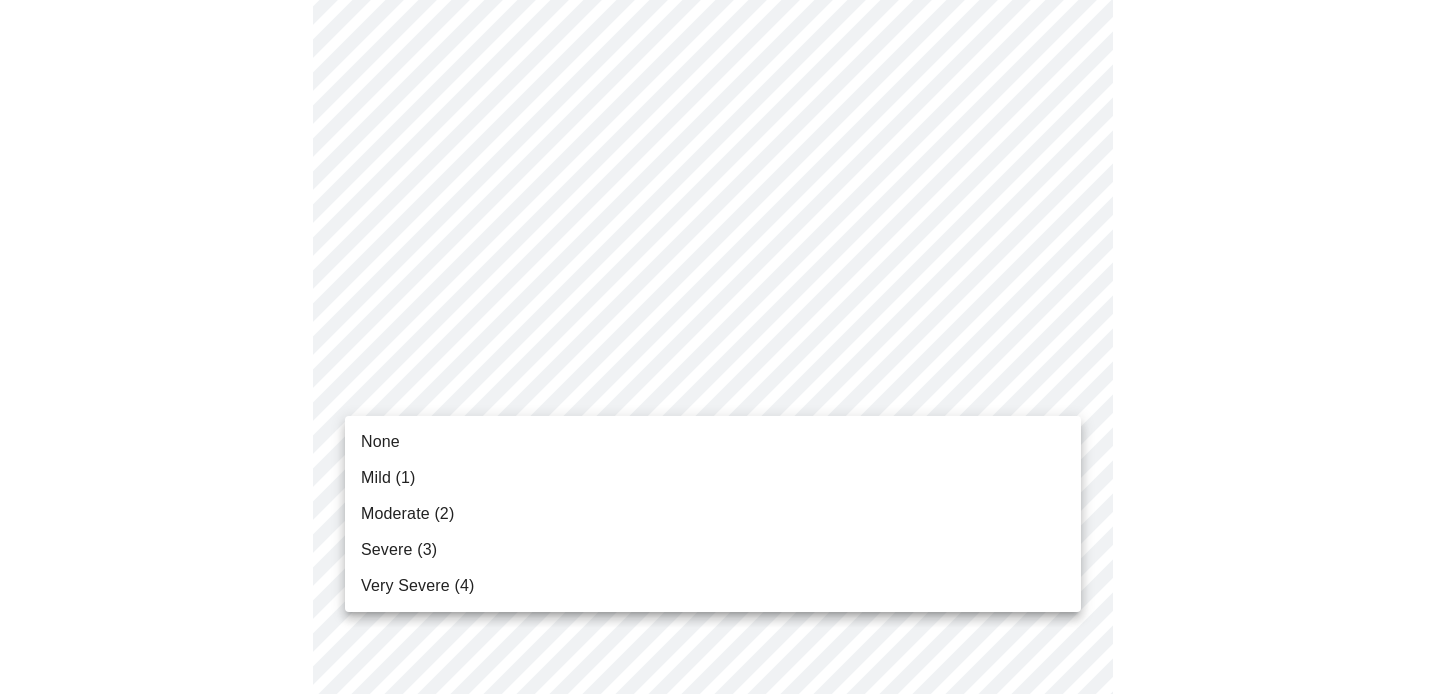click on "Mild (1)" at bounding box center [713, 478] 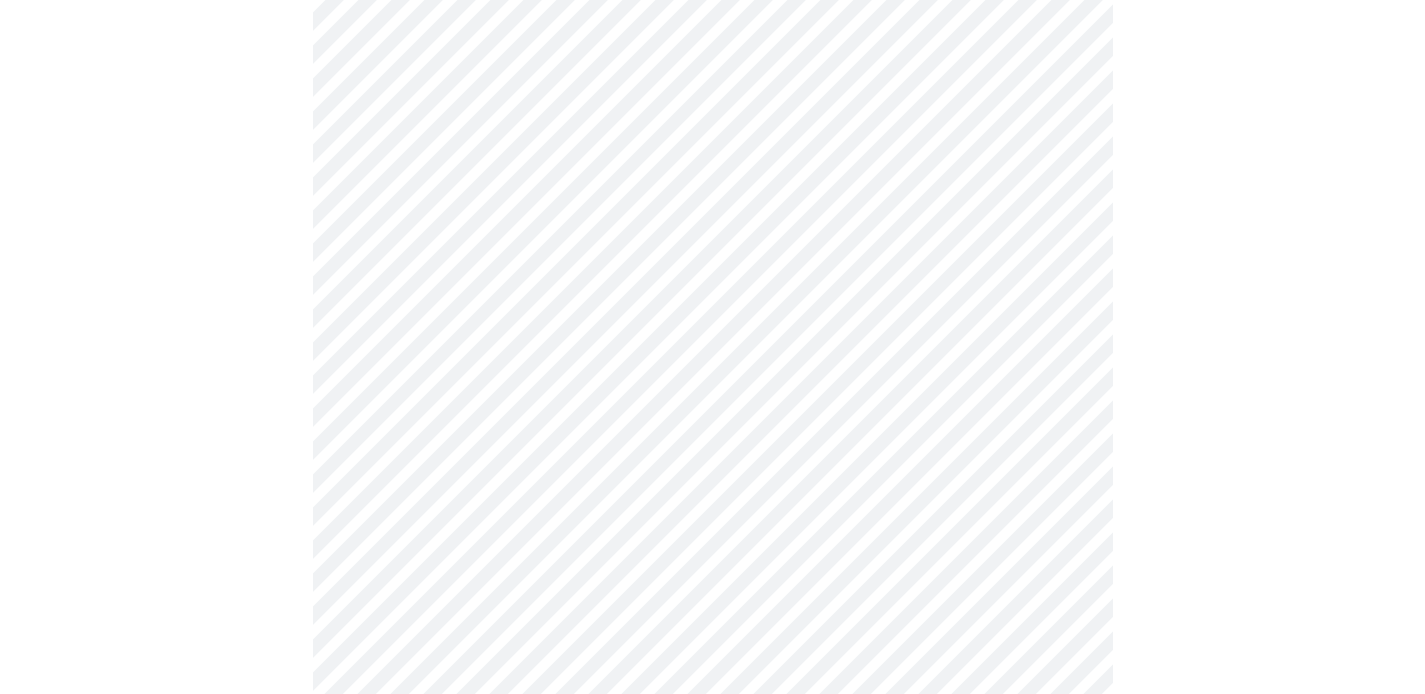 scroll, scrollTop: 1532, scrollLeft: 0, axis: vertical 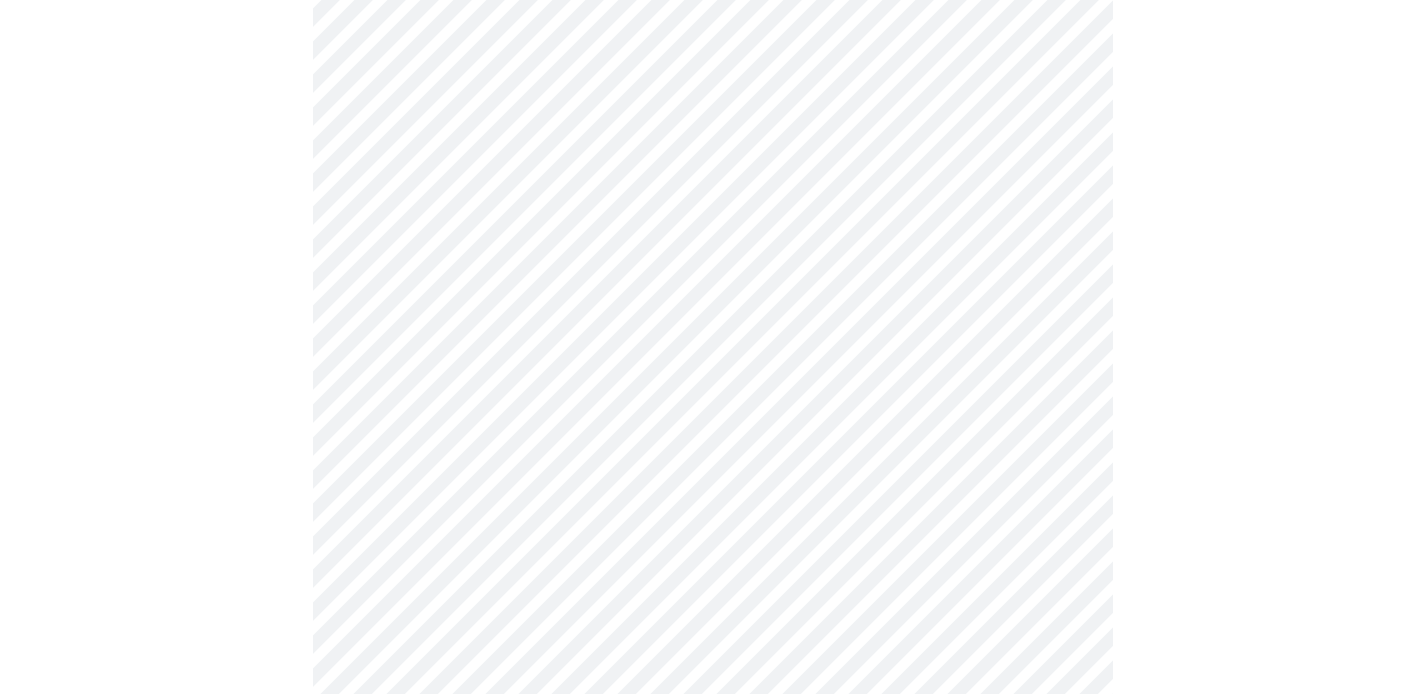 click on "MyMenopauseRx Appointments Messaging Labs Uploads Medications Community Refer a Friend Hi [PERSON_NAME]   Intake Questions for [DATE] 8:20am-8:40am 3  /  13 Settings Billing Invoices Log out" at bounding box center (712, -278) 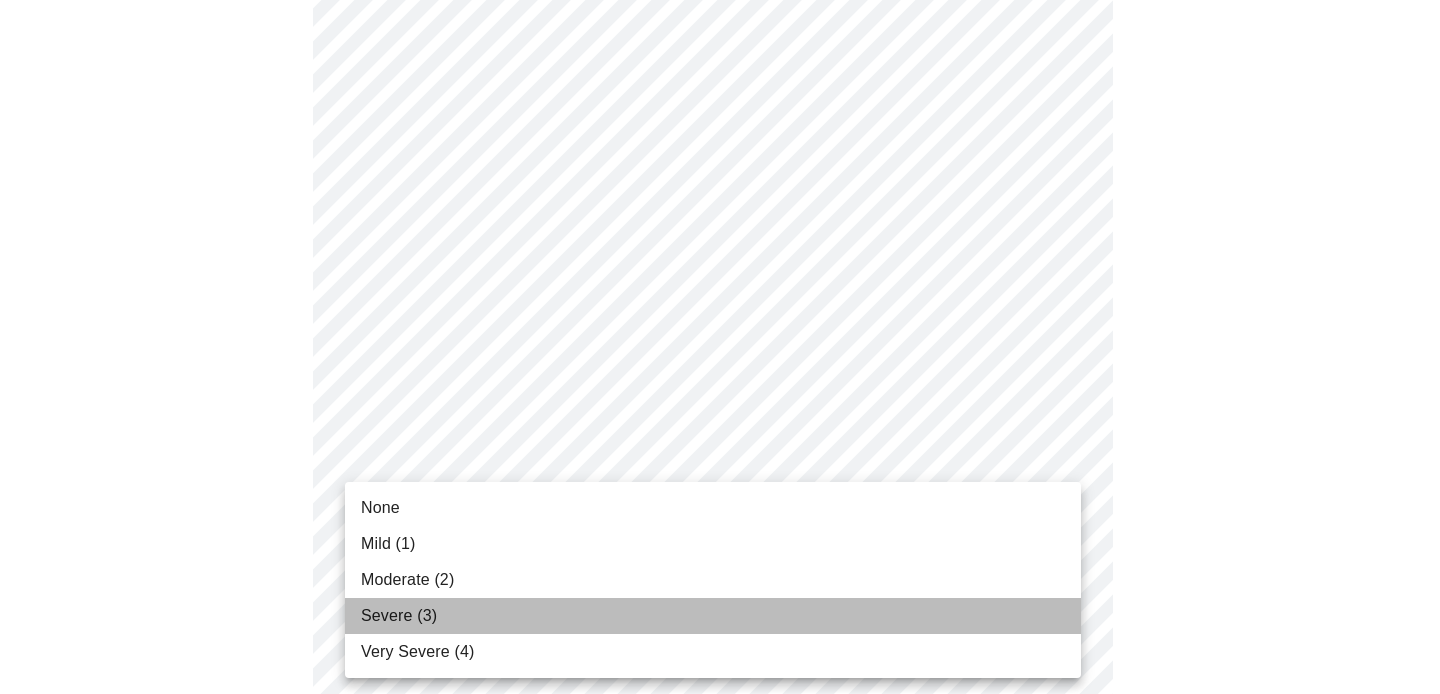 click on "Severe (3)" at bounding box center [713, 616] 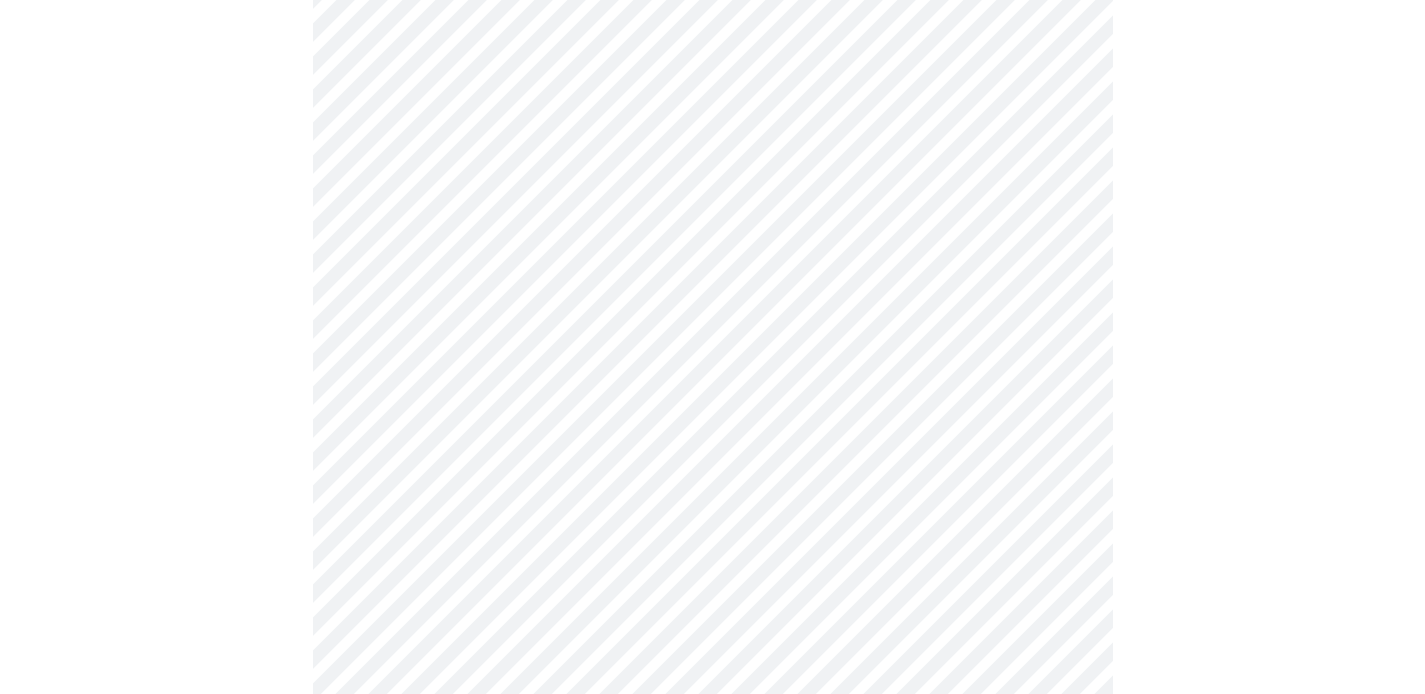 scroll, scrollTop: 701, scrollLeft: 0, axis: vertical 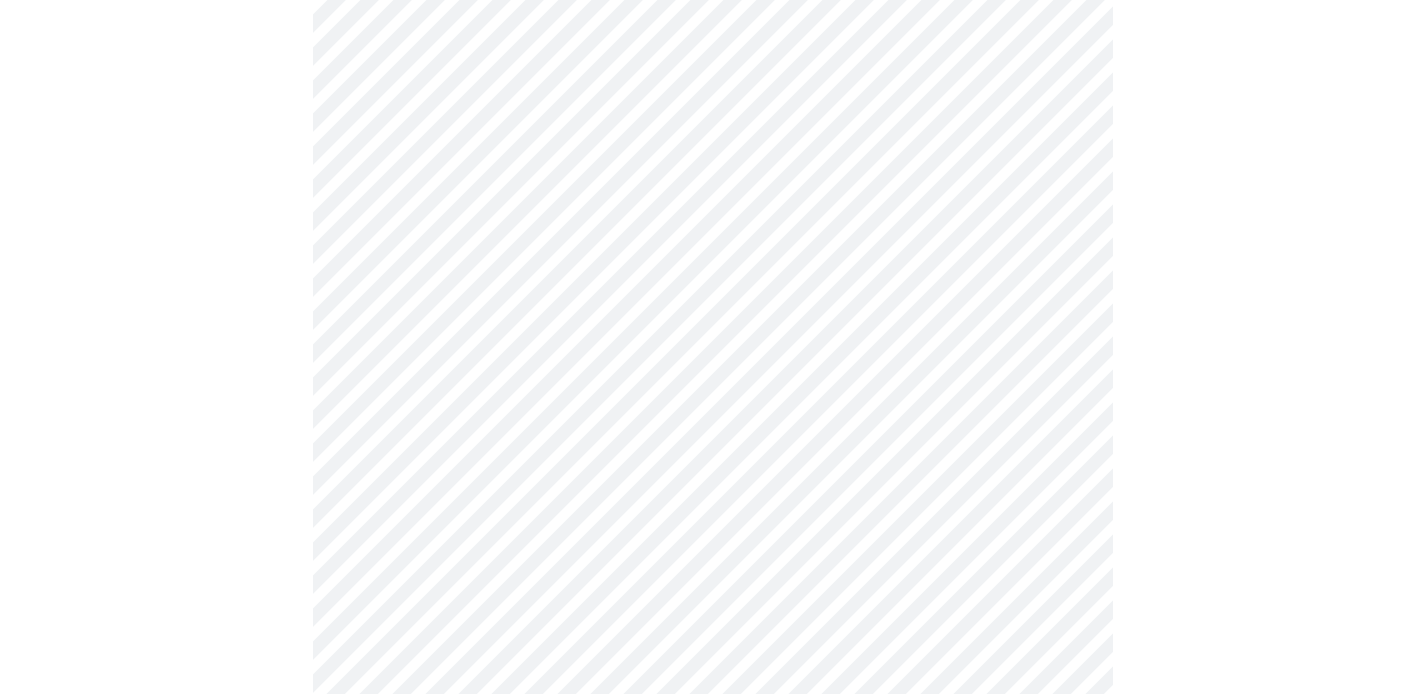 click on "MyMenopauseRx Appointments Messaging Labs Uploads Medications Community Refer a Friend Hi [PERSON_NAME]   Intake Questions for [DATE] 8:20am-8:40am 4  /  13 Settings Billing Invoices Log out" at bounding box center [712, 313] 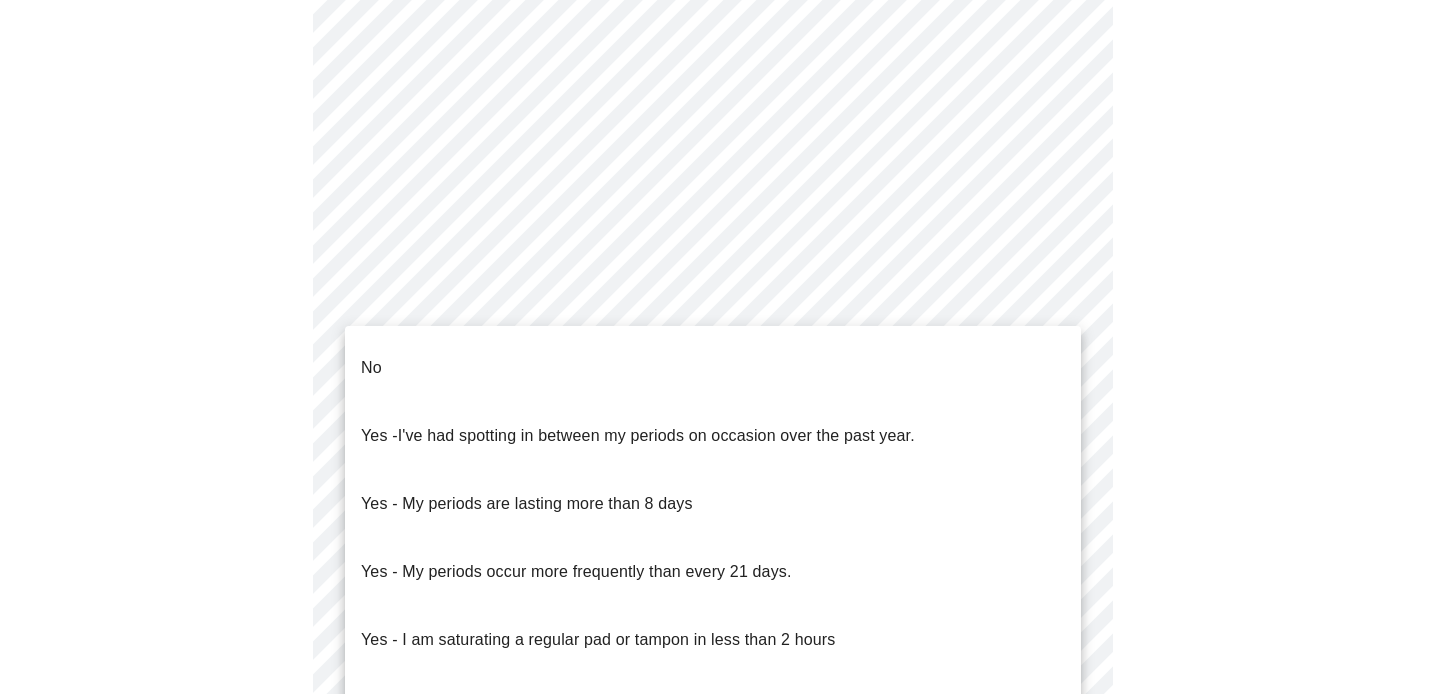 click on "No" at bounding box center (713, 368) 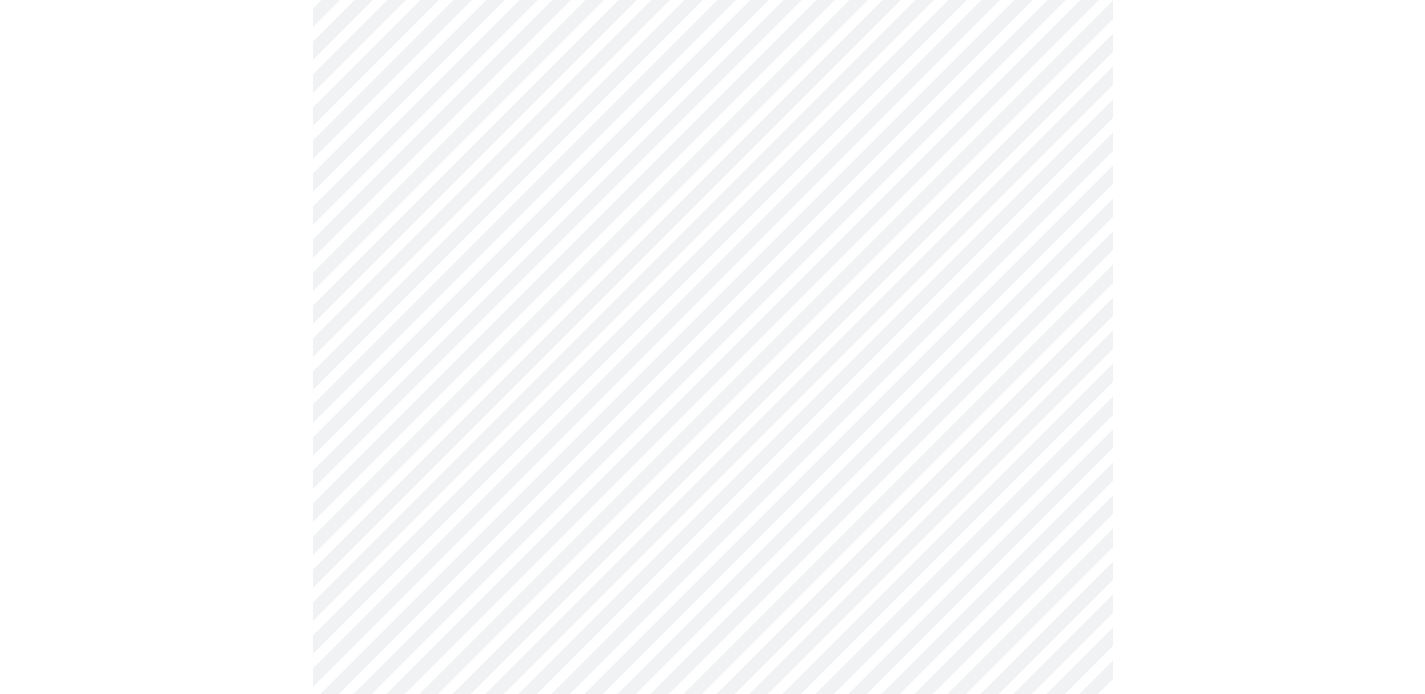 scroll, scrollTop: 830, scrollLeft: 0, axis: vertical 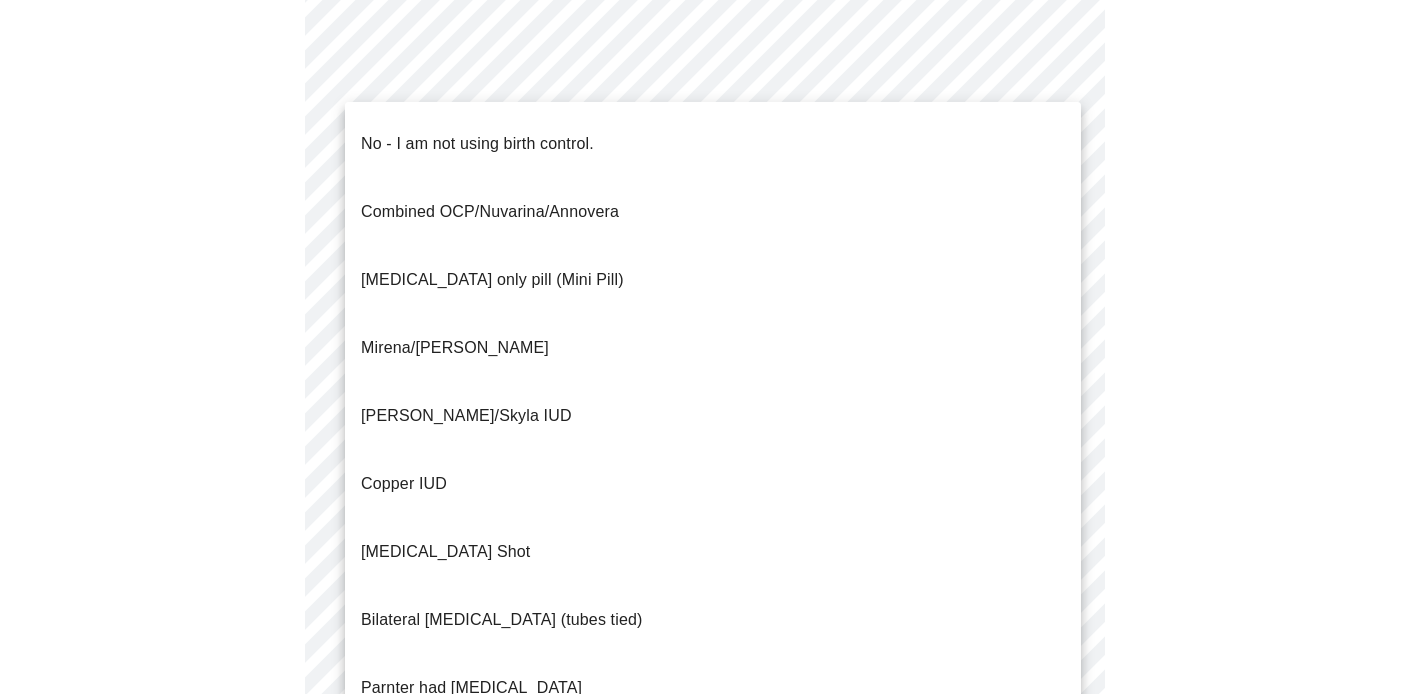 click on "MyMenopauseRx Appointments Messaging Labs Uploads Medications Community Refer a Friend Hi [PERSON_NAME]   Intake Questions for [DATE] 8:20am-8:40am 4  /  13 Settings Billing Invoices Log out No - I am not using birth control.
Combined OCP/Nuvarina/Annovera
[MEDICAL_DATA] only pill (Mini Pill)
Mirena/Liletta IUD
Kyleena/Skyla IUD
Copper IUD
[MEDICAL_DATA] Shot
Bilateral [MEDICAL_DATA] (tubes tied)
Parnter had [MEDICAL_DATA]
Barrier method (condoms)" at bounding box center [712, 178] 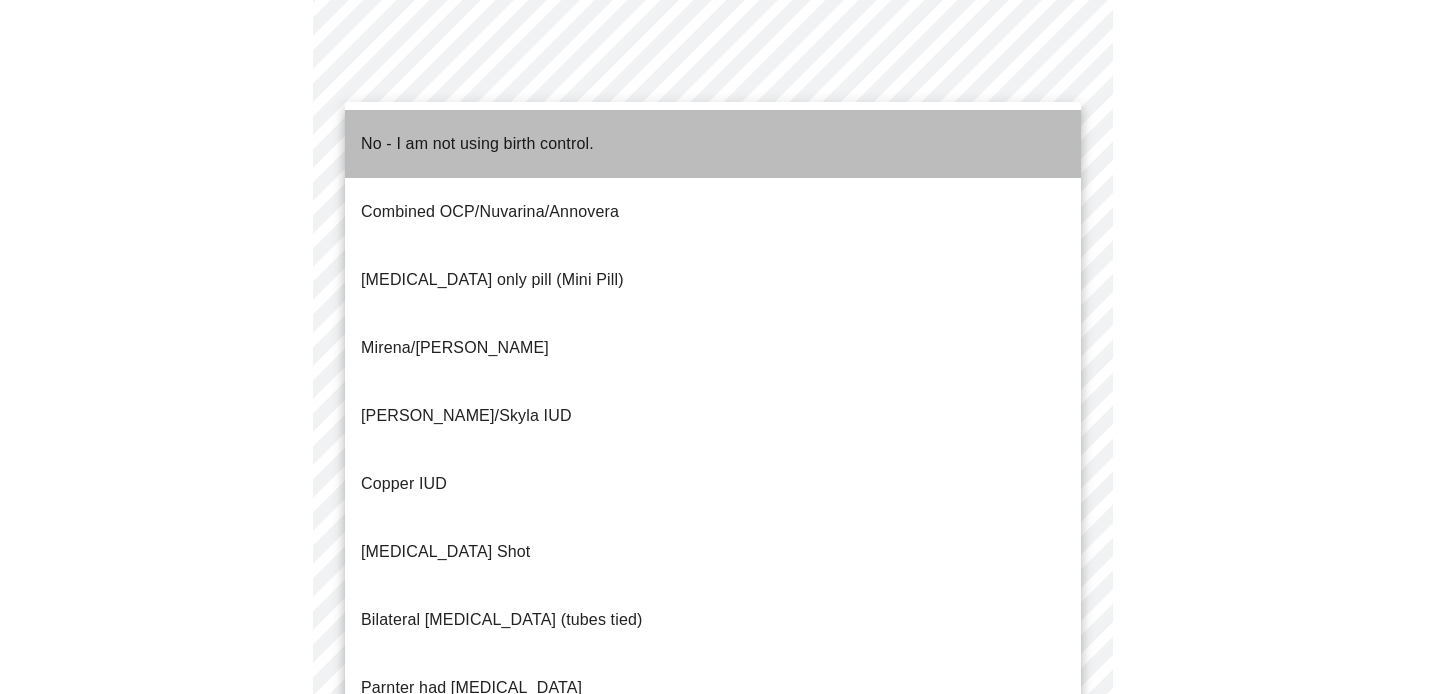 click on "No - I am not using birth control." at bounding box center [477, 144] 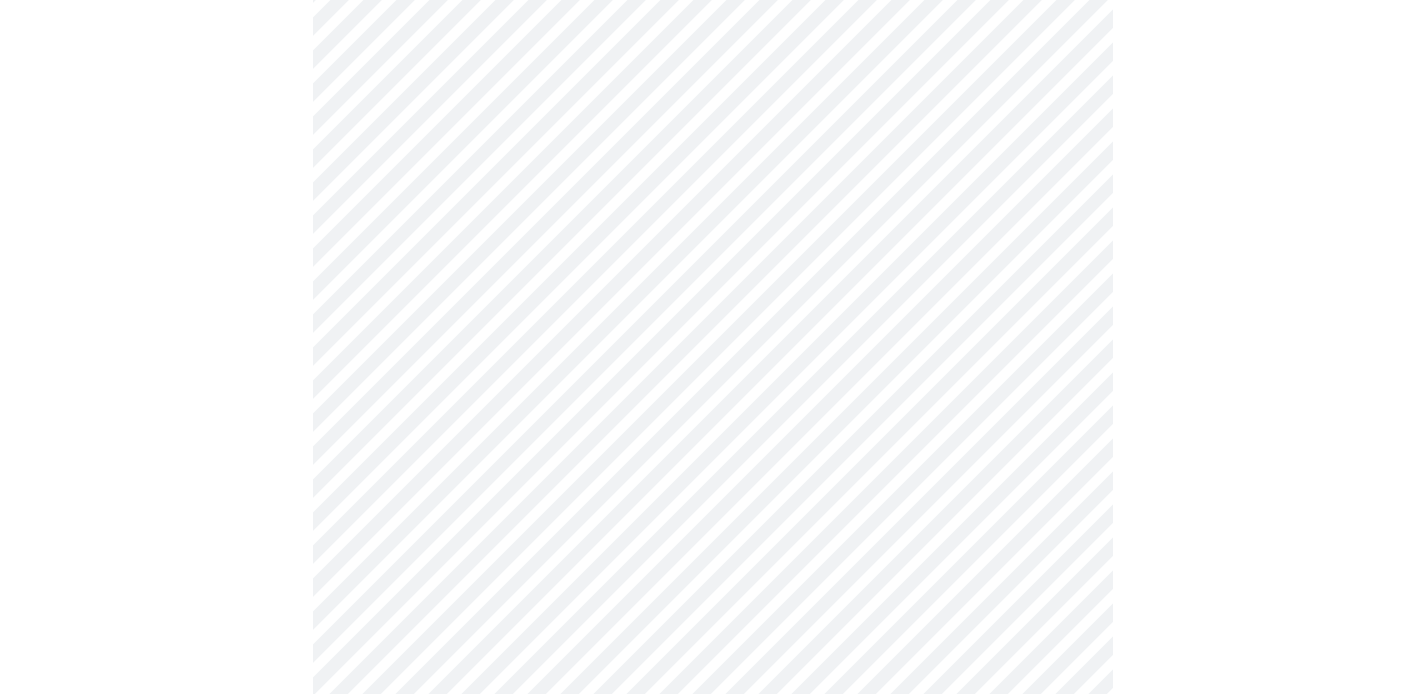 scroll, scrollTop: 992, scrollLeft: 0, axis: vertical 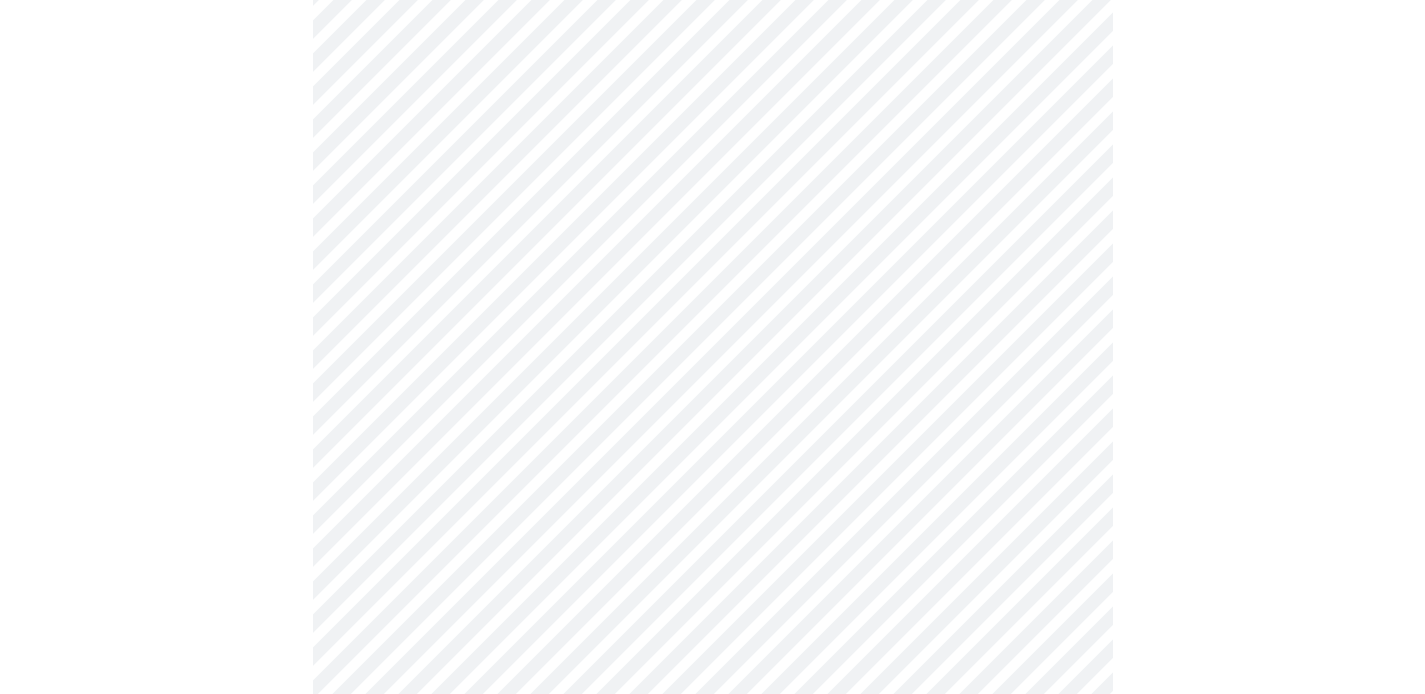 click on "MyMenopauseRx Appointments Messaging Labs Uploads Medications Community Refer a Friend Hi [PERSON_NAME]   Intake Questions for [DATE] 8:20am-8:40am 4  /  13 Settings Billing Invoices Log out" at bounding box center (712, 9) 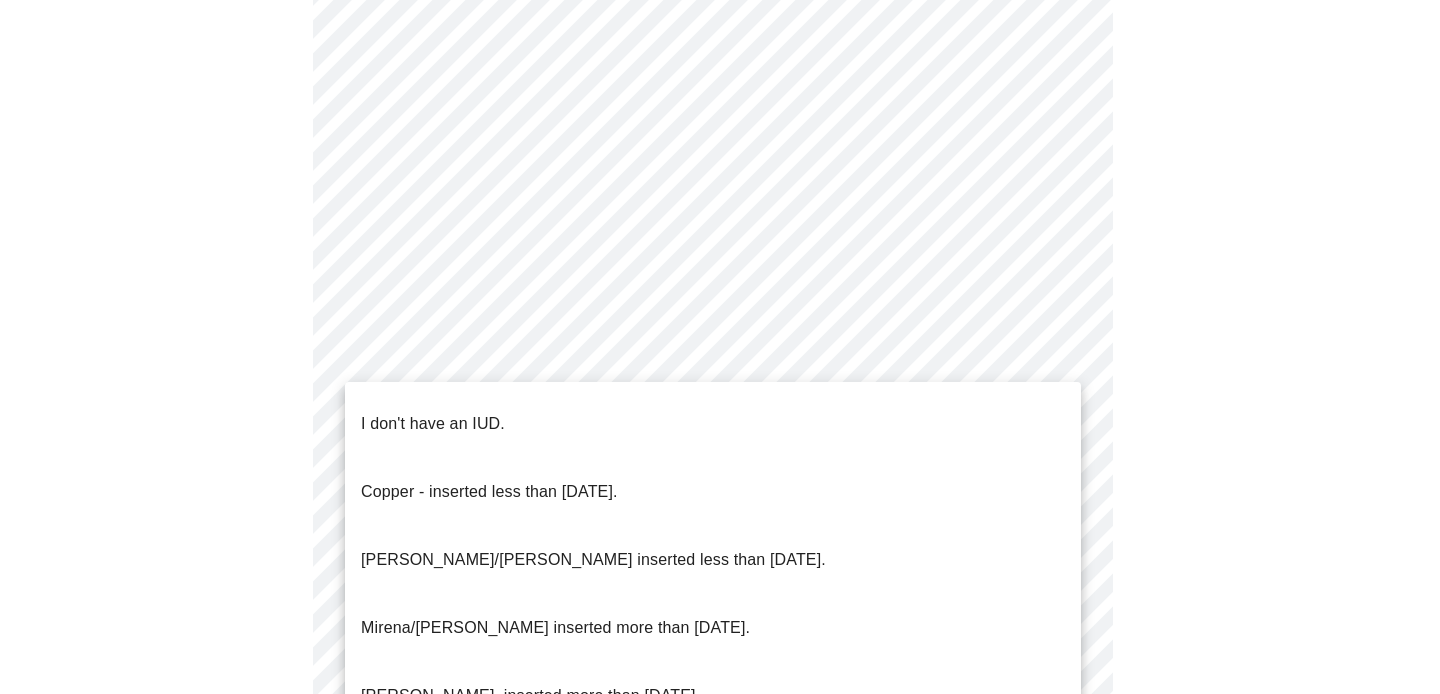 click on "I don't have an IUD." at bounding box center (713, 424) 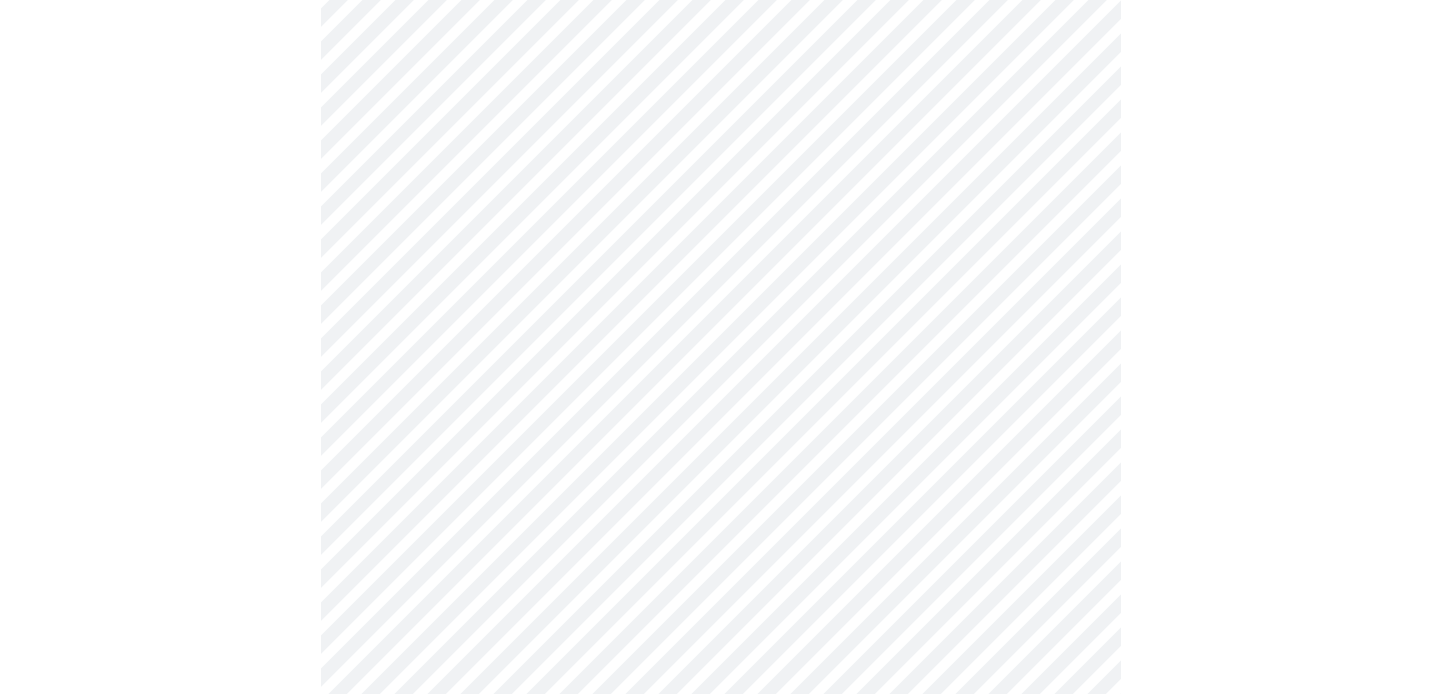 scroll, scrollTop: 1280, scrollLeft: 0, axis: vertical 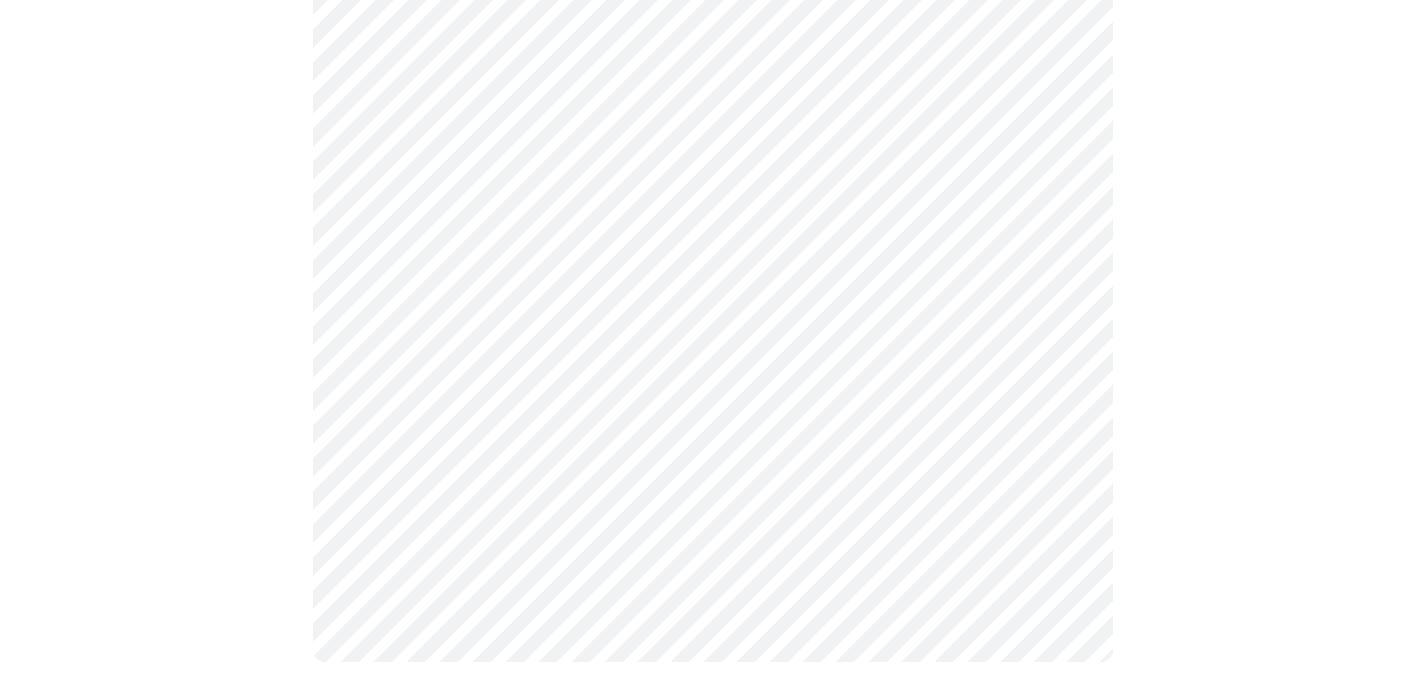 click on "MyMenopauseRx Appointments Messaging Labs Uploads Medications Community Refer a Friend Hi [PERSON_NAME]   Intake Questions for [DATE] 8:20am-8:40am 4  /  13 Settings Billing Invoices Log out" at bounding box center [712, -285] 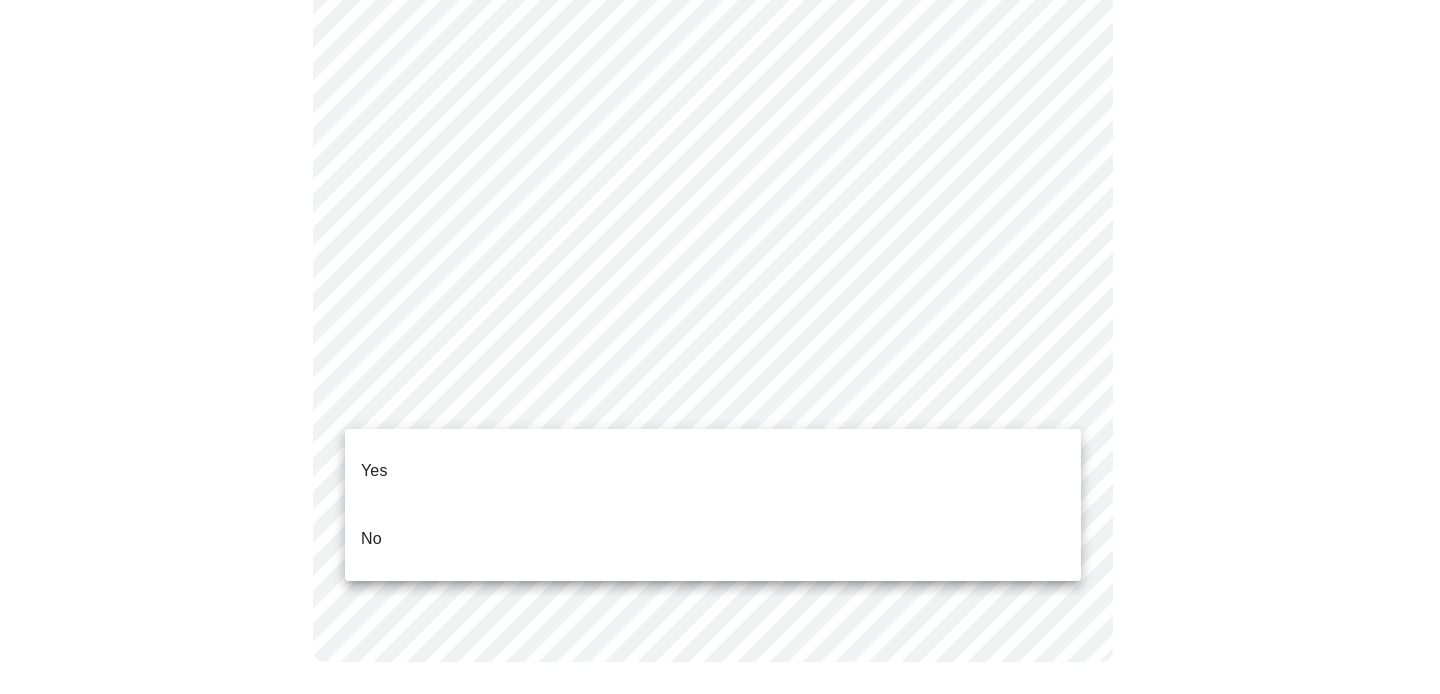 click on "Yes" at bounding box center [713, 471] 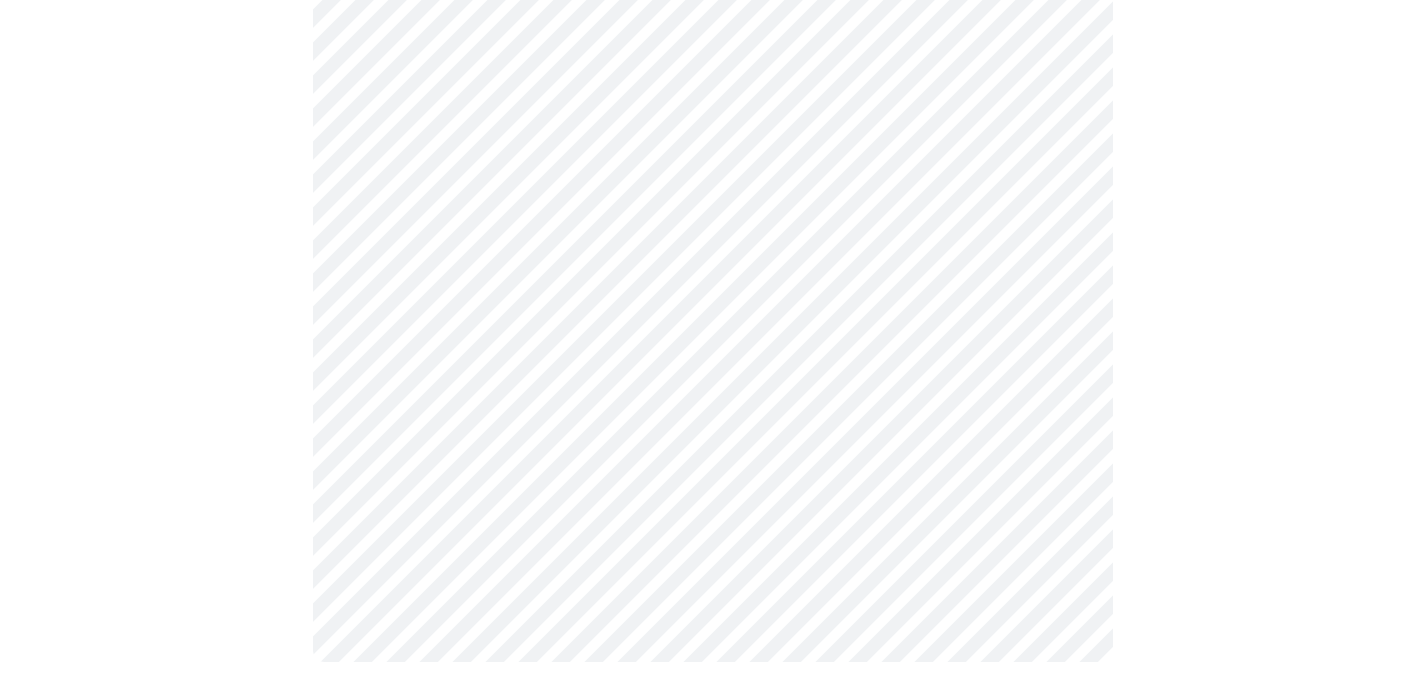 scroll, scrollTop: 0, scrollLeft: 0, axis: both 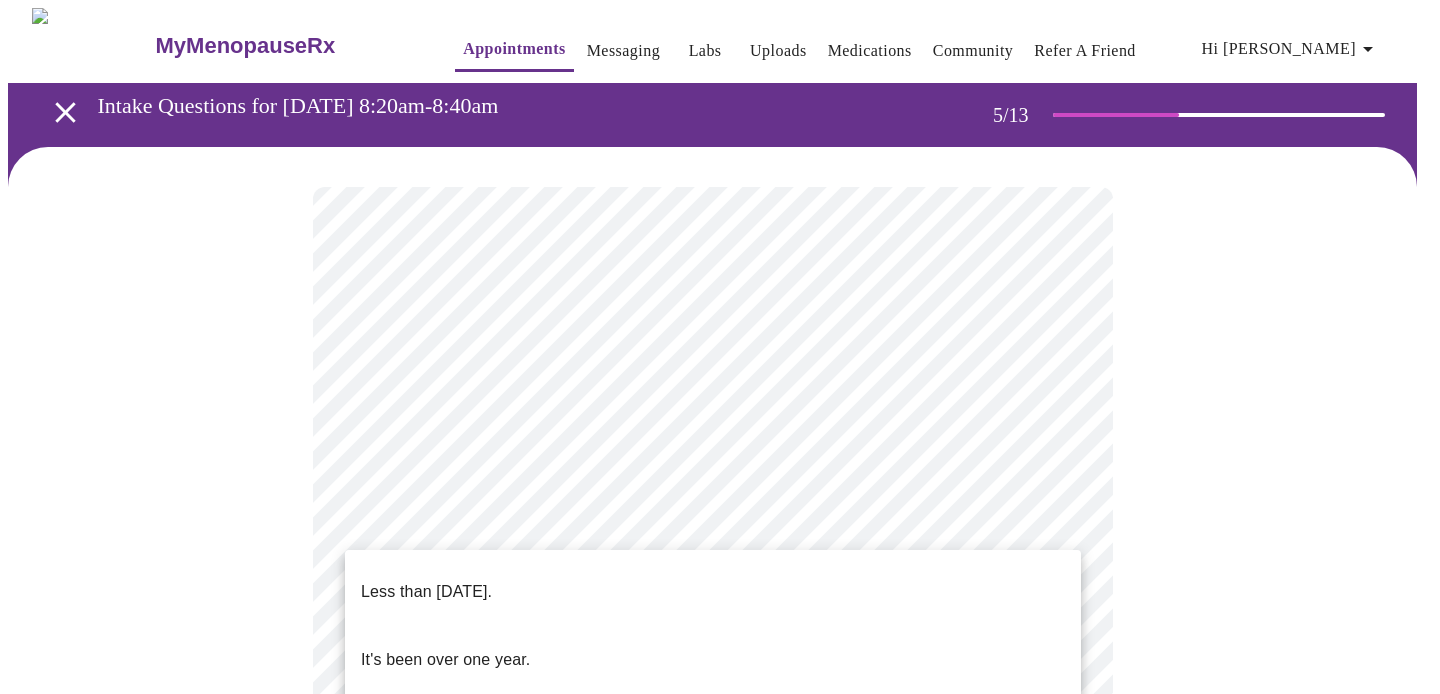 click on "MyMenopauseRx Appointments Messaging Labs Uploads Medications Community Refer a Friend Hi [PERSON_NAME]   Intake Questions for [DATE] 8:20am-8:40am 5  /  13 Settings Billing Invoices Log out Less than [DATE].
It's been over one year." at bounding box center (720, 746) 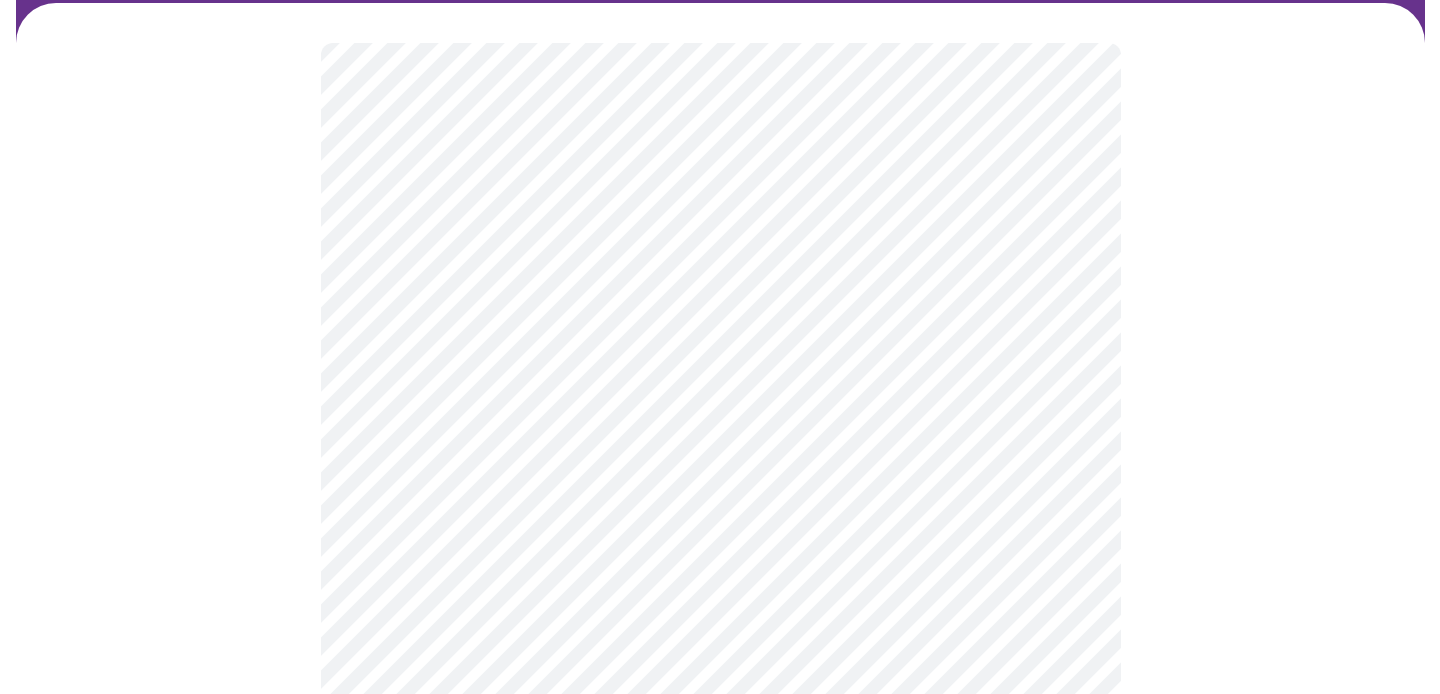 scroll, scrollTop: 269, scrollLeft: 0, axis: vertical 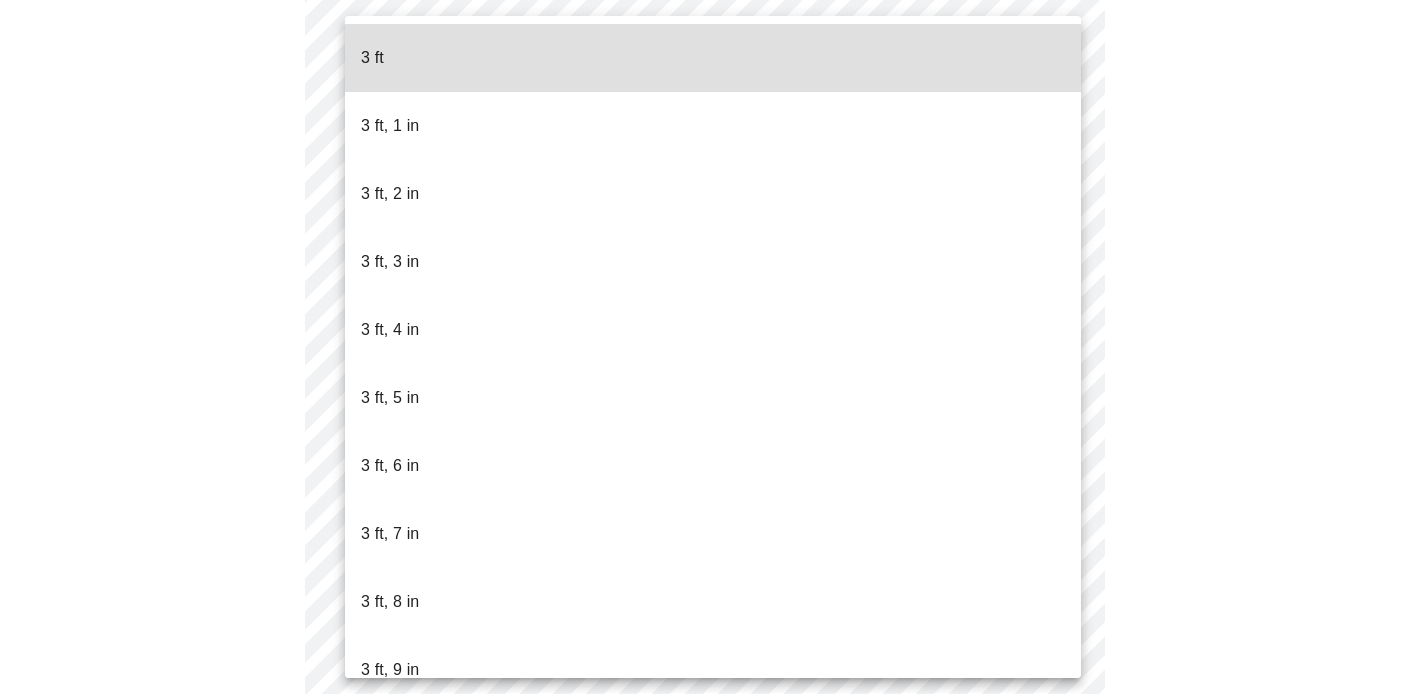 click on "MyMenopauseRx Appointments Messaging Labs Uploads Medications Community Refer a Friend Hi [PERSON_NAME] Questions for [DATE] 8:20am-8:40am 6  /  13 Settings Billing Invoices Log out 3 ft
3 ft, 1 in
3 ft, 2 in
3 ft, 3 in
3 ft, 4 in
3 ft, 5 in
3 ft, 6 in
3 ft, 7 in
3 ft, 8 in
3 ft, 9 in
3 ft, 10 in
3 ft, 11 in
4 ft
4 ft, 1 in
4 ft, 2 in
4 ft, 3 in
4 ft, 4 in
4 ft, 5 in
4 ft, 6 in
4 ft, 7 in
4 ft, 8 in
4 ft, 9 in
4 ft, 10 in
4 ft, 11 in
5 ft
5 ft, 1 in
5 ft, 2 in
5 ft, 3 in
5 ft, 4 in
5 ft, 5 in
5 ft, 6 in
5 ft, 7 in
5 ft, 8 in
5 ft, 9 in
5 ft, 10 in
5 ft, 11 in
6 ft
6 ft, 1 in
6 ft, 2 in
6 ft, 3 in
6 ft, 4 in
6 ft, 5 in
6 ft, 6 in
6 ft, 7 in
6 ft, 8 in
6 ft, 9 in
6 ft, 10 in
6 ft, 11 in
7 ft" at bounding box center (712, 307) 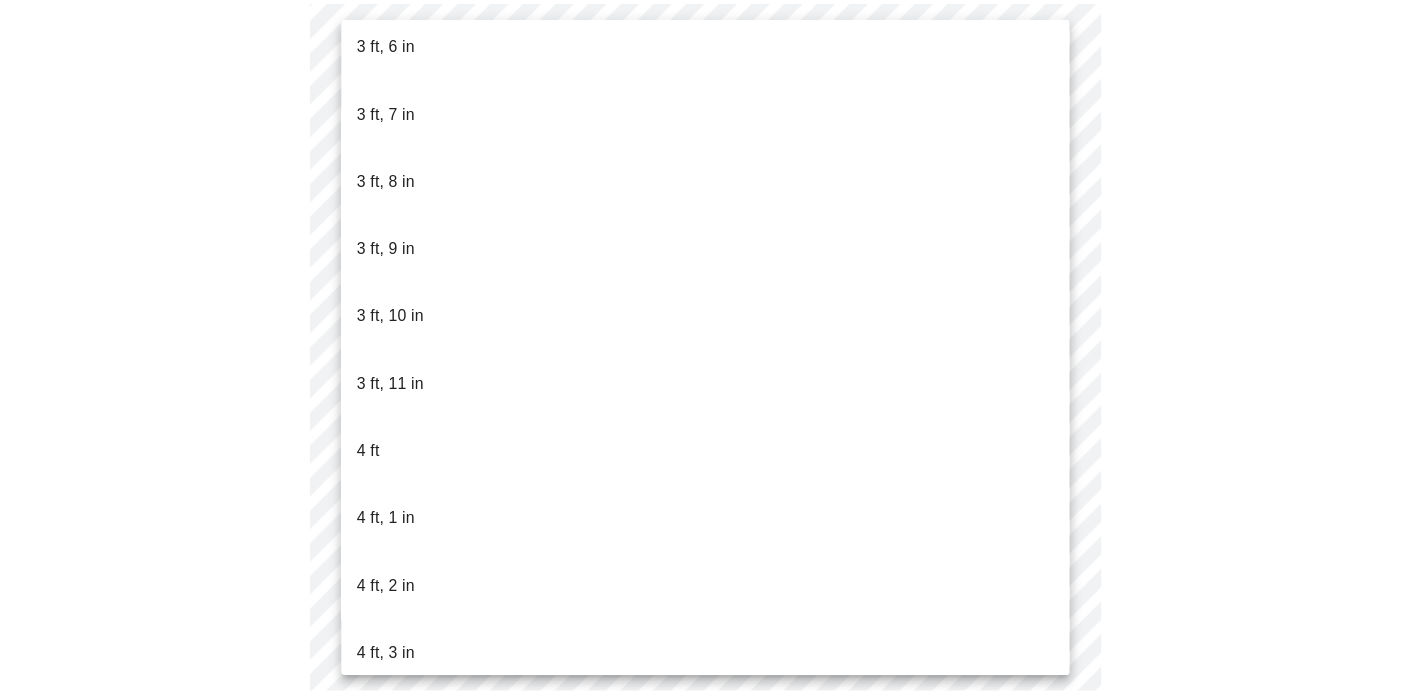 scroll, scrollTop: 1037, scrollLeft: 0, axis: vertical 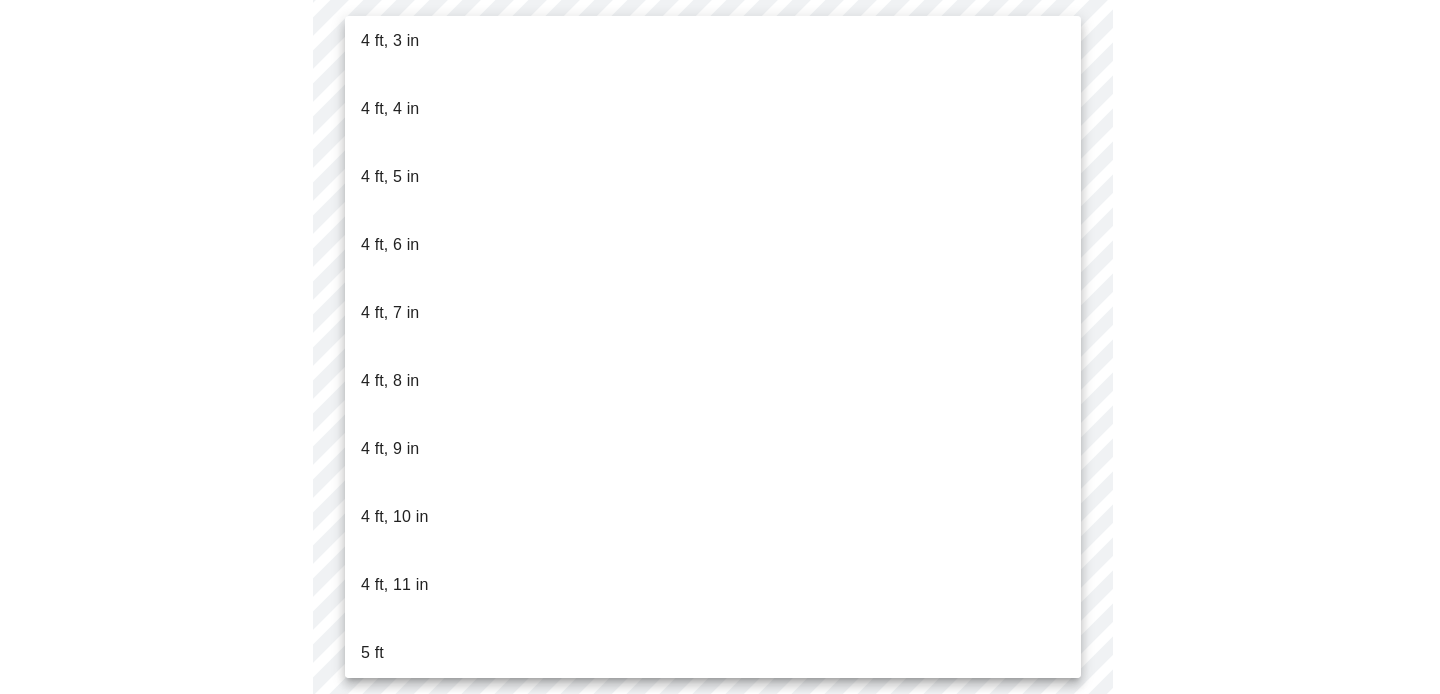 click on "5 ft, 4 in" at bounding box center [713, 925] 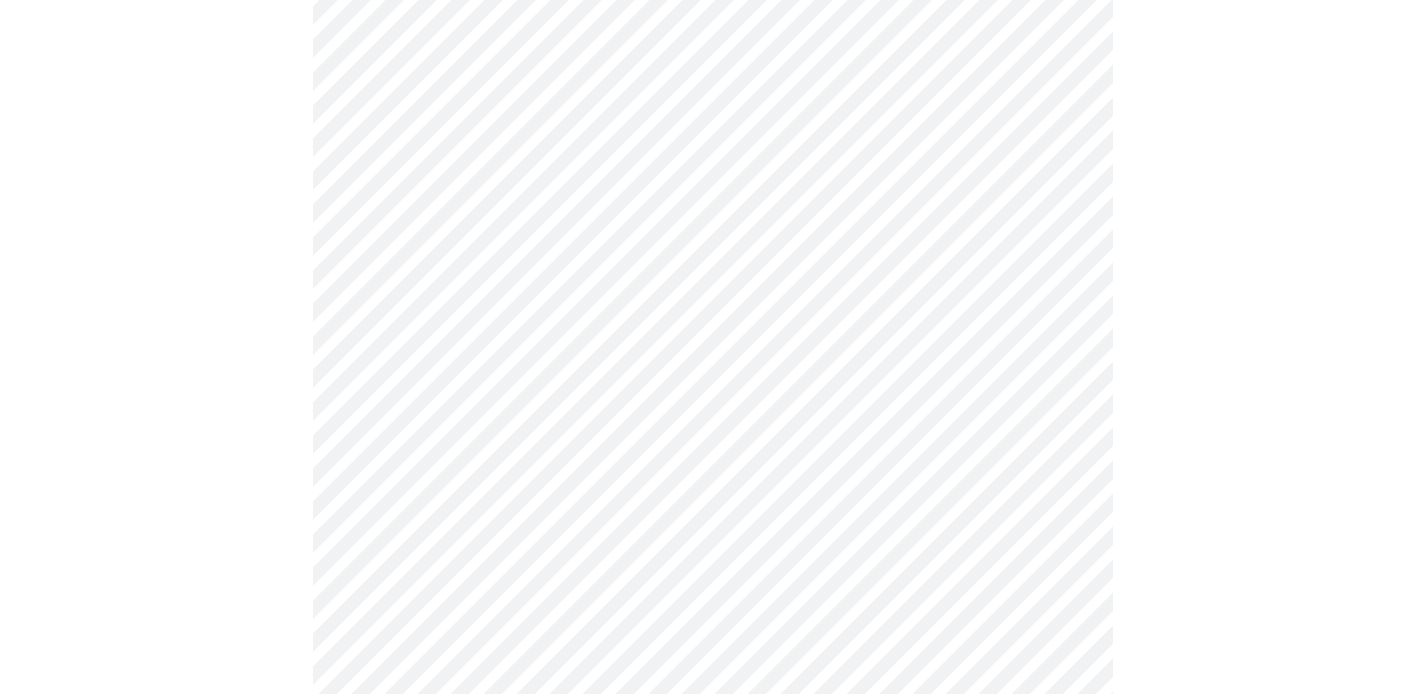 scroll, scrollTop: 5578, scrollLeft: 0, axis: vertical 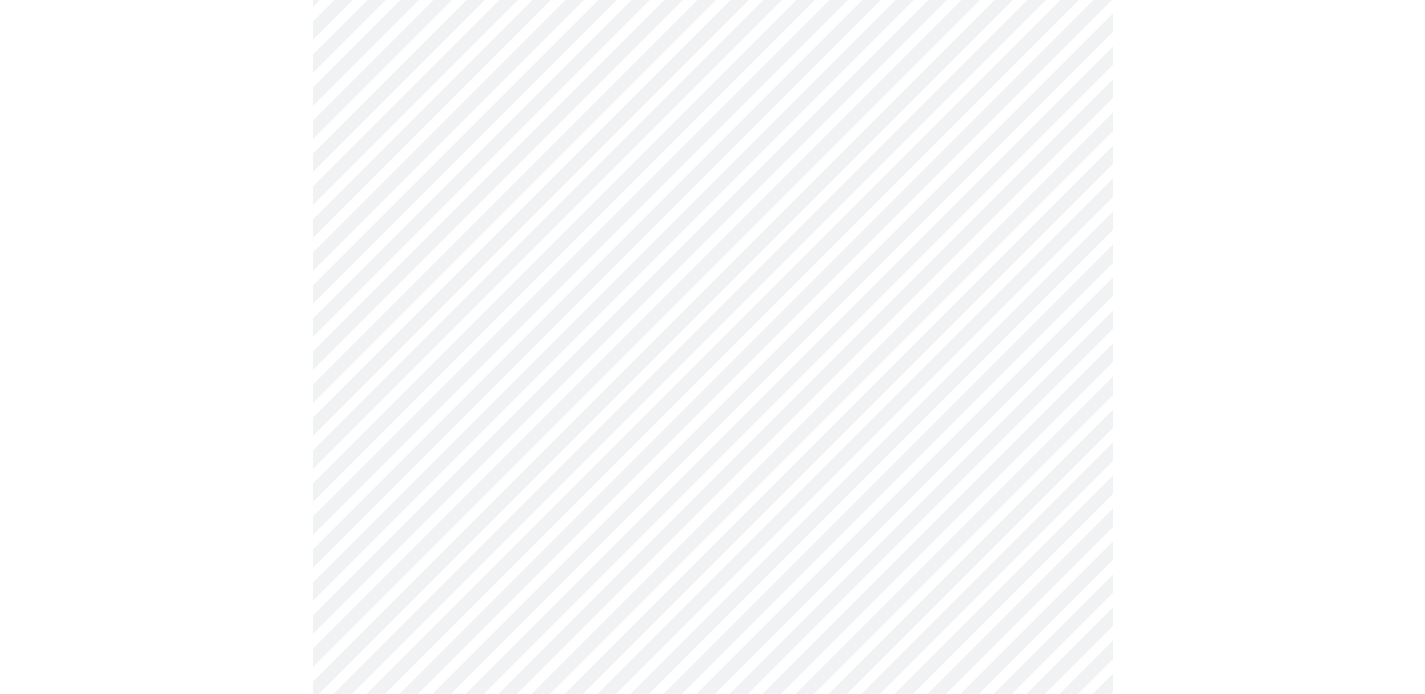 click on "MyMenopauseRx Appointments Messaging Labs Uploads Medications Community Refer a Friend Hi [PERSON_NAME]   Intake Questions for [DATE] 8:20am-8:40am 7  /  13 Settings Billing Invoices Log out" at bounding box center (712, -2096) 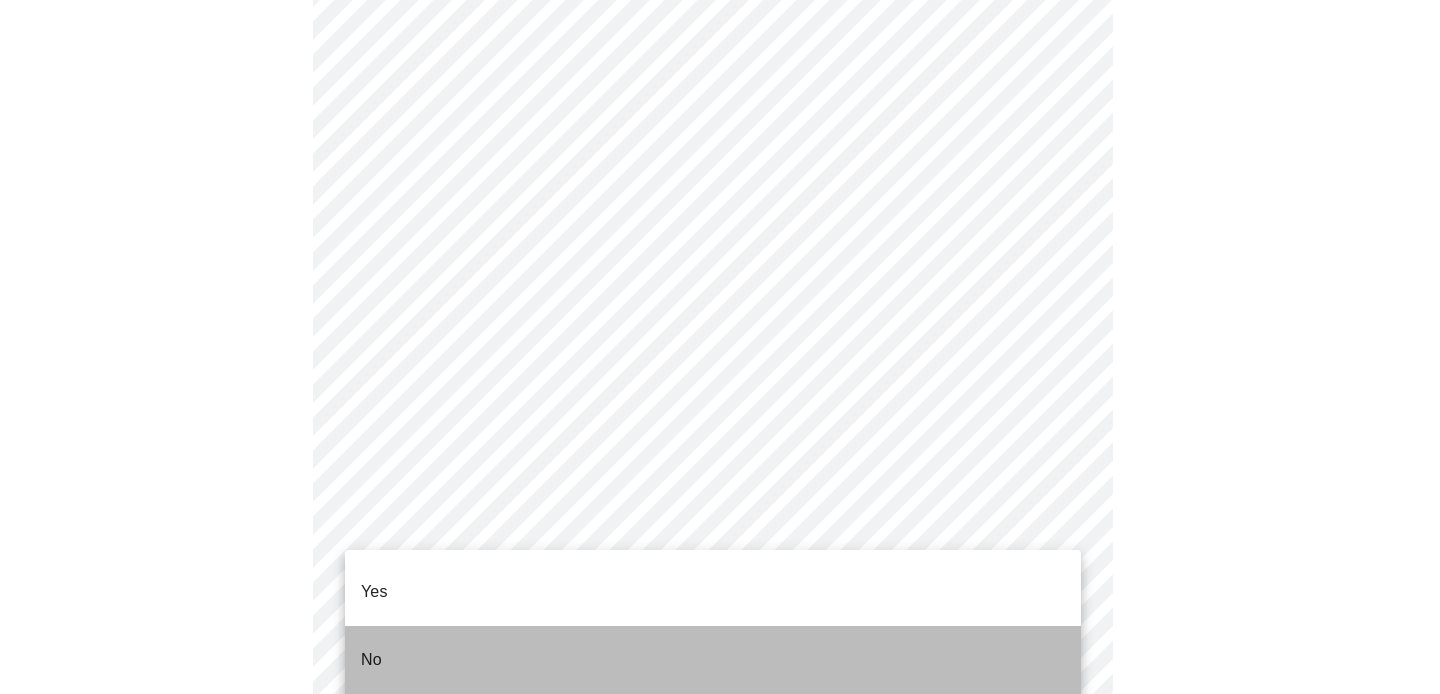 click on "No" at bounding box center [713, 660] 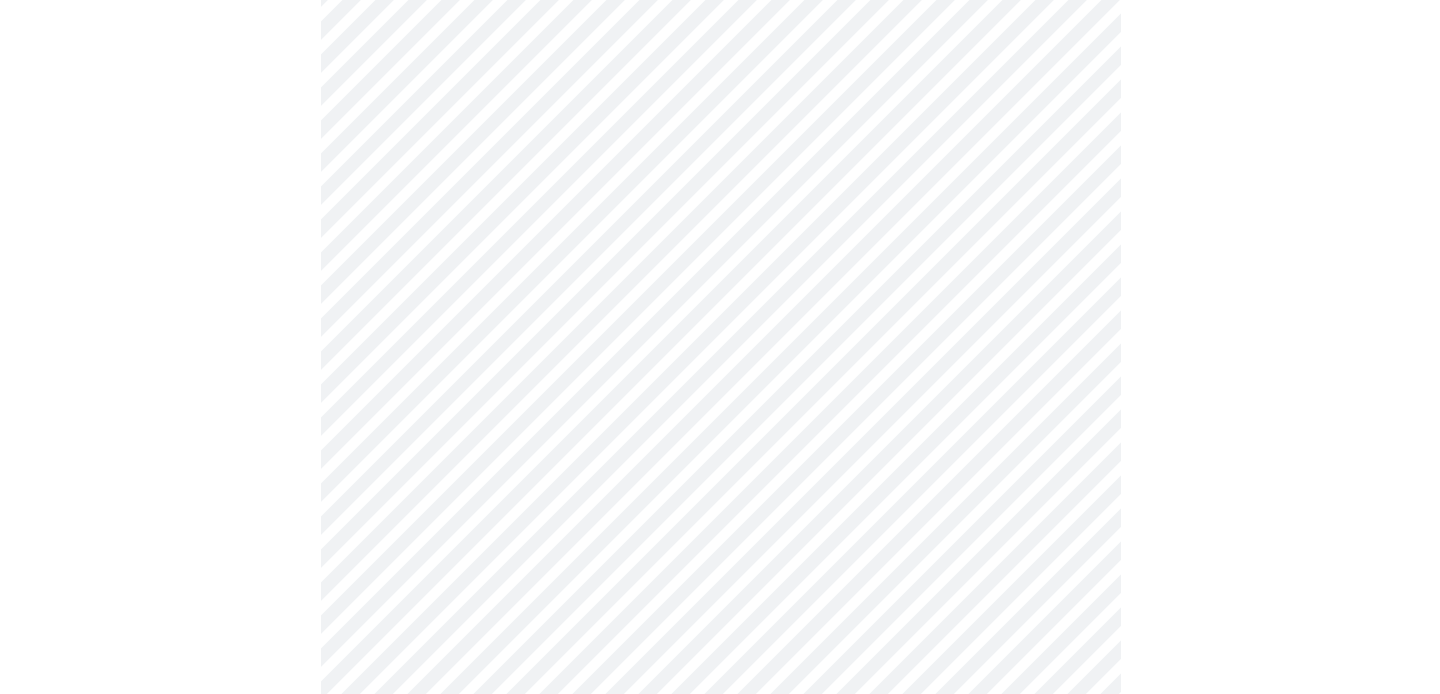 scroll, scrollTop: 1410, scrollLeft: 0, axis: vertical 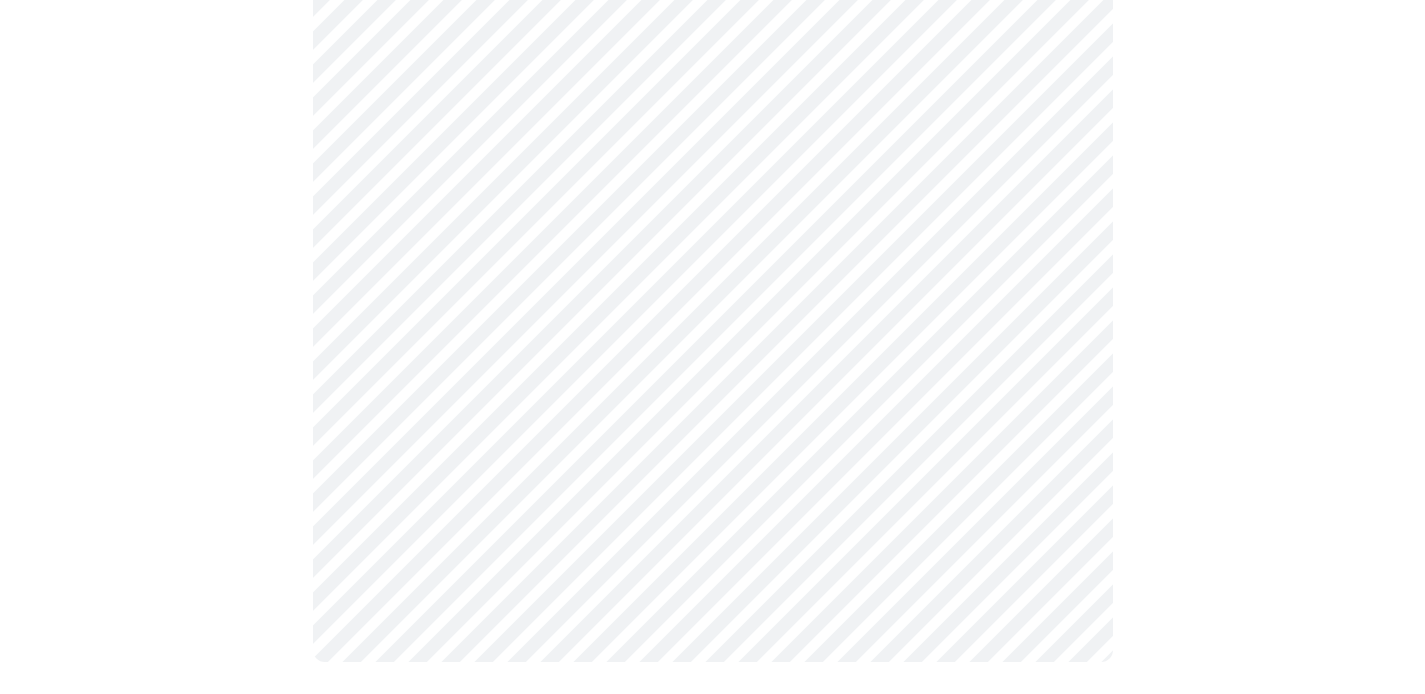 click on "MyMenopauseRx Appointments Messaging Labs Uploads Medications Community Refer a Friend Hi [PERSON_NAME]   Intake Questions for [DATE] 8:20am-8:40am 8  /  13 Settings Billing Invoices Log out" at bounding box center [712, -350] 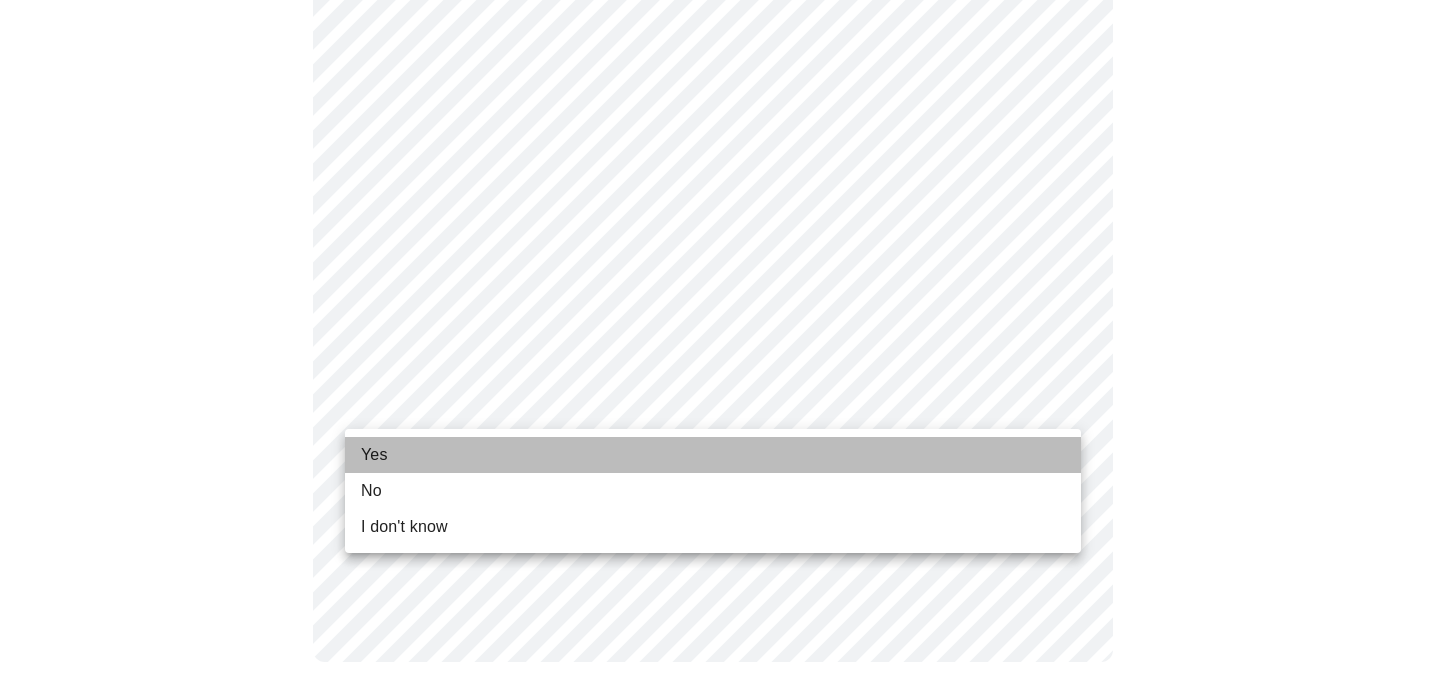 click on "Yes" at bounding box center [713, 455] 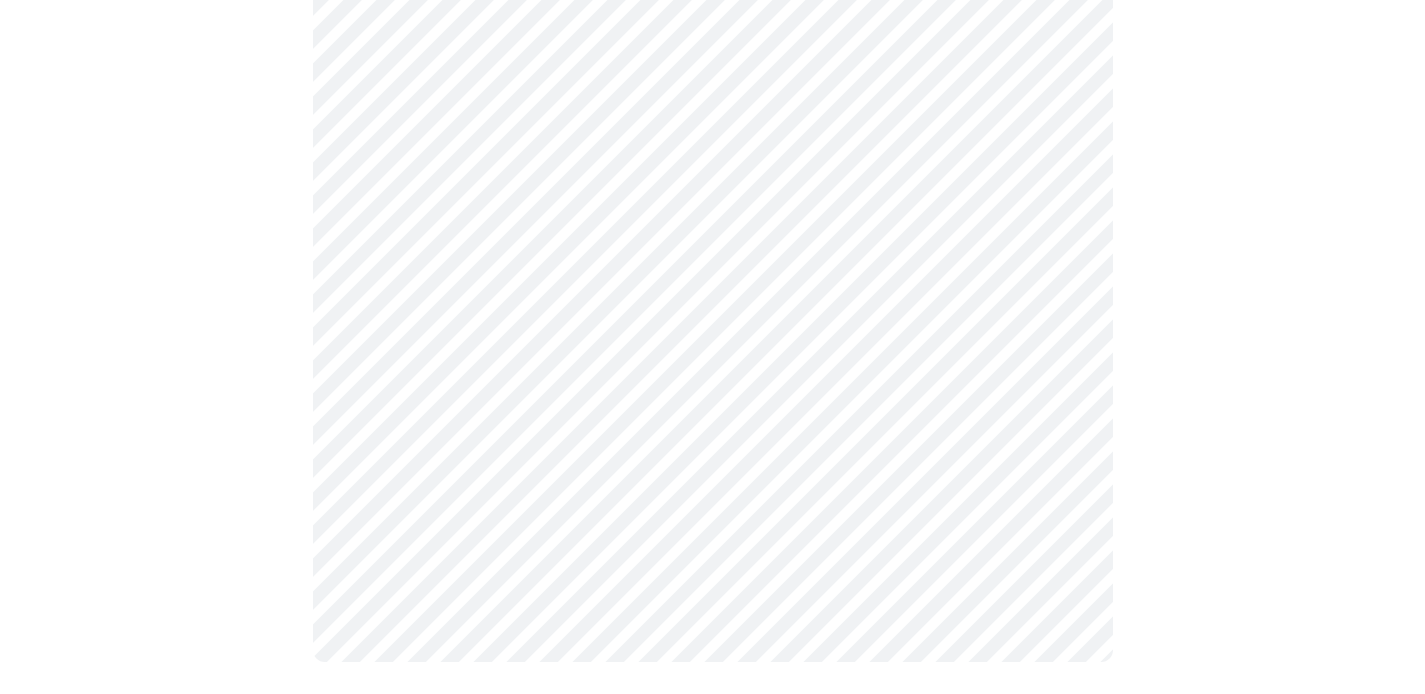 scroll, scrollTop: 0, scrollLeft: 0, axis: both 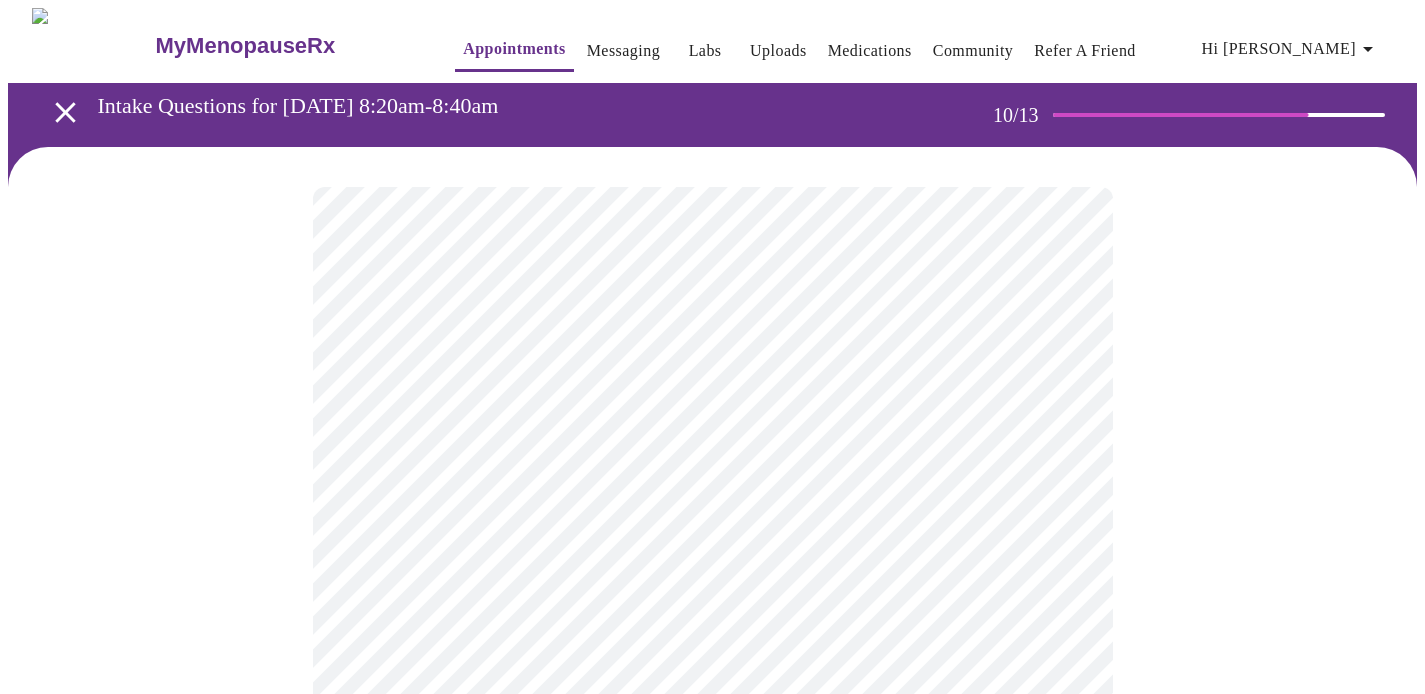 click at bounding box center (712, 1528) 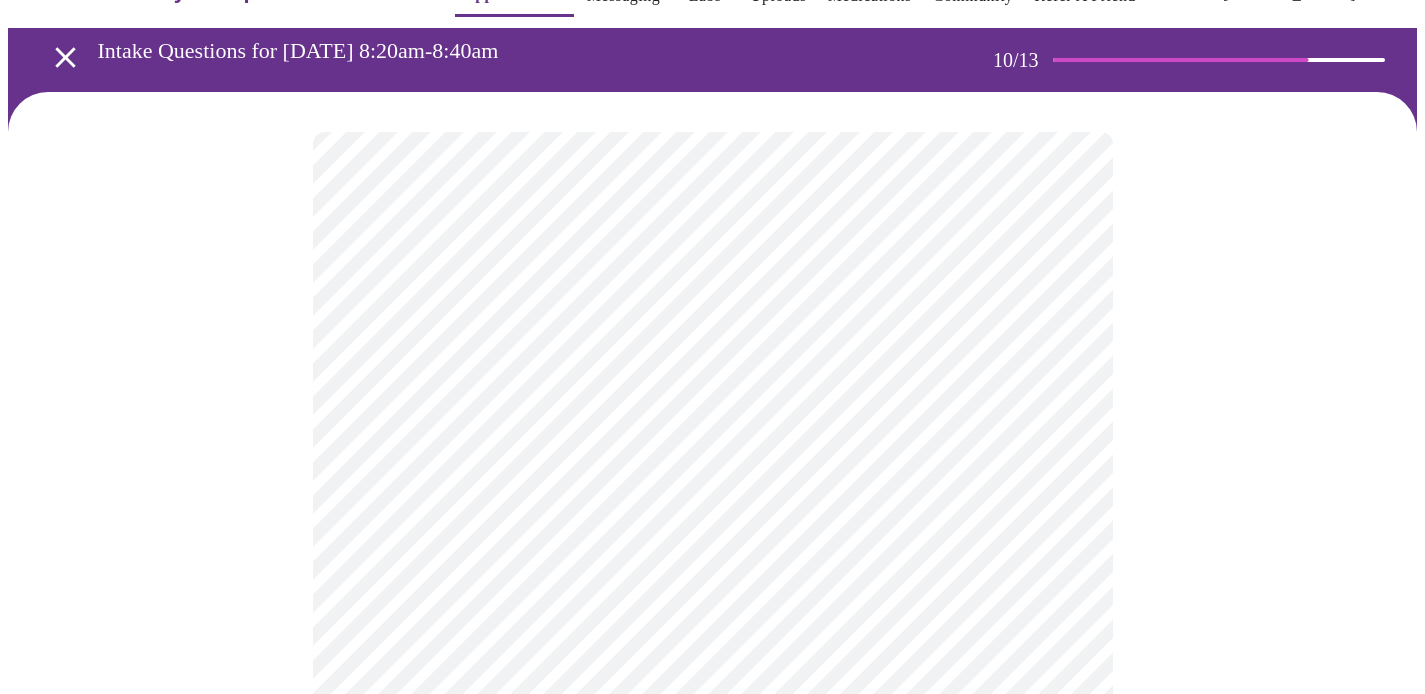 scroll, scrollTop: 170, scrollLeft: 0, axis: vertical 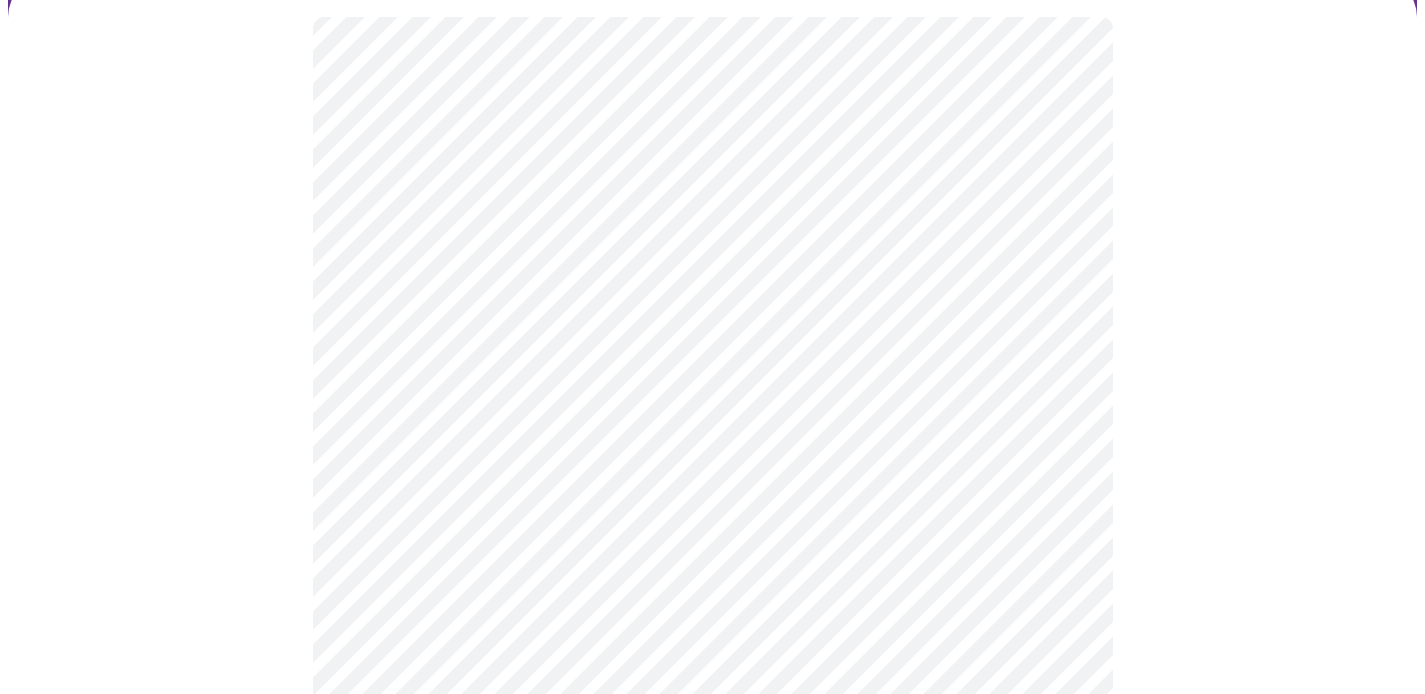 click on "MyMenopauseRx Appointments Messaging Labs Uploads Medications Community Refer a Friend Hi [PERSON_NAME]   Intake Questions for [DATE] 8:20am-8:40am 10  /  13 Settings Billing Invoices Log out" at bounding box center (712, 1266) 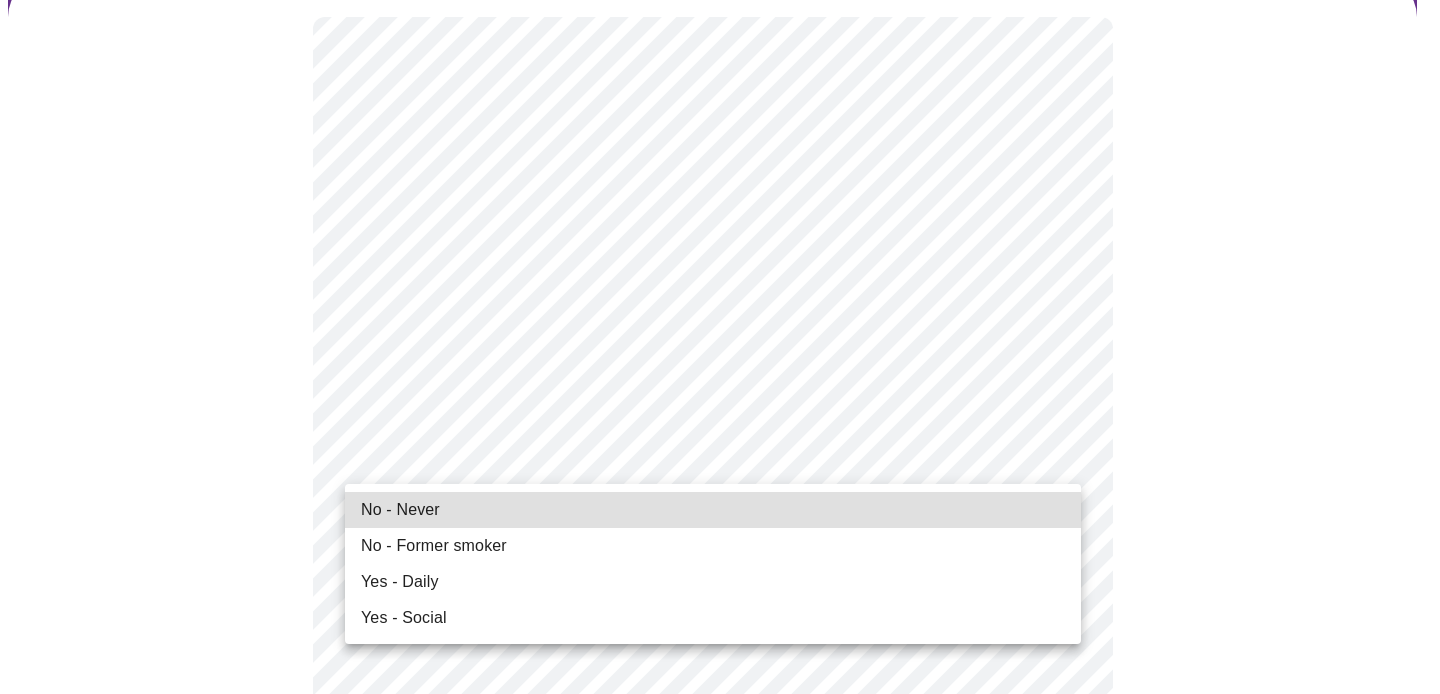 click on "No - Never" at bounding box center (400, 510) 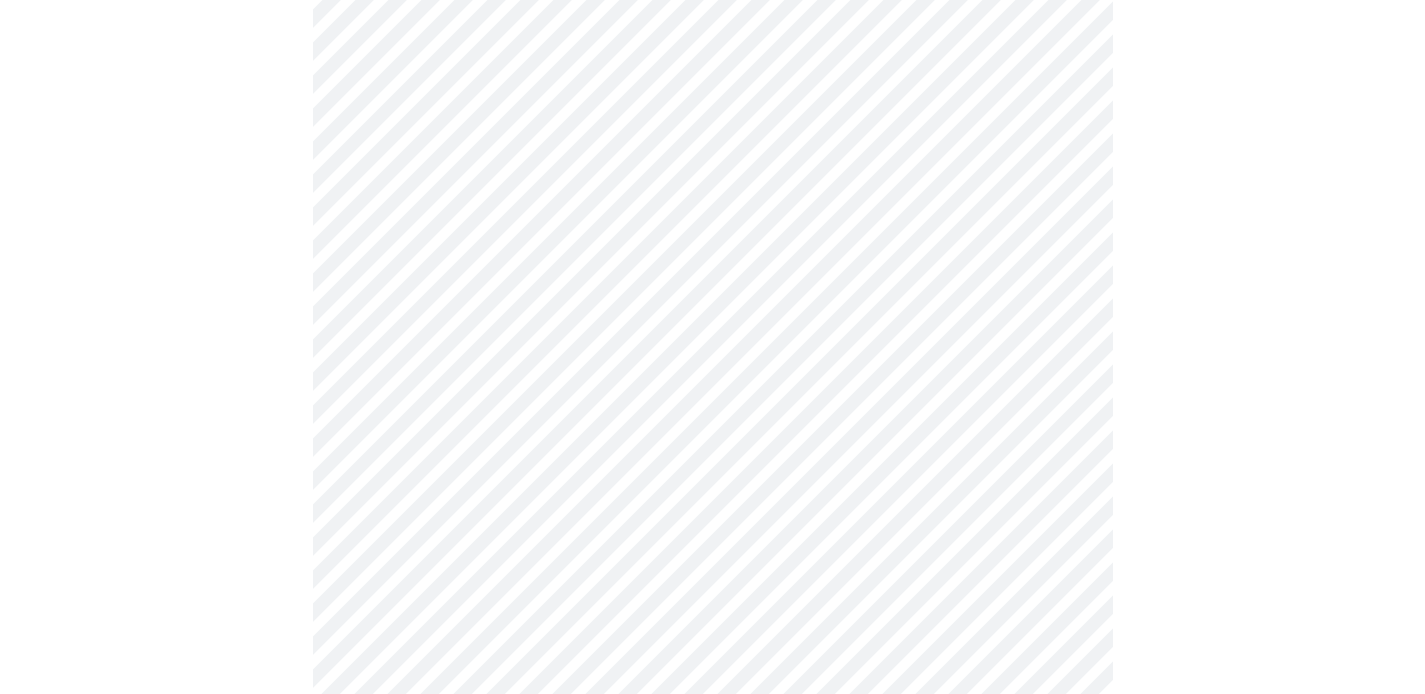 scroll, scrollTop: 1667, scrollLeft: 0, axis: vertical 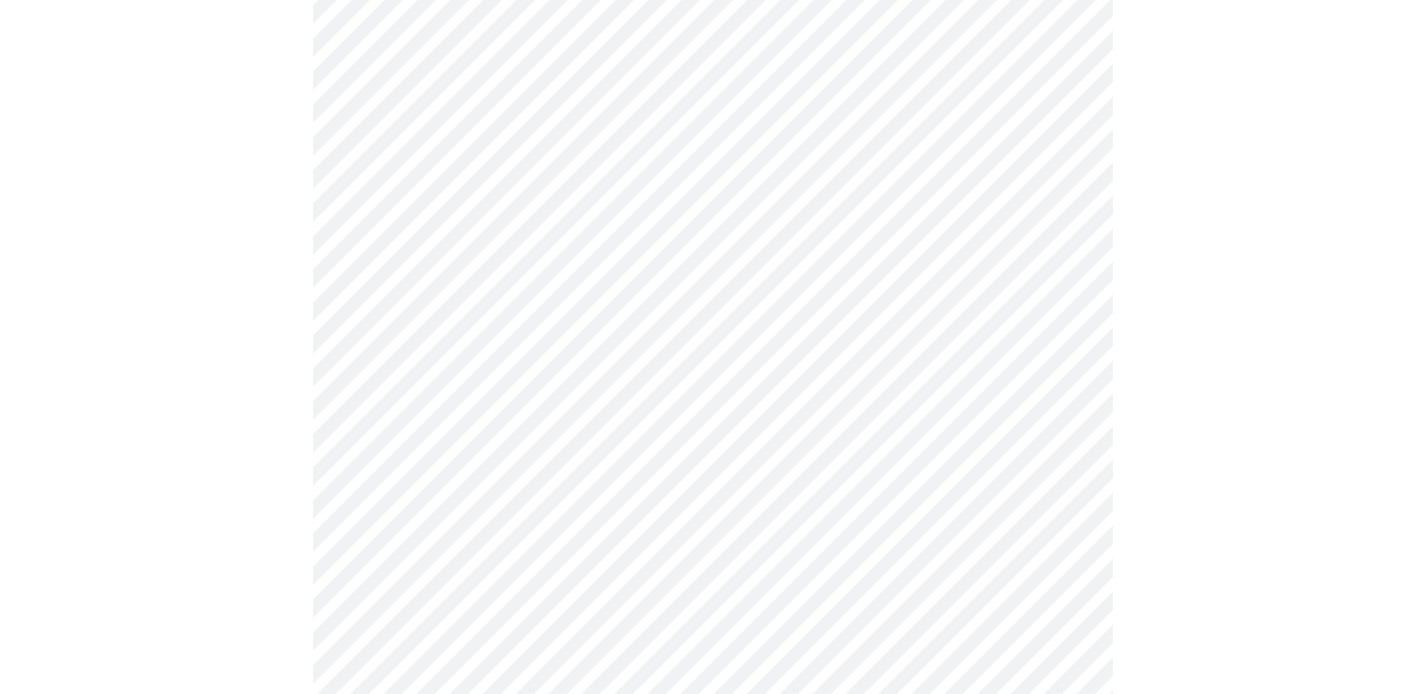 click on "MyMenopauseRx Appointments Messaging Labs Uploads Medications Community Refer a Friend Hi [PERSON_NAME]   Intake Questions for [DATE] 8:20am-8:40am 10  /  13 Settings Billing Invoices Log out" at bounding box center [712, -246] 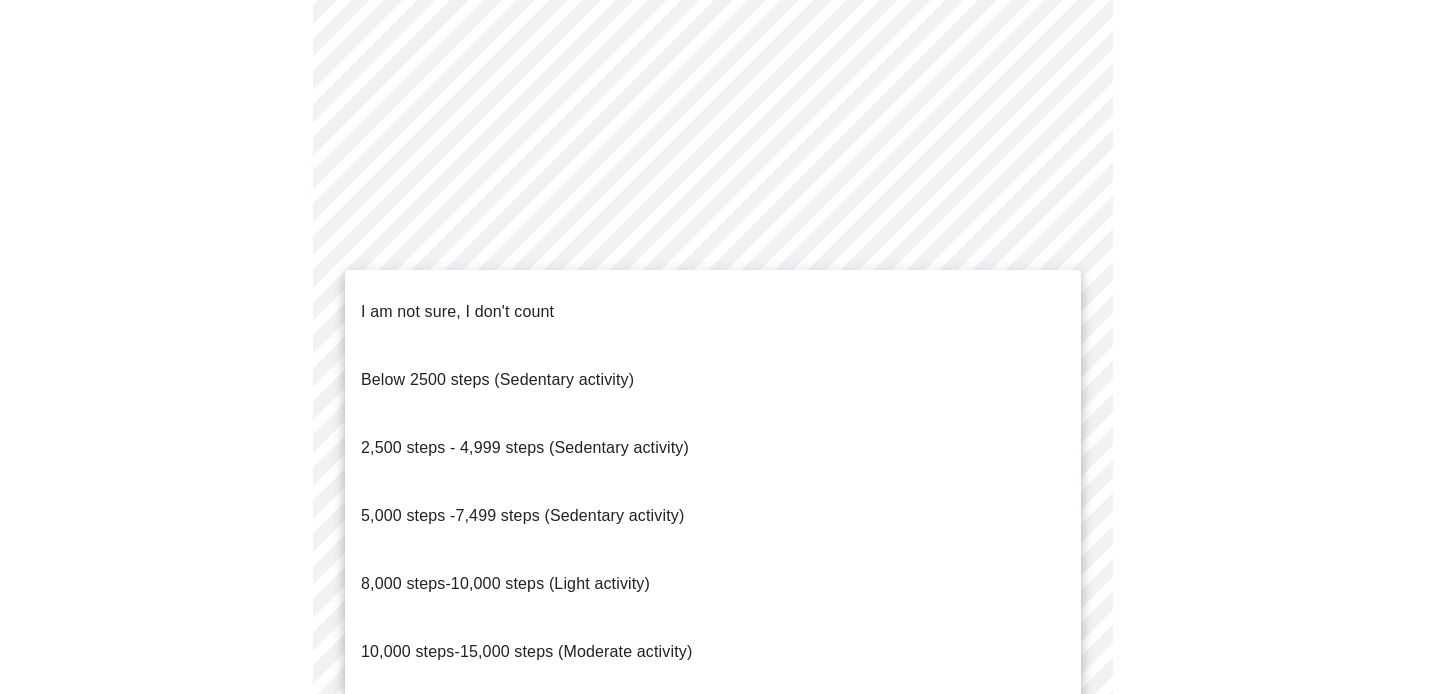 click on "2,500 steps - 4,999 steps (Sedentary activity)" at bounding box center (713, 448) 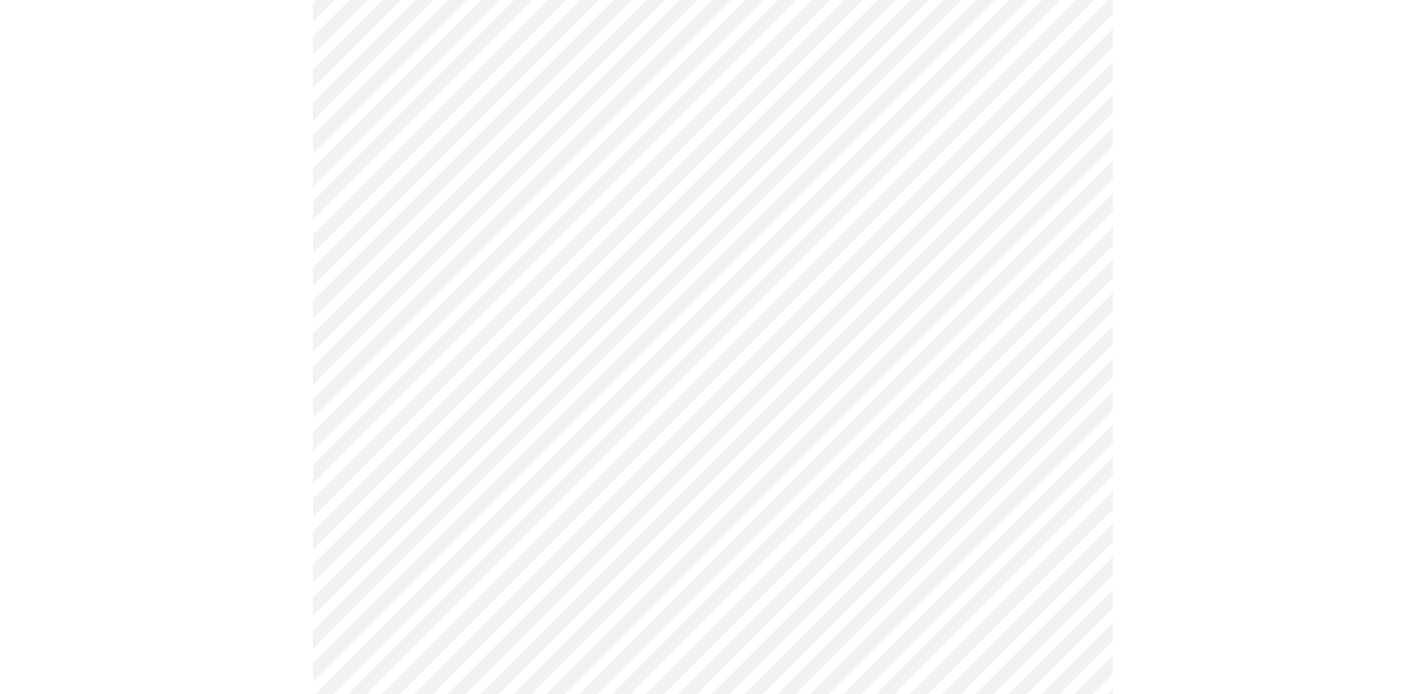 scroll, scrollTop: 1806, scrollLeft: 0, axis: vertical 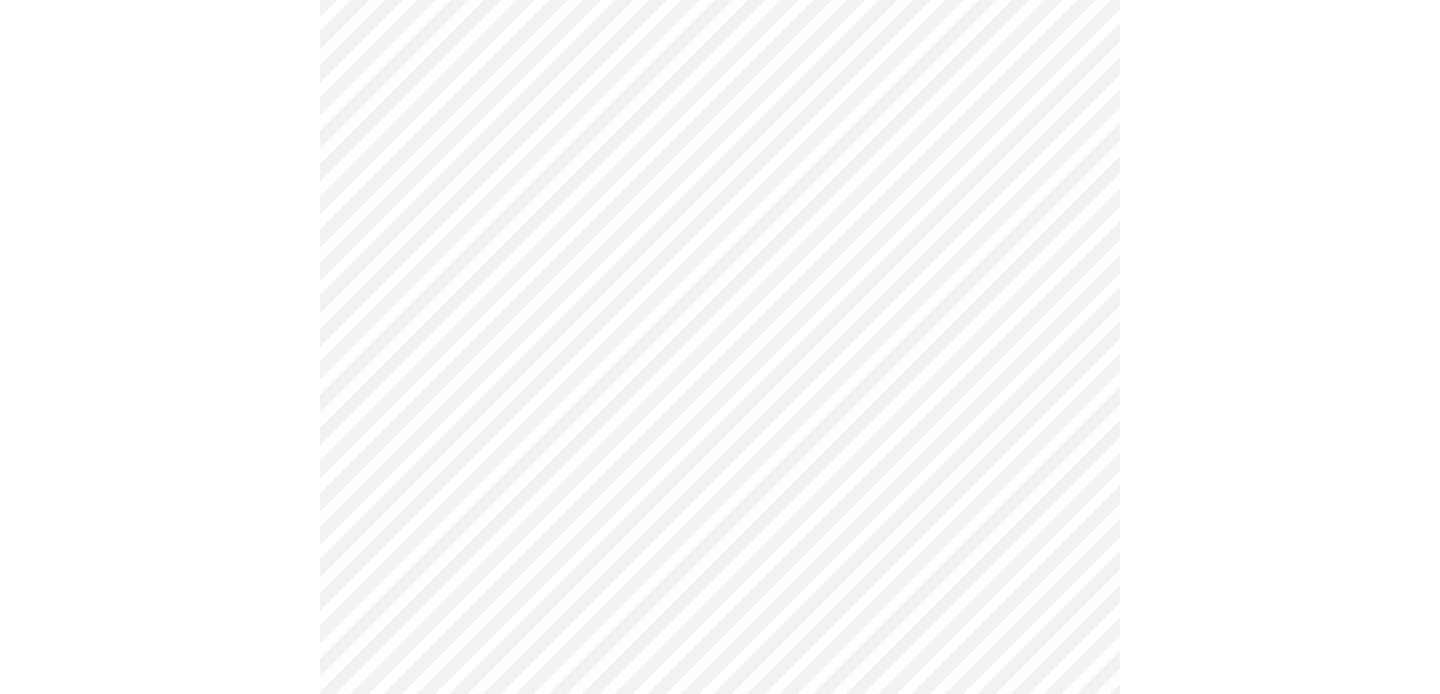 click on "MyMenopauseRx Appointments Messaging Labs Uploads Medications Community Refer a Friend Hi [PERSON_NAME]   Intake Questions for [DATE] 8:20am-8:40am 10  /  13 Settings Billing Invoices Log out" at bounding box center [720, -391] 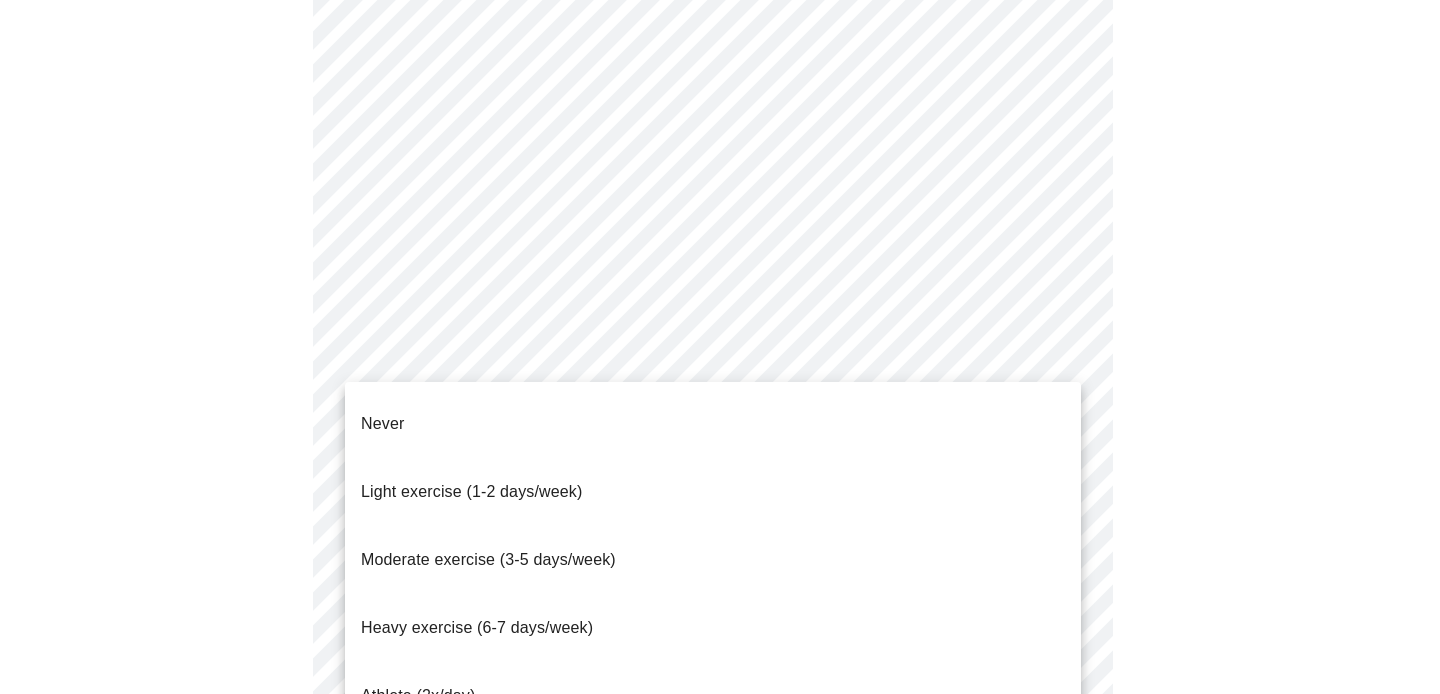 click on "Never" at bounding box center [713, 424] 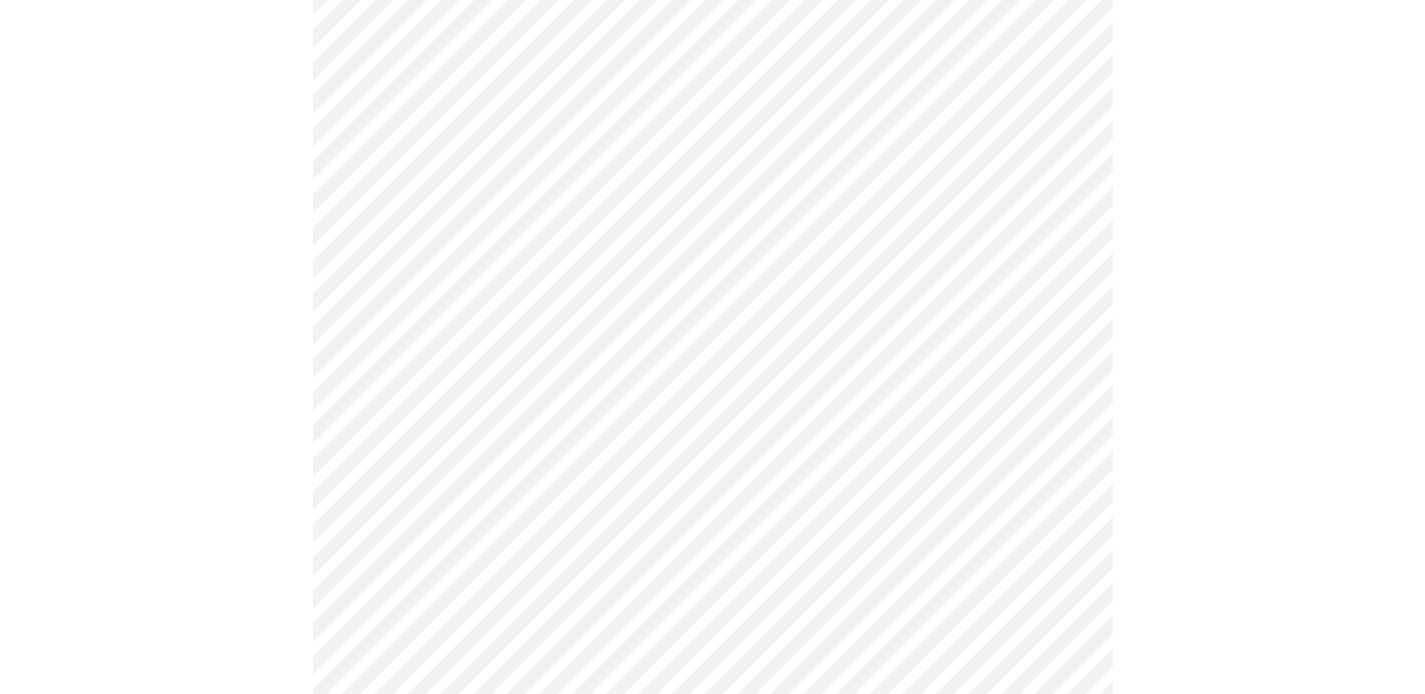 scroll, scrollTop: 1967, scrollLeft: 0, axis: vertical 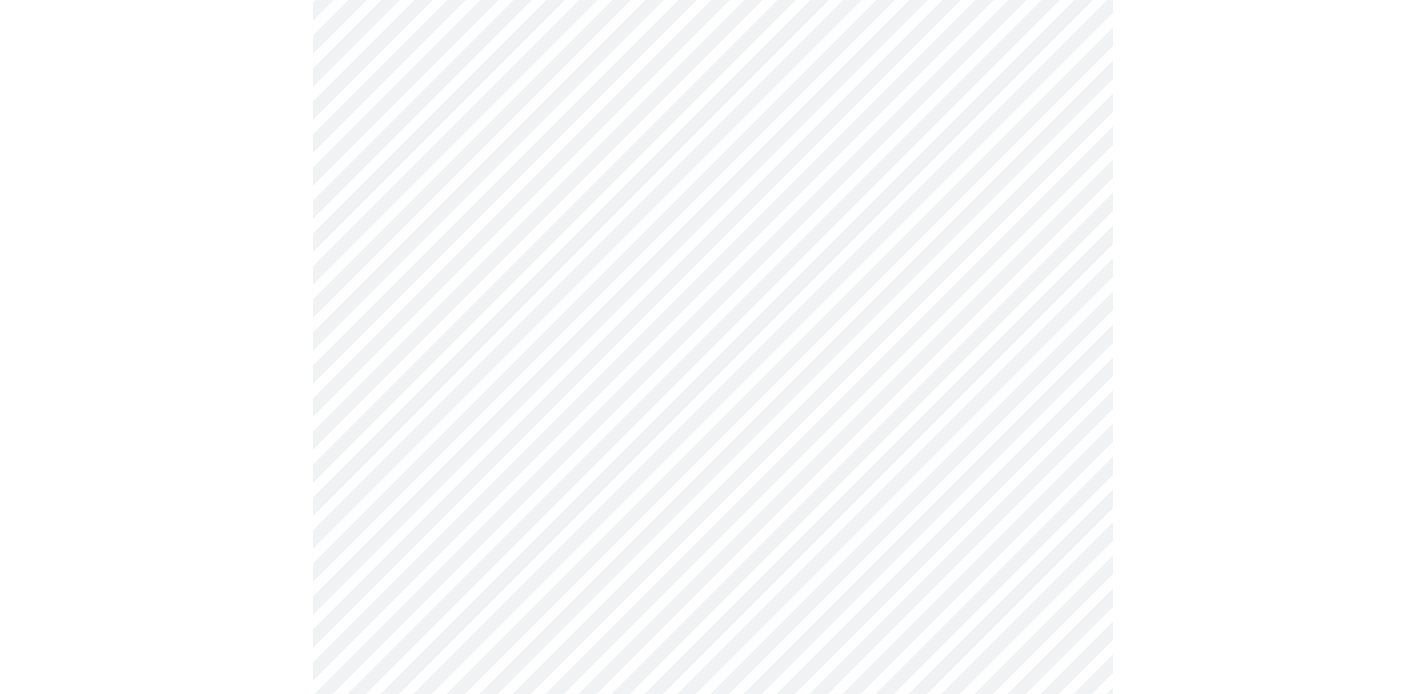 click on "MyMenopauseRx Appointments Messaging Labs Uploads Medications Community Refer a Friend Hi [PERSON_NAME]   Intake Questions for [DATE] 8:20am-8:40am 10  /  13 Settings Billing Invoices Log out" at bounding box center [712, -559] 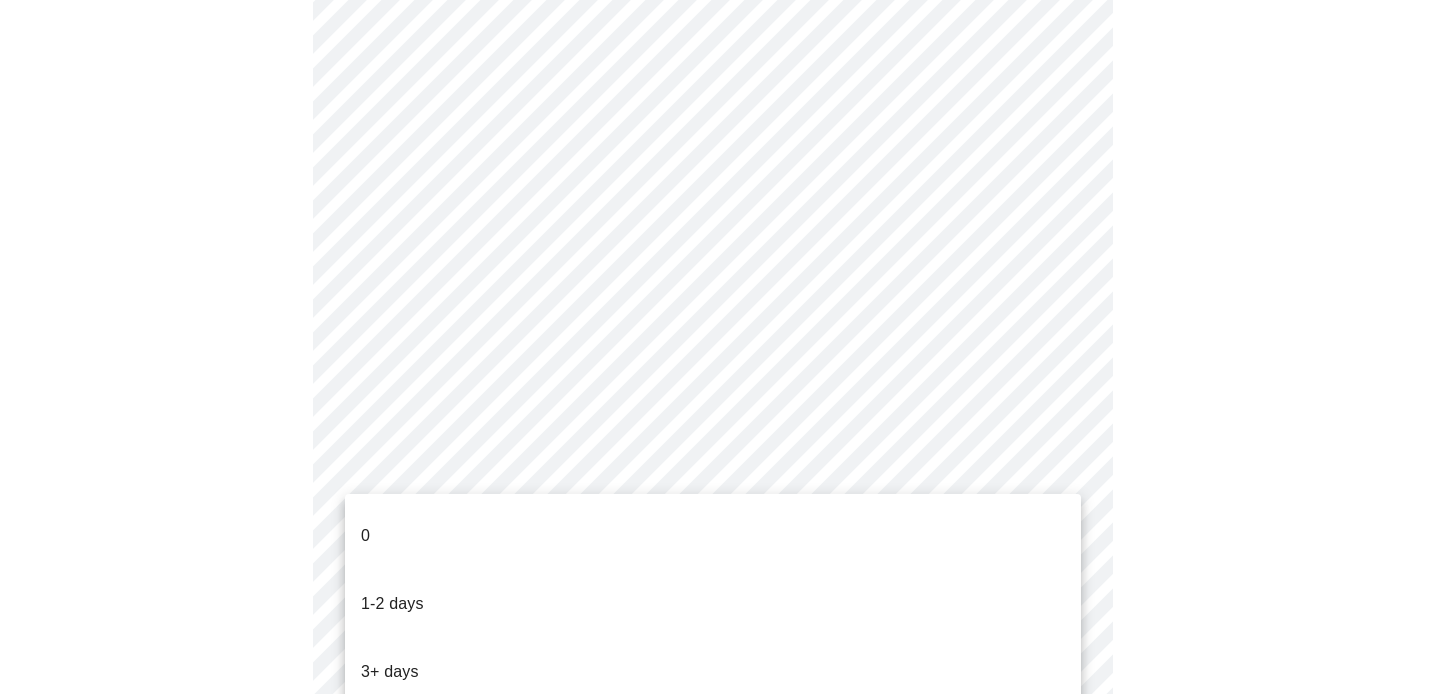 click on "0" at bounding box center (713, 536) 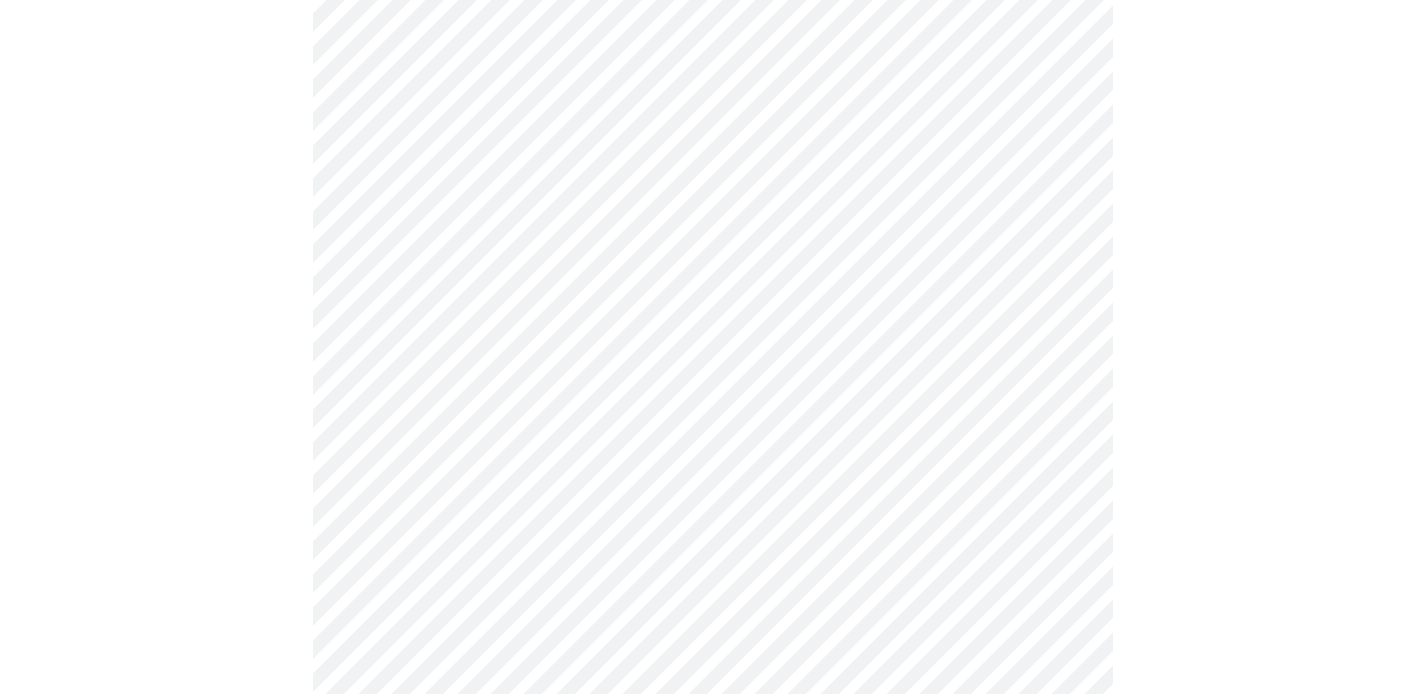 scroll, scrollTop: 2053, scrollLeft: 0, axis: vertical 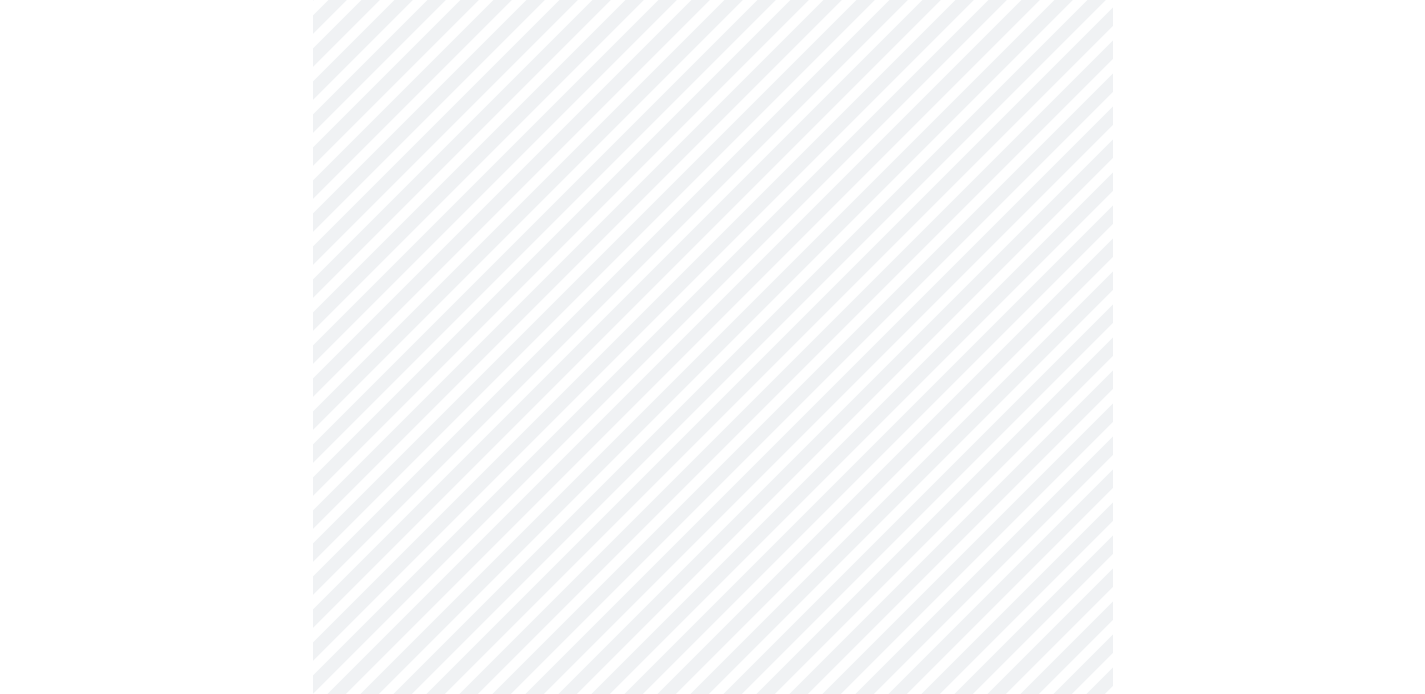 click on "MyMenopauseRx Appointments Messaging Labs Uploads Medications Community Refer a Friend Hi [PERSON_NAME]   Intake Questions for [DATE] 8:20am-8:40am 10  /  13 Settings Billing Invoices Log out" at bounding box center (712, -651) 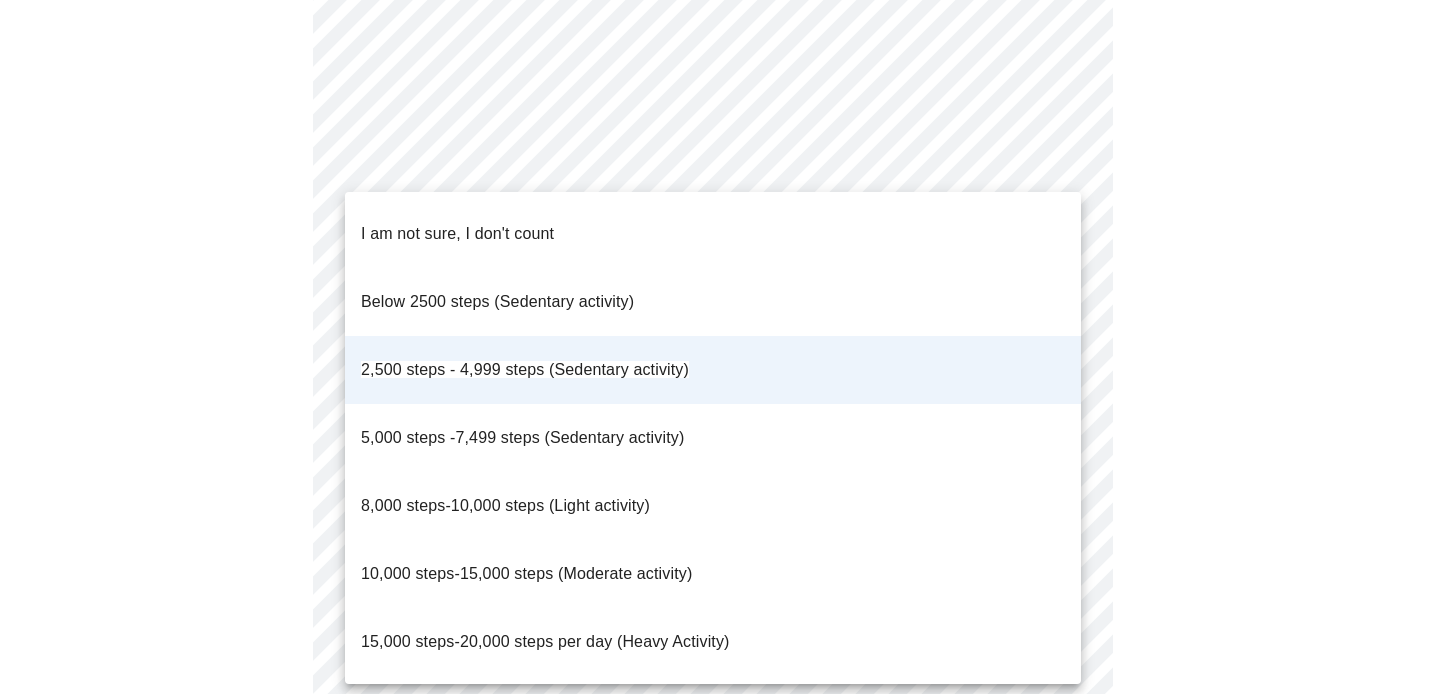 click on "2,500 steps - 4,999 steps (Sedentary activity)" at bounding box center (525, 369) 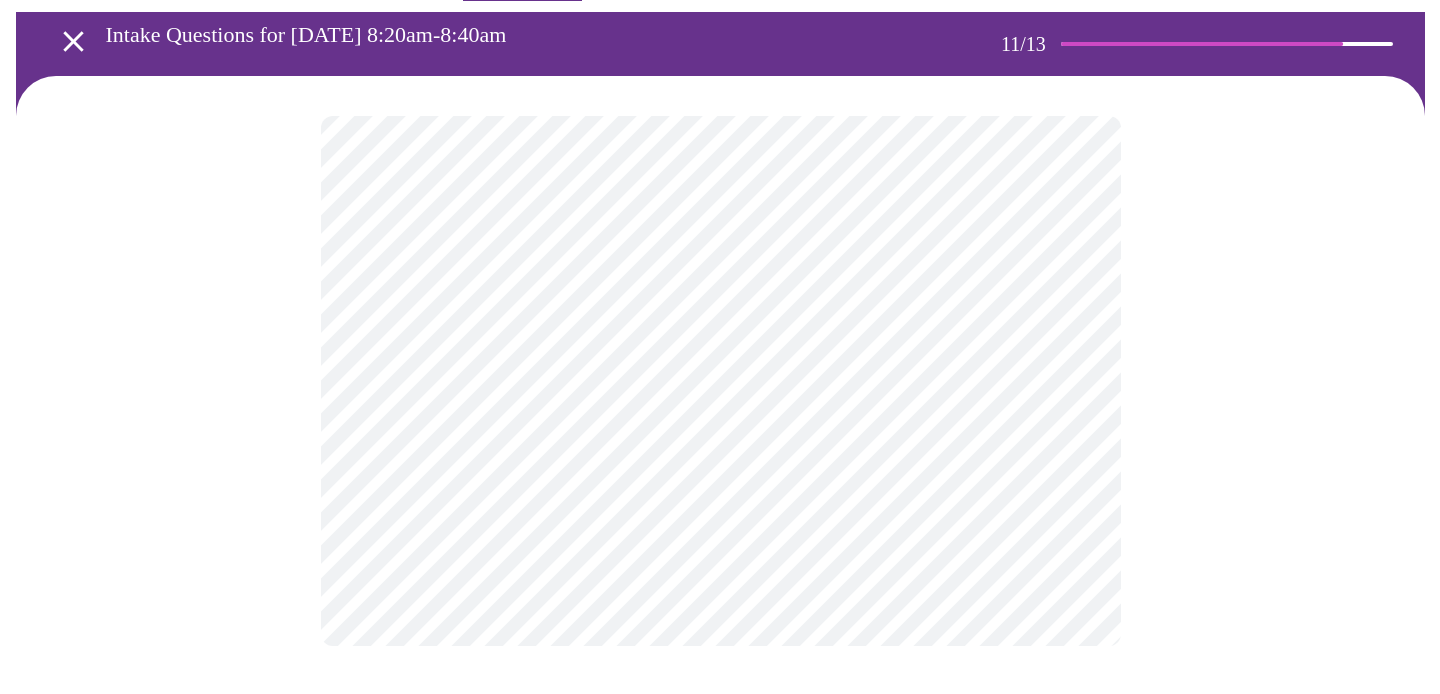 scroll, scrollTop: 0, scrollLeft: 0, axis: both 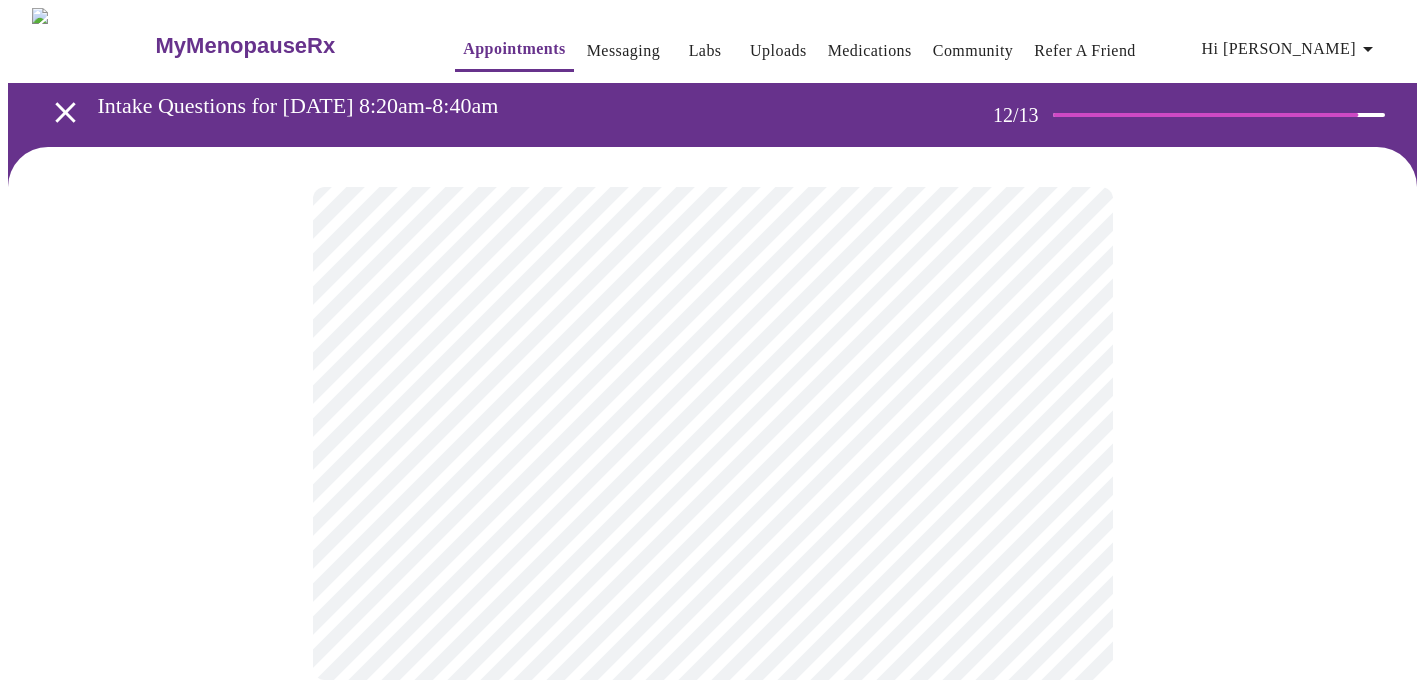 click on "MyMenopauseRx Appointments Messaging Labs Uploads Medications Community Refer a Friend Hi [PERSON_NAME]   Intake Questions for [DATE] 8:20am-8:40am 12  /  13 Settings Billing Invoices Log out" at bounding box center (712, 364) 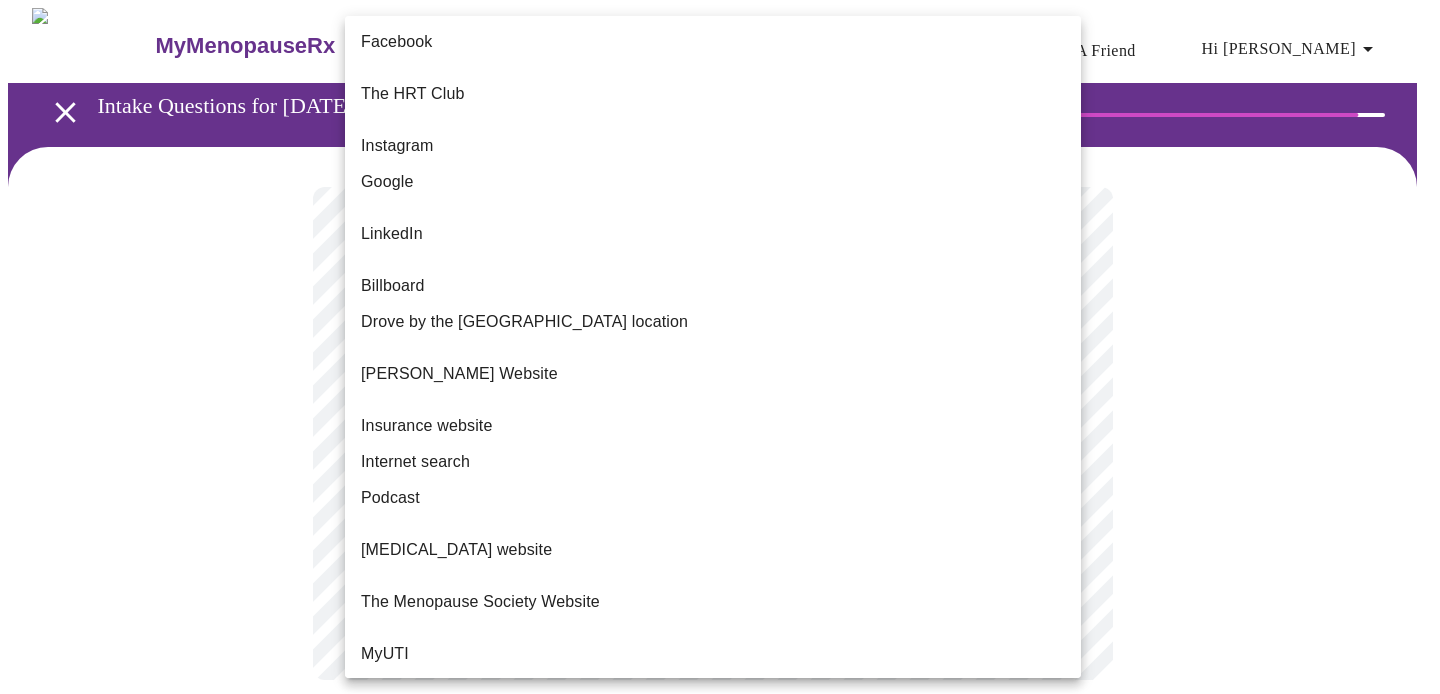 click on "The Menopause Society Website" at bounding box center (480, 602) 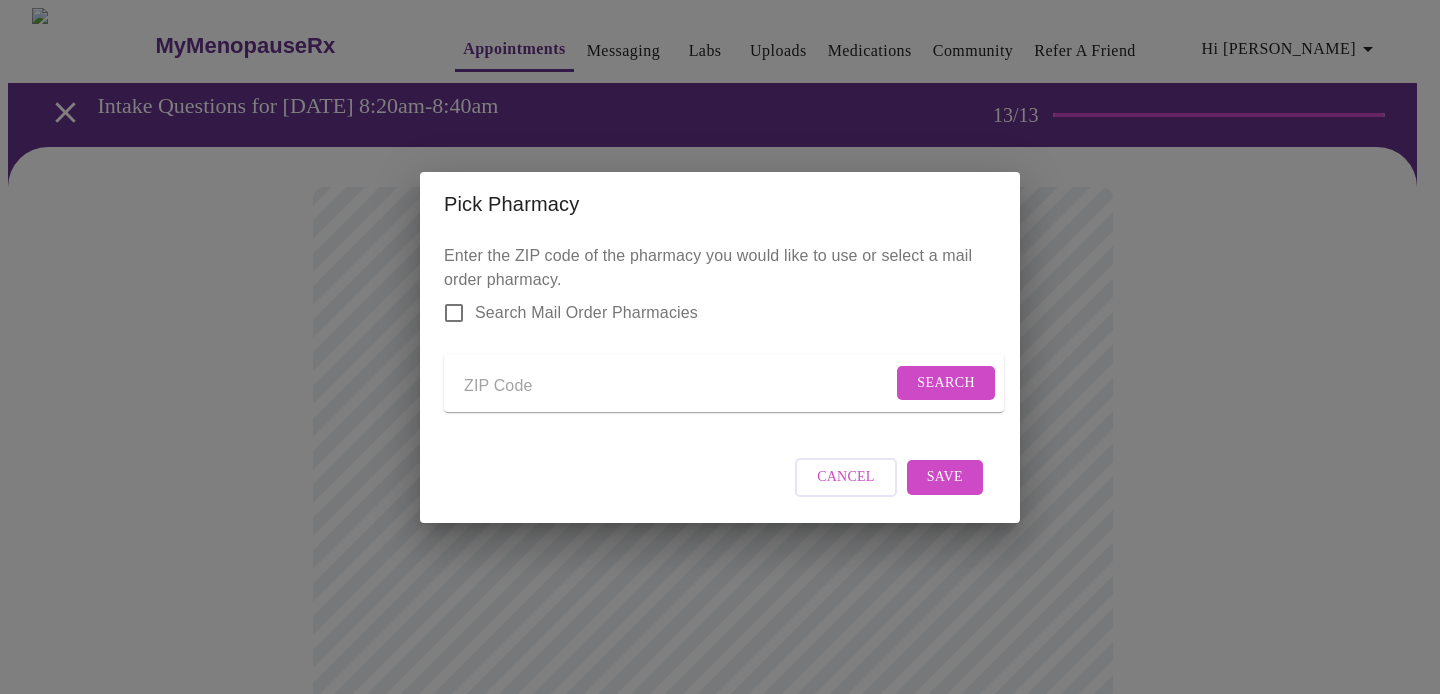 click at bounding box center (678, 387) 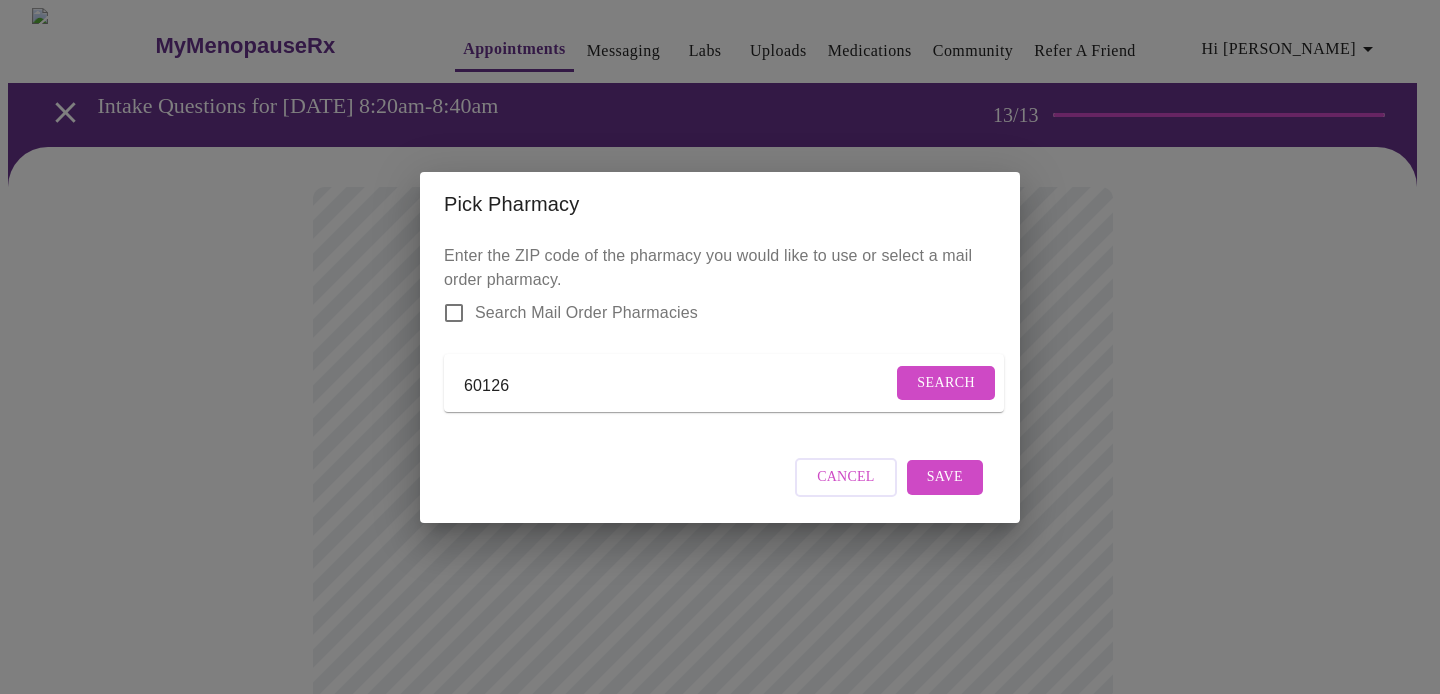 type on "60126" 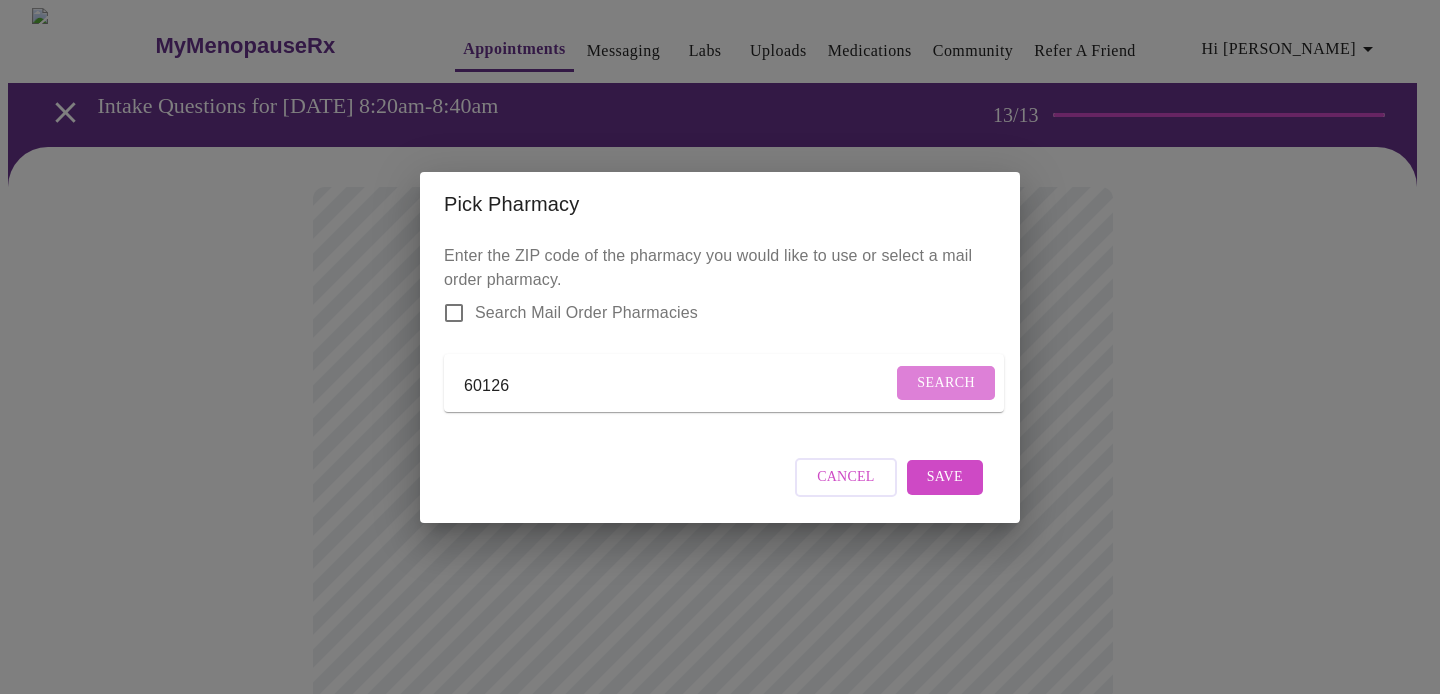click on "Search" at bounding box center [946, 383] 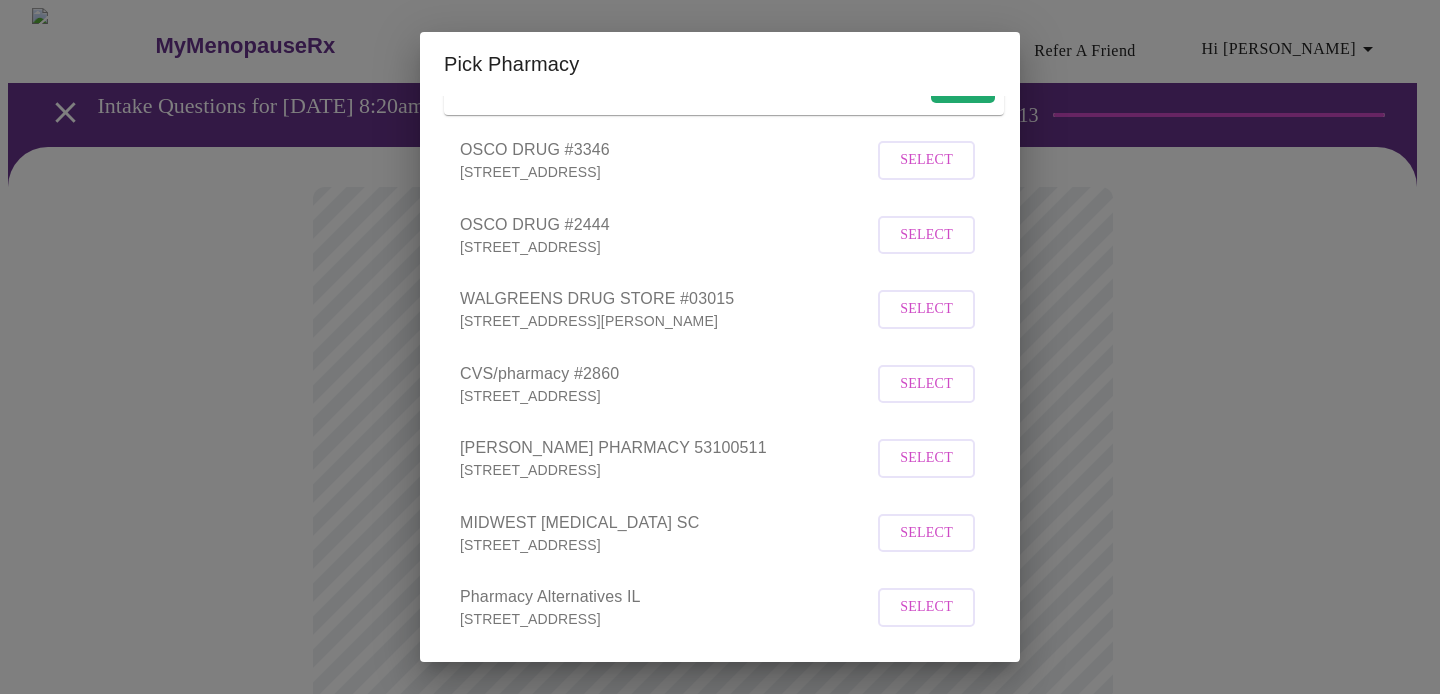 scroll, scrollTop: 161, scrollLeft: 0, axis: vertical 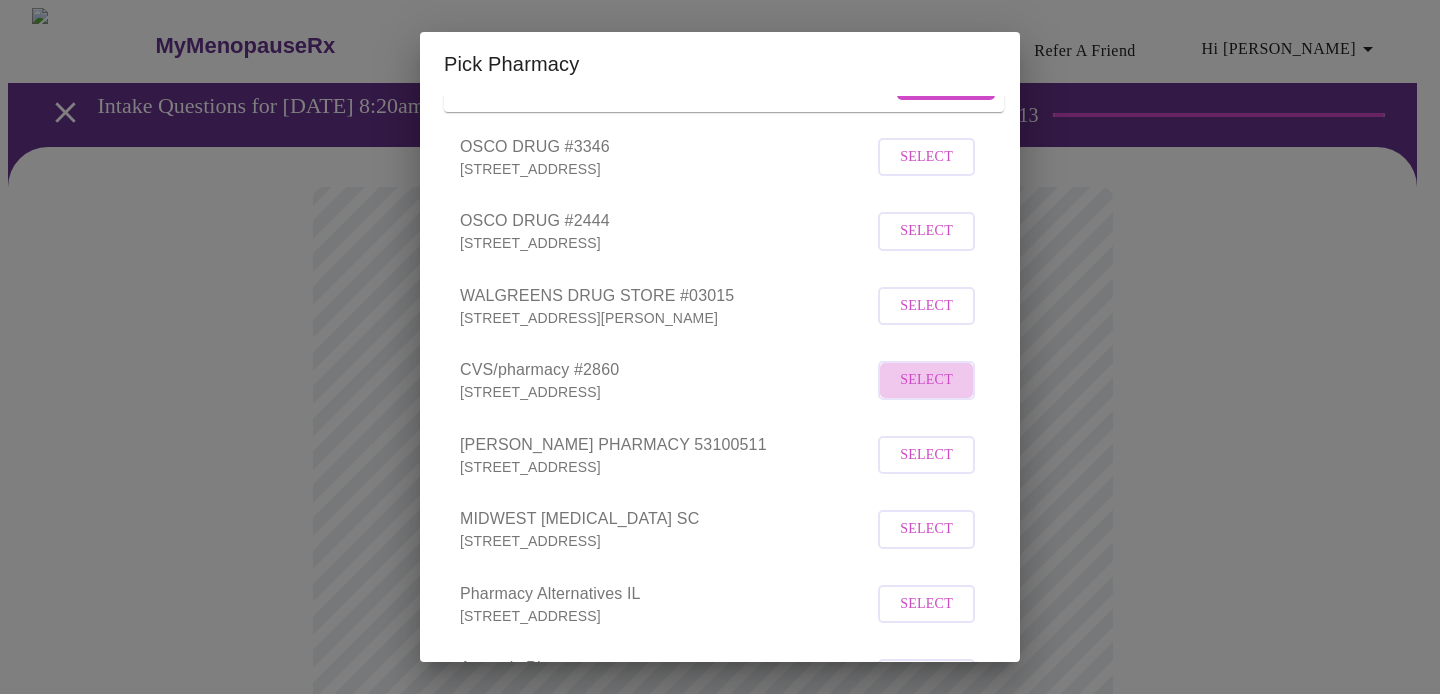 click on "Select" at bounding box center [926, 380] 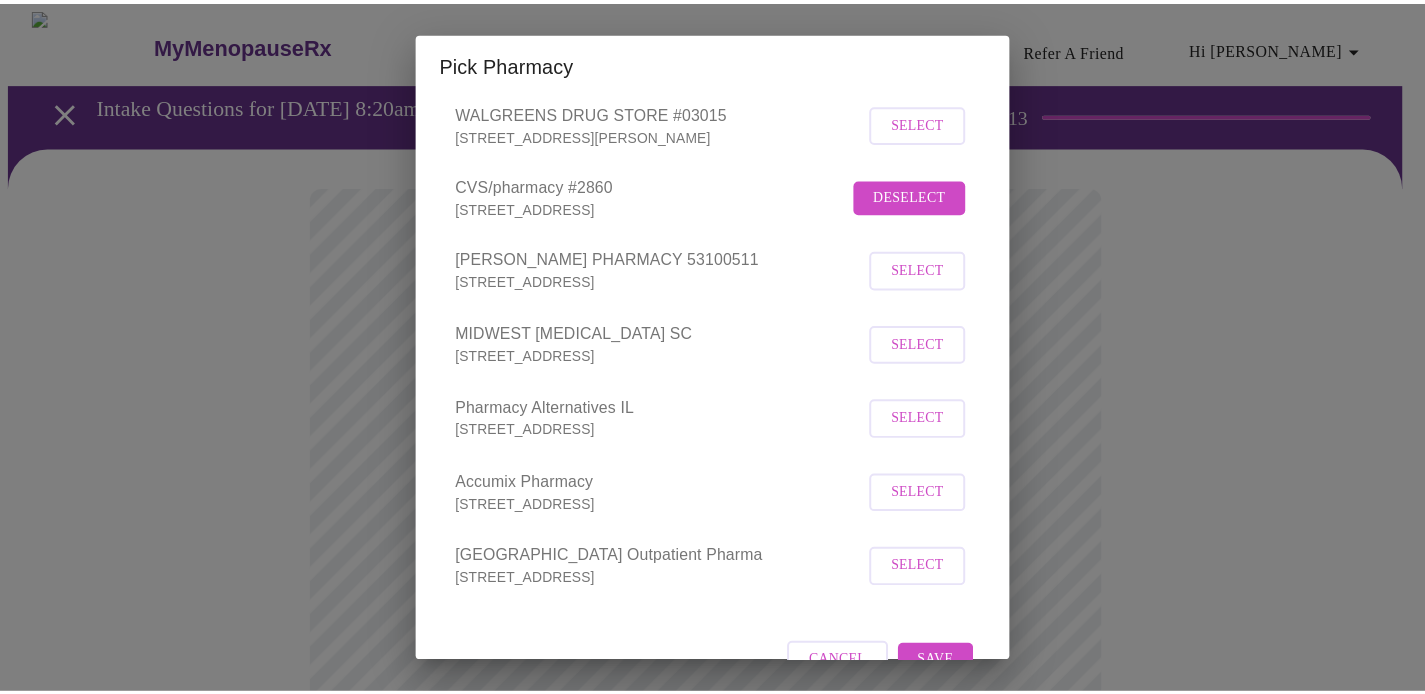 scroll, scrollTop: 586, scrollLeft: 0, axis: vertical 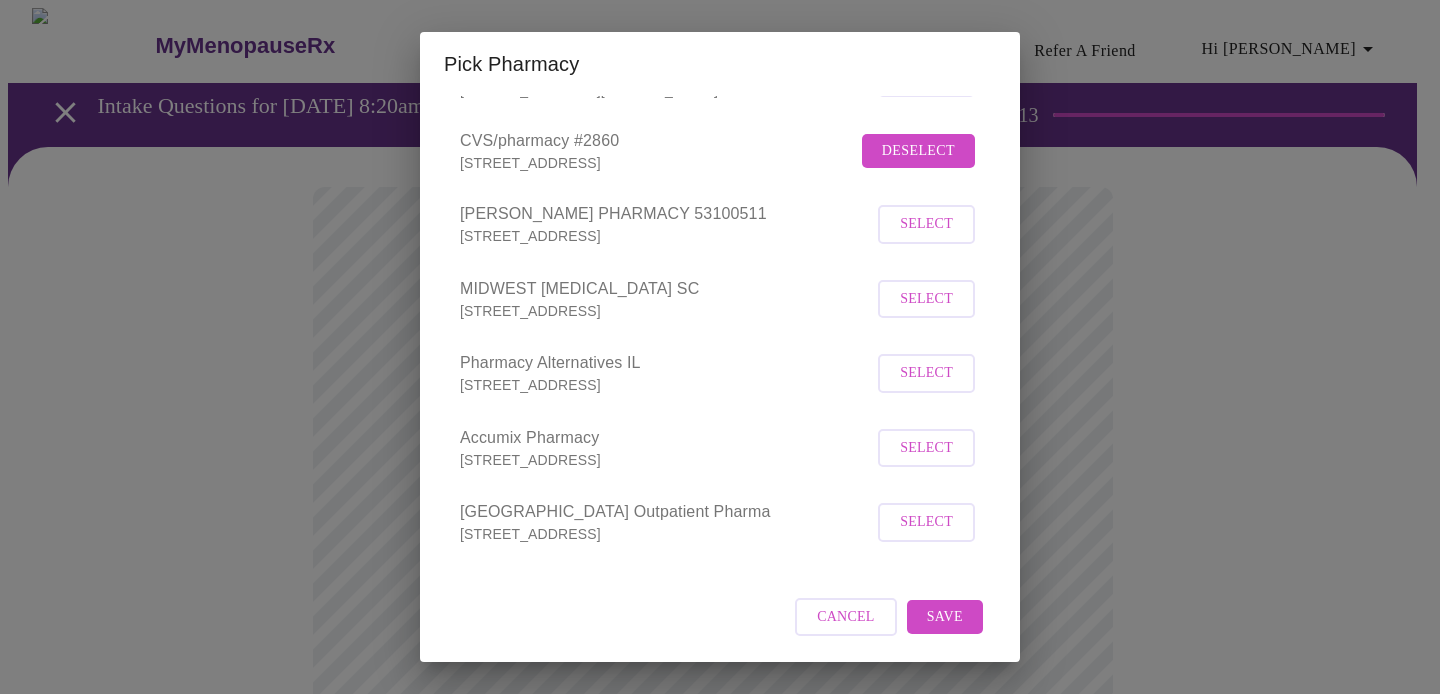click on "Save" at bounding box center (945, 617) 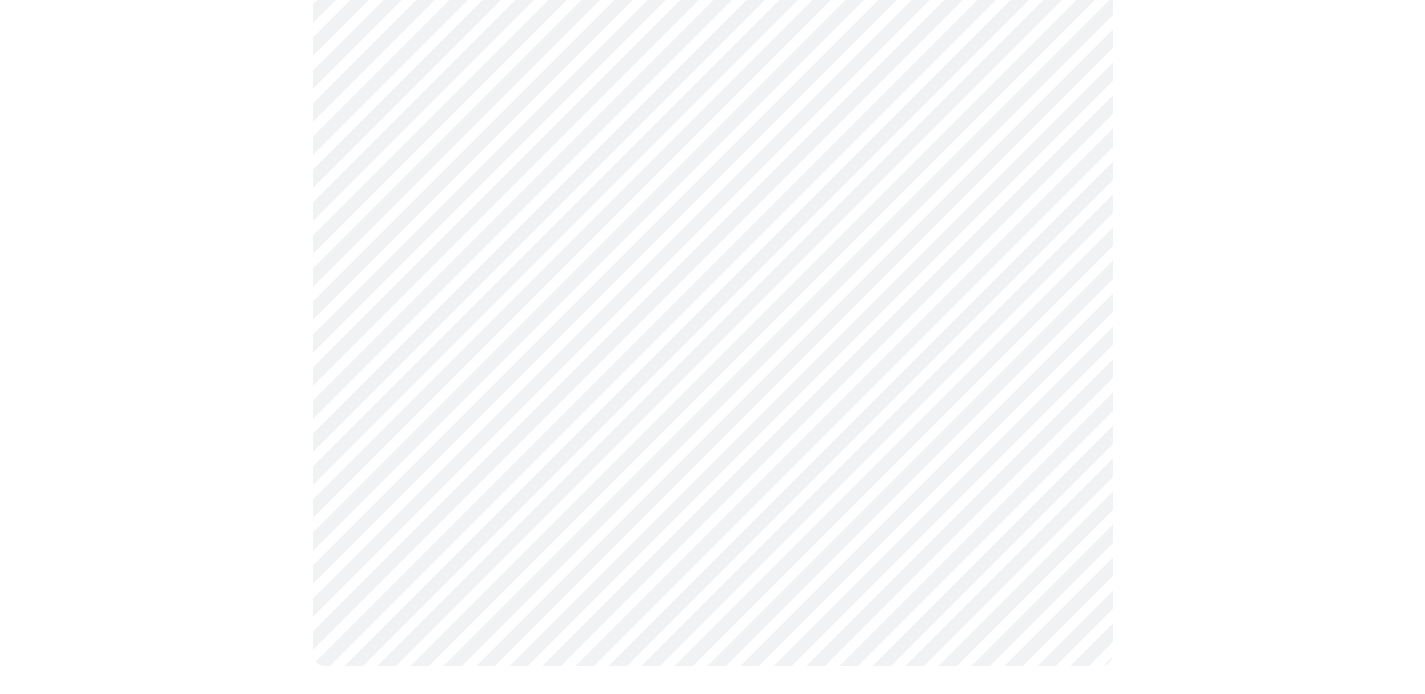 scroll, scrollTop: 1243, scrollLeft: 0, axis: vertical 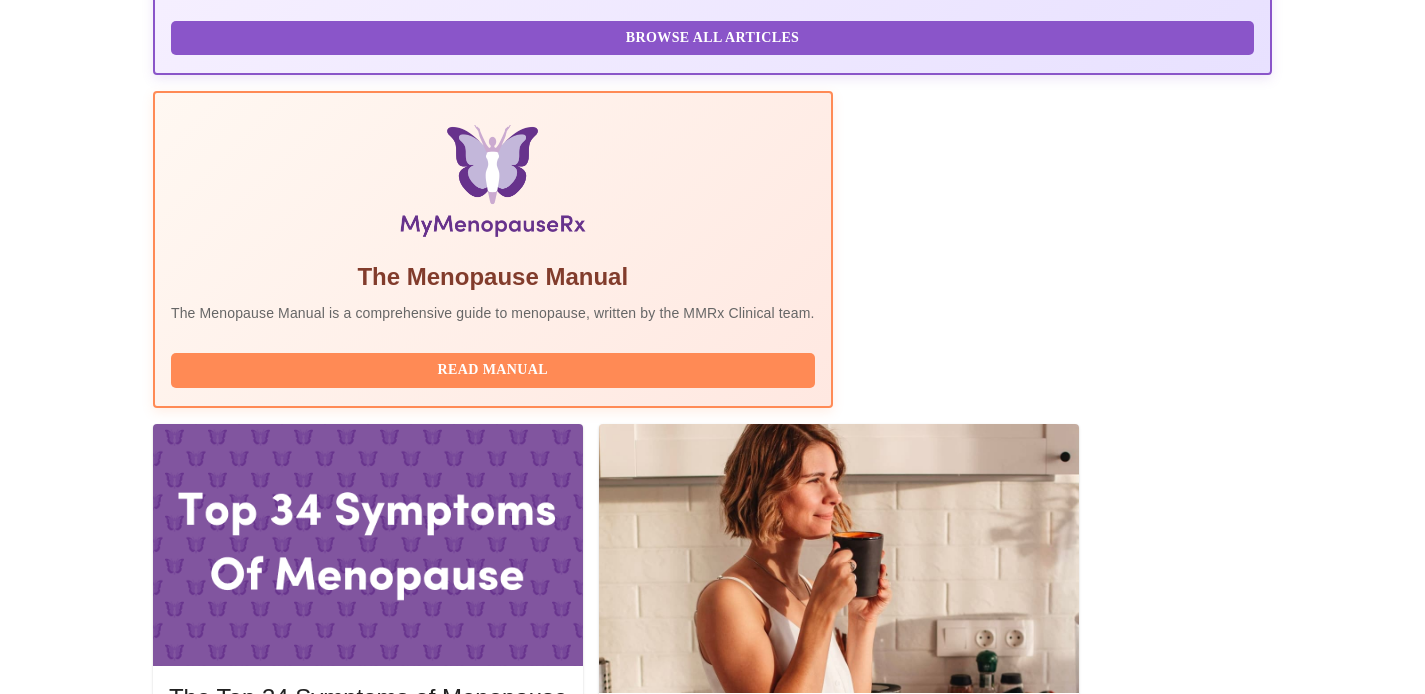 click on "View Appointment" at bounding box center [1167, 2003] 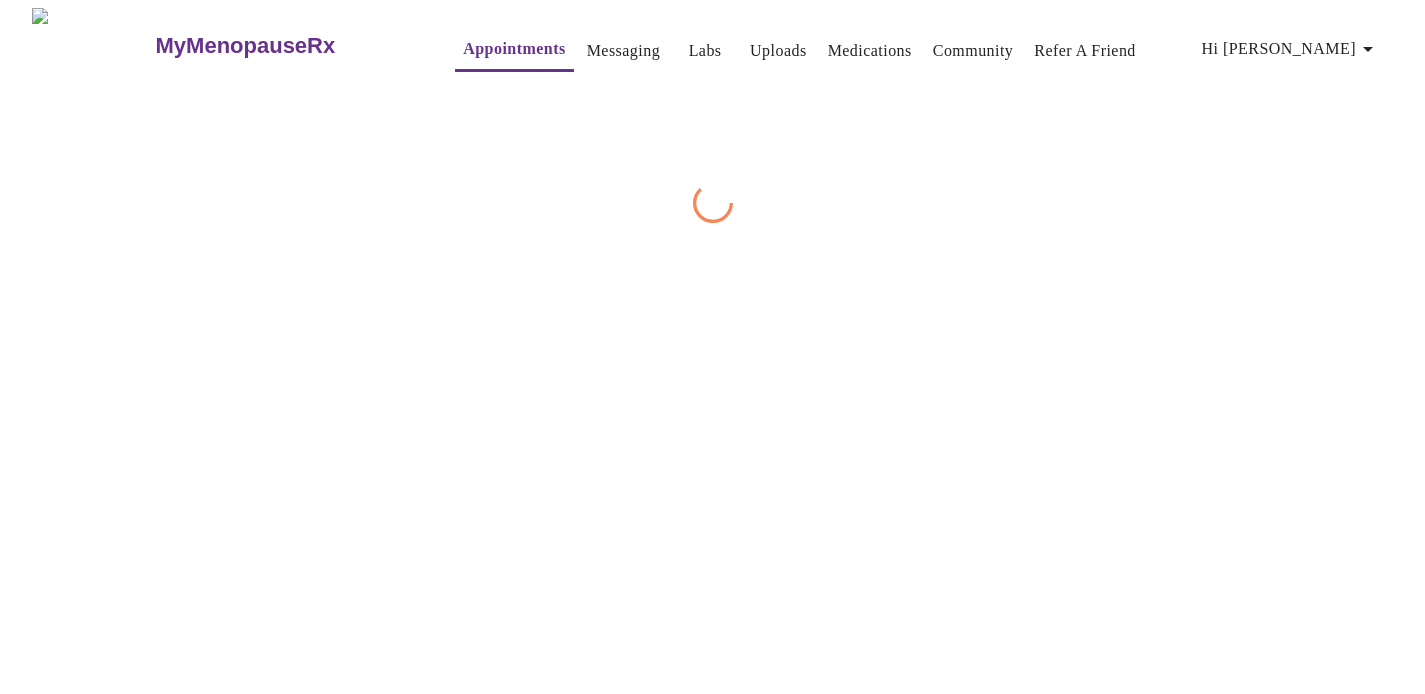 scroll, scrollTop: 0, scrollLeft: 0, axis: both 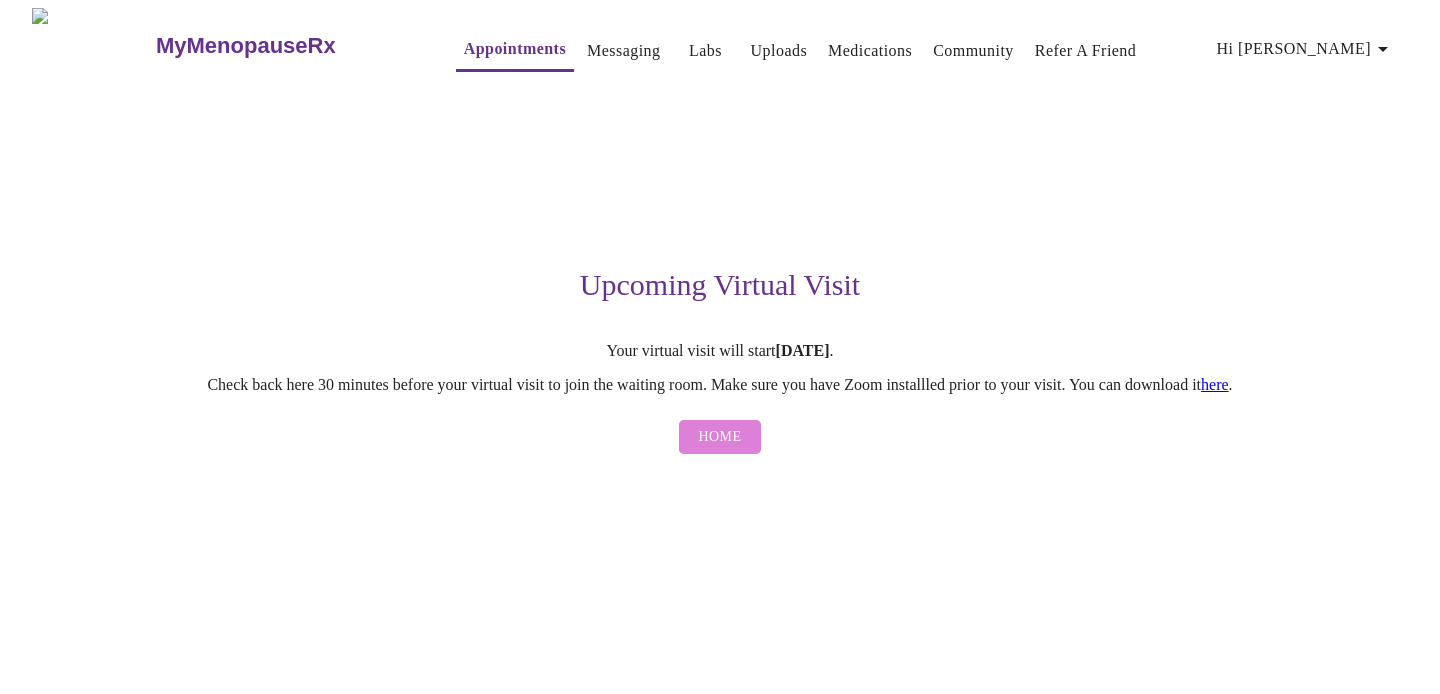 click on "Home" at bounding box center (720, 437) 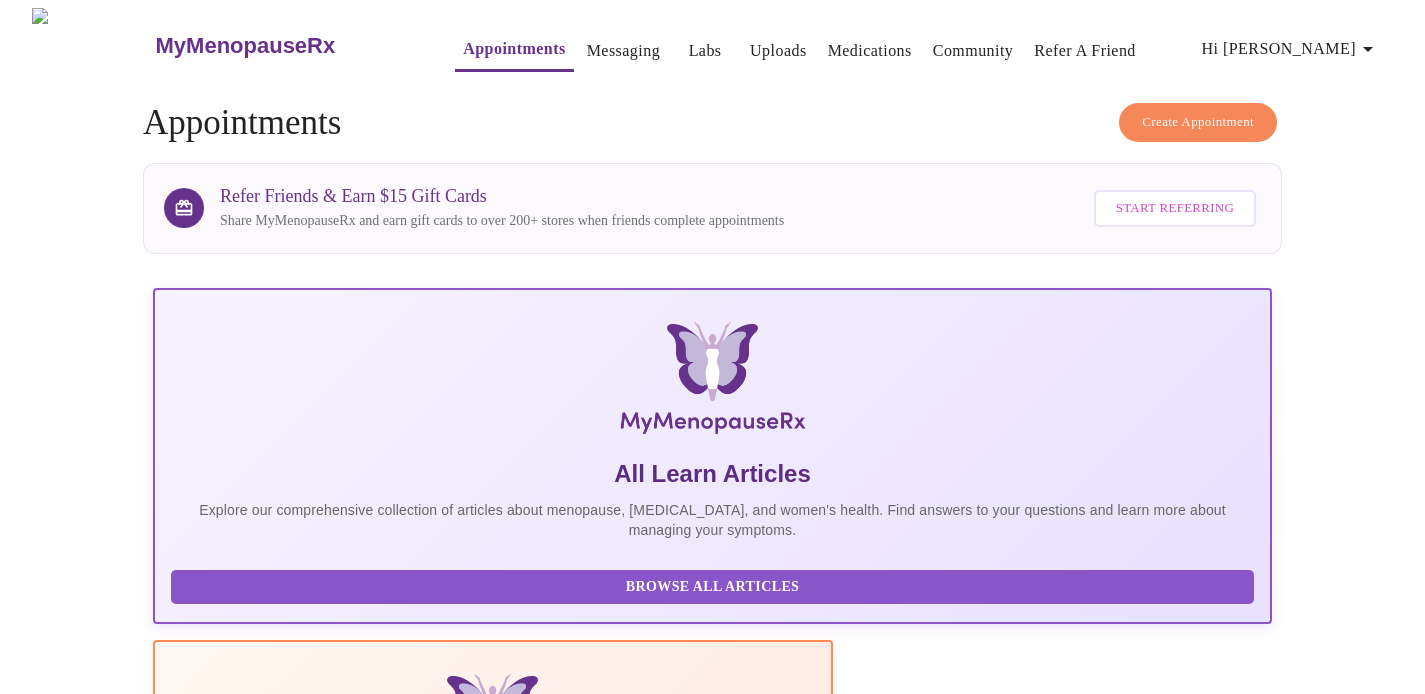 scroll, scrollTop: 549, scrollLeft: 0, axis: vertical 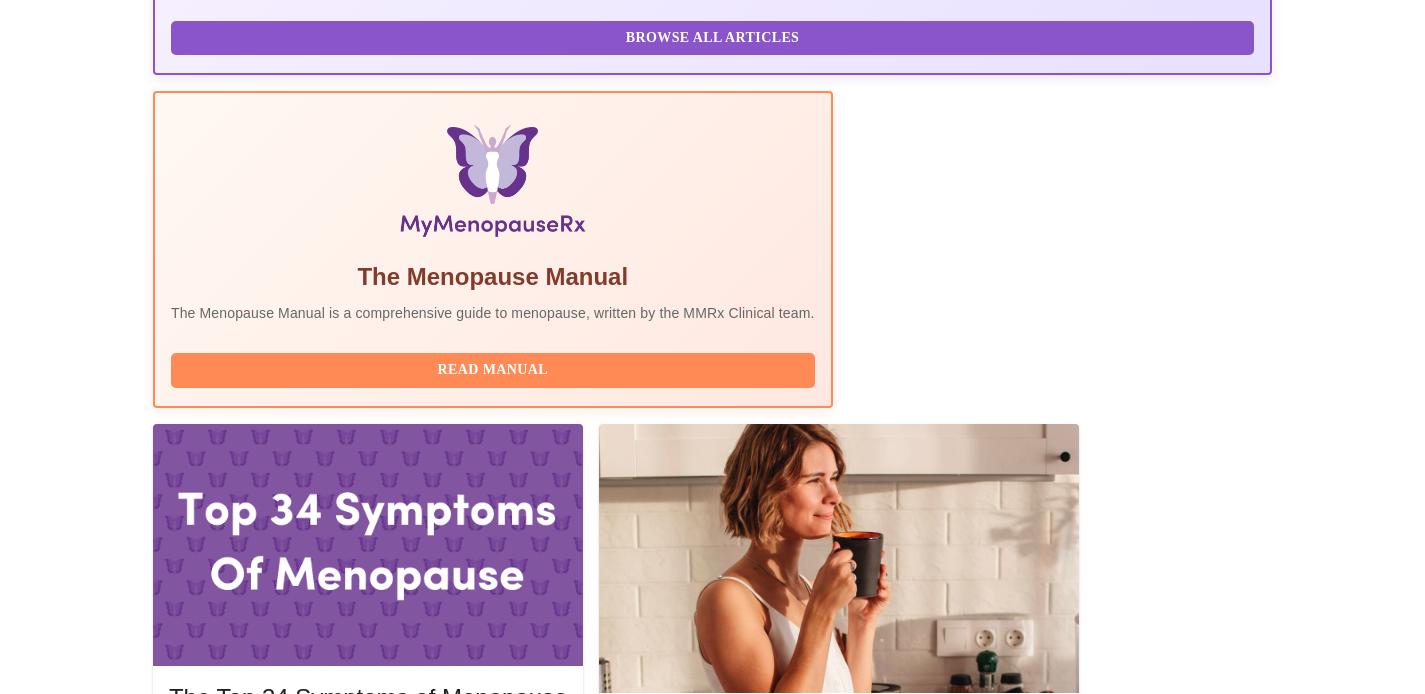 click on "View Appointment" at bounding box center (1167, 2003) 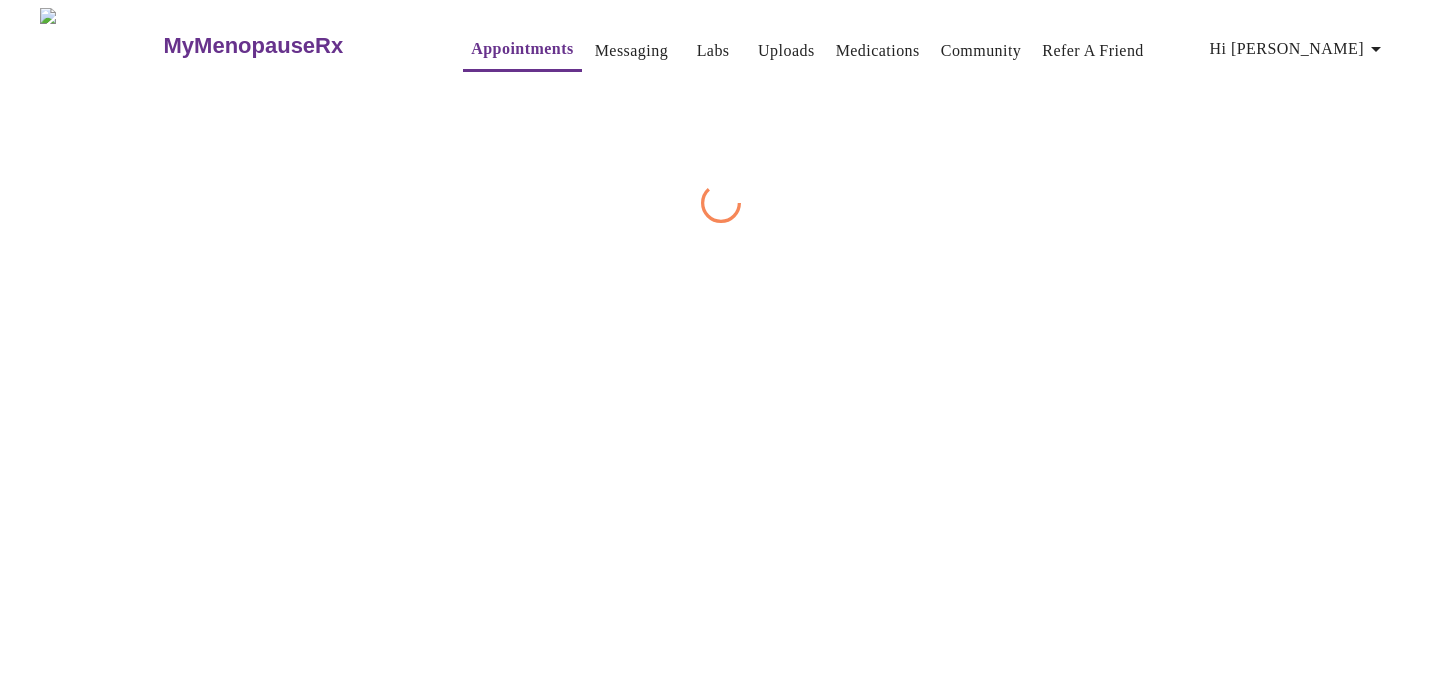 scroll, scrollTop: 0, scrollLeft: 0, axis: both 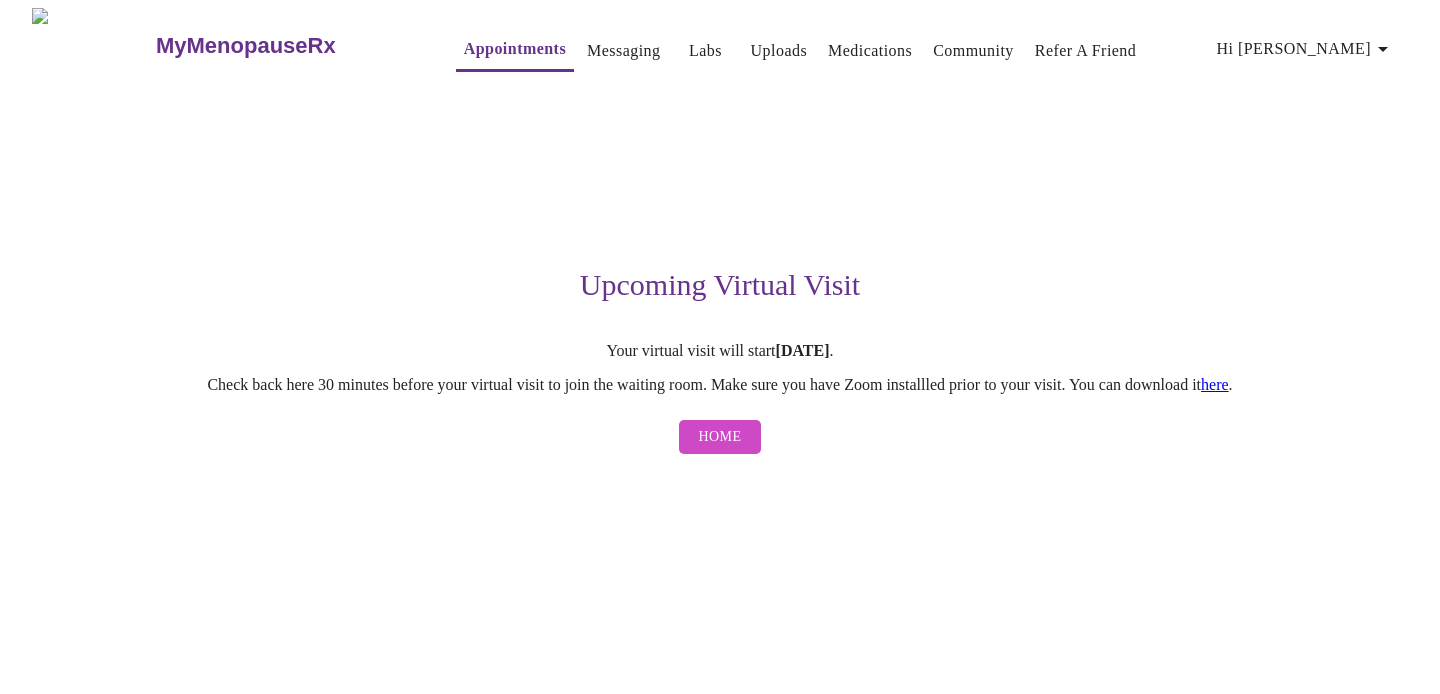 click on "here" at bounding box center (1215, 384) 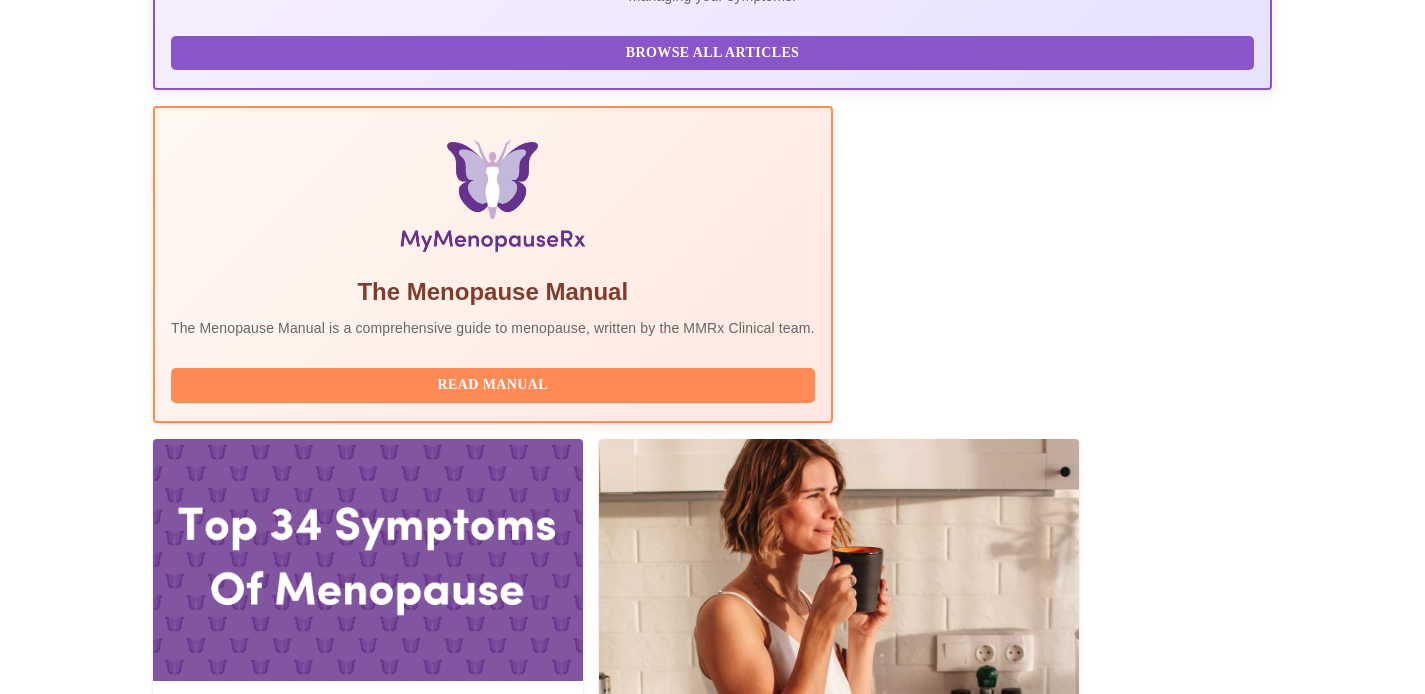 scroll, scrollTop: 549, scrollLeft: 0, axis: vertical 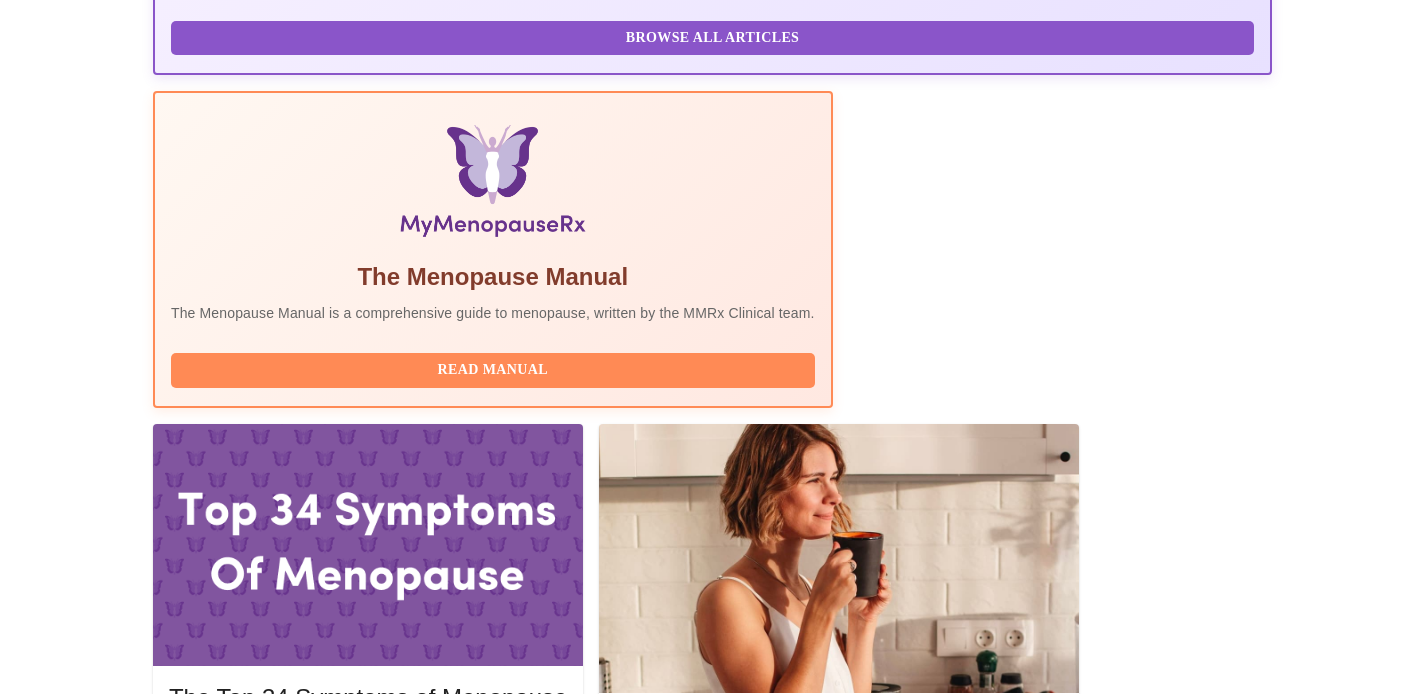 click on "View Appointment" at bounding box center (1167, 2003) 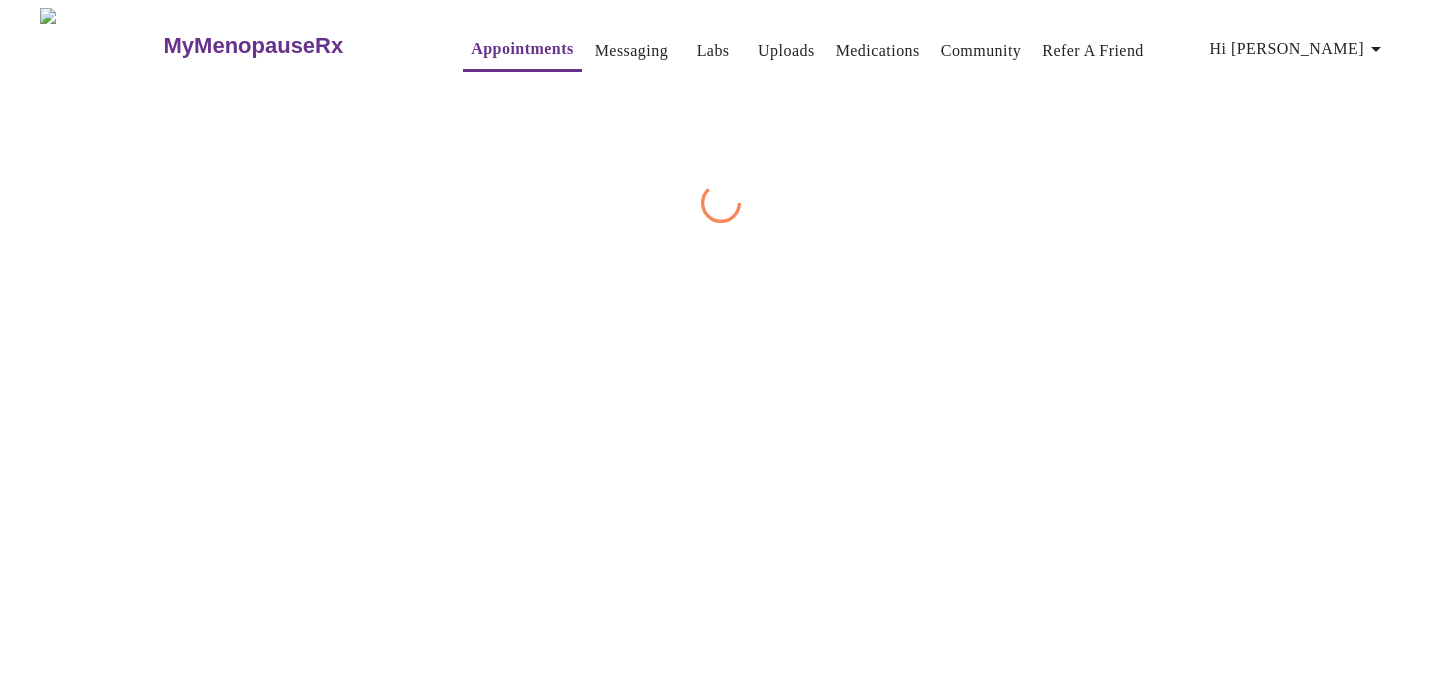 scroll, scrollTop: 0, scrollLeft: 0, axis: both 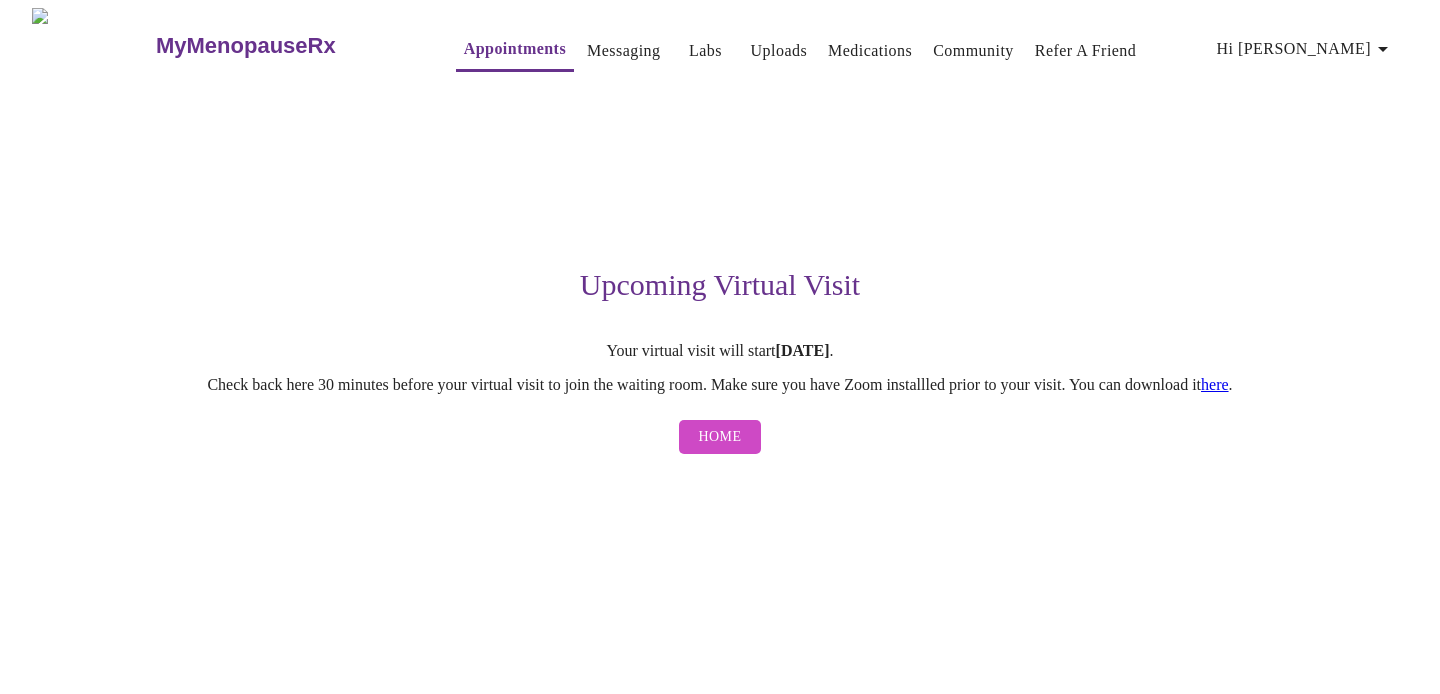 click on "here" at bounding box center (1215, 384) 